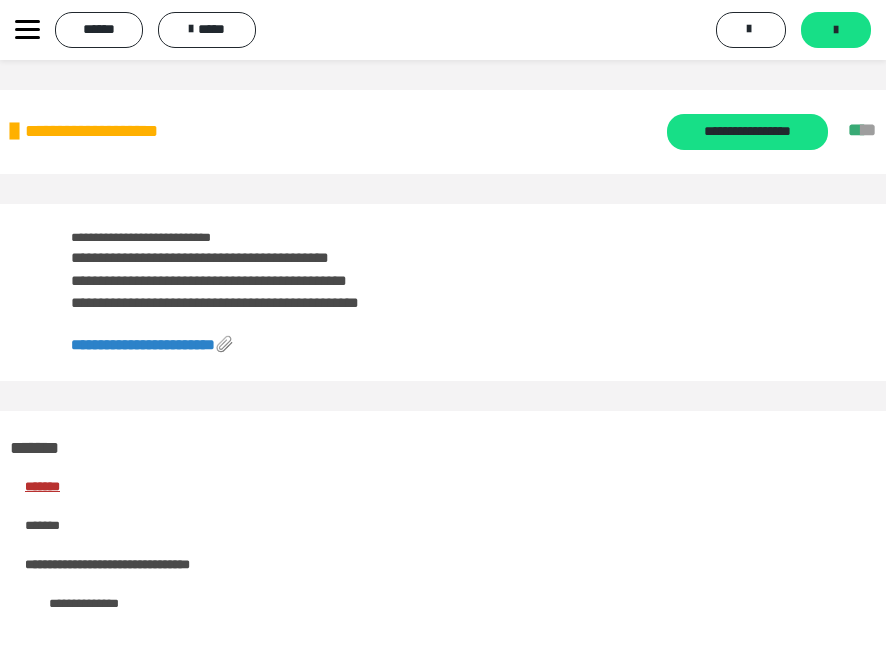 scroll, scrollTop: 5700, scrollLeft: 0, axis: vertical 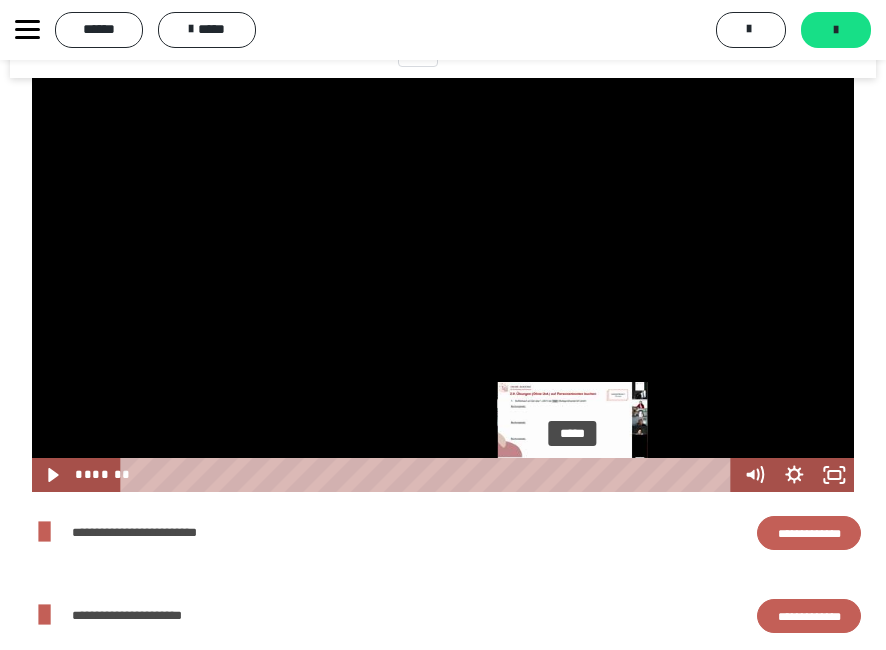 click on "*****" at bounding box center [429, 475] 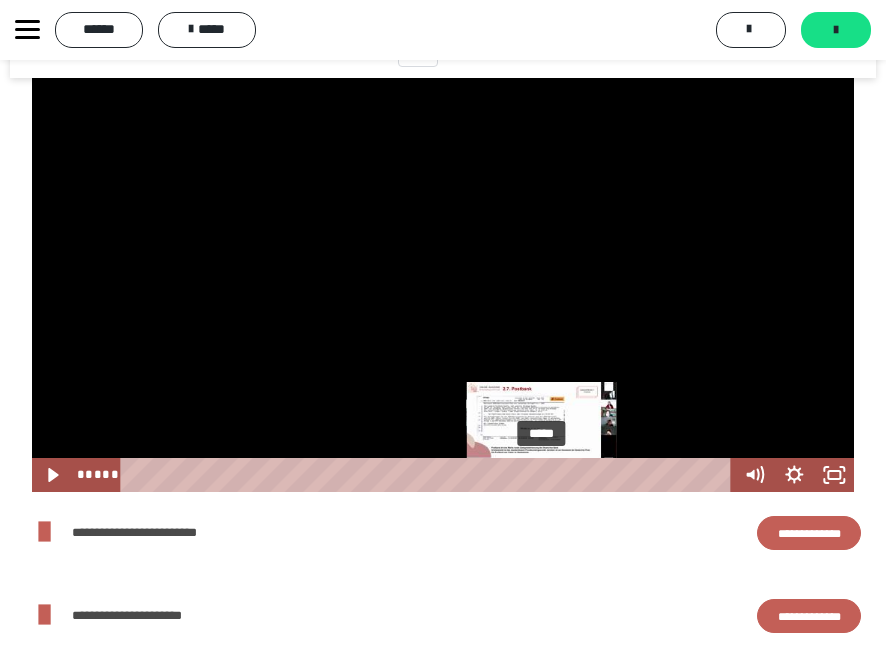click on "*****" at bounding box center [429, 475] 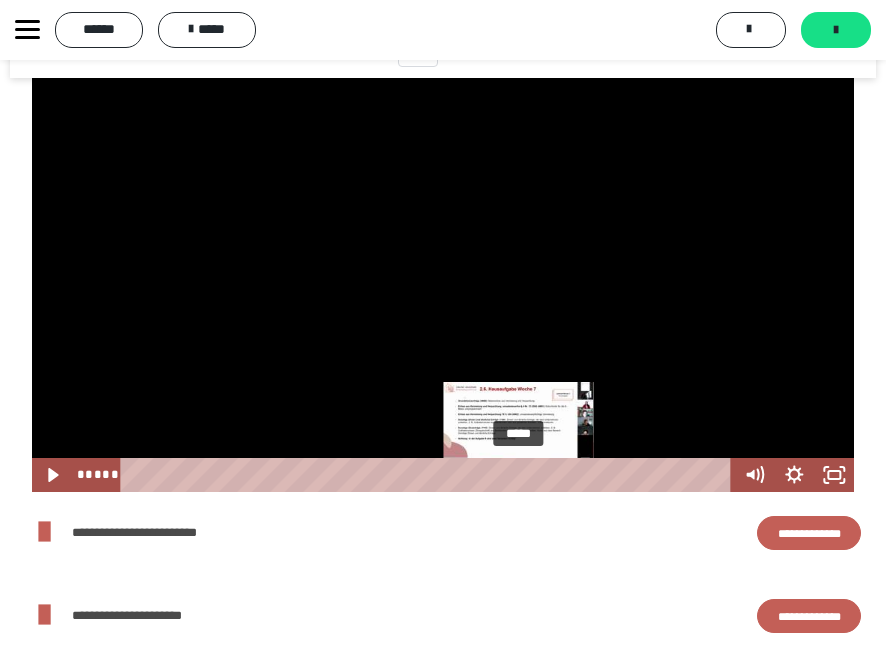 click on "*****" at bounding box center (429, 475) 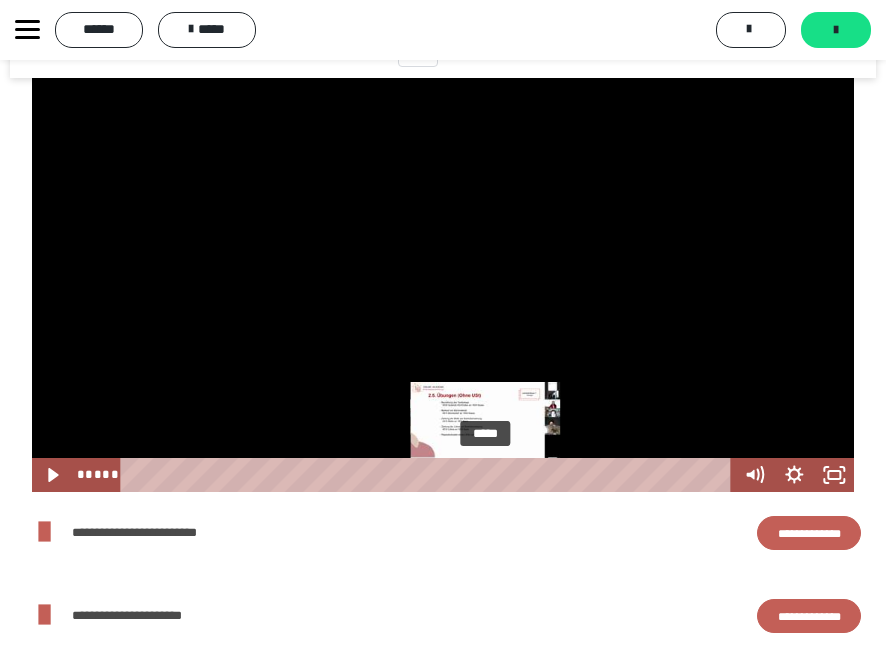 click on "*****" at bounding box center (429, 475) 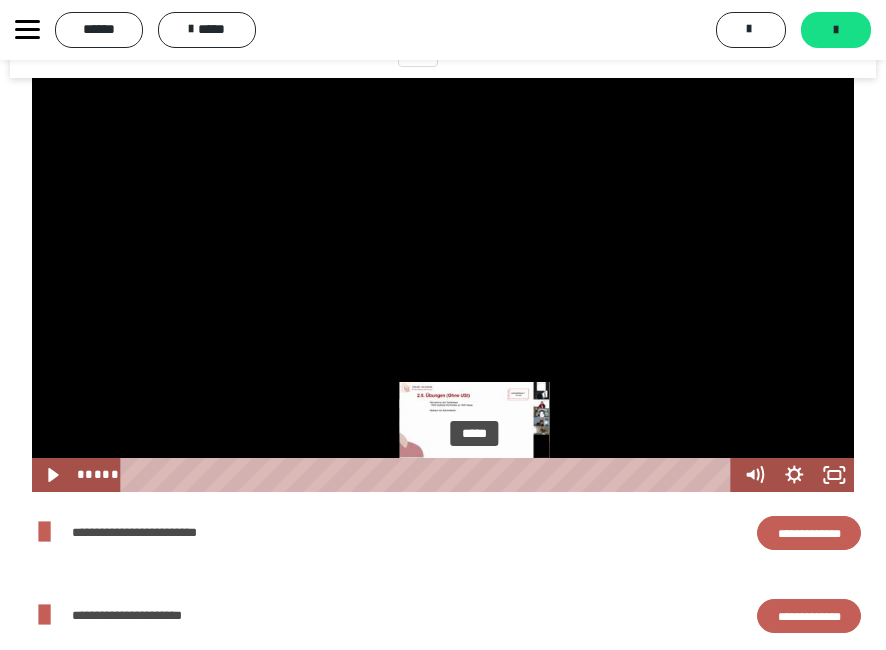 click on "*****" at bounding box center [429, 475] 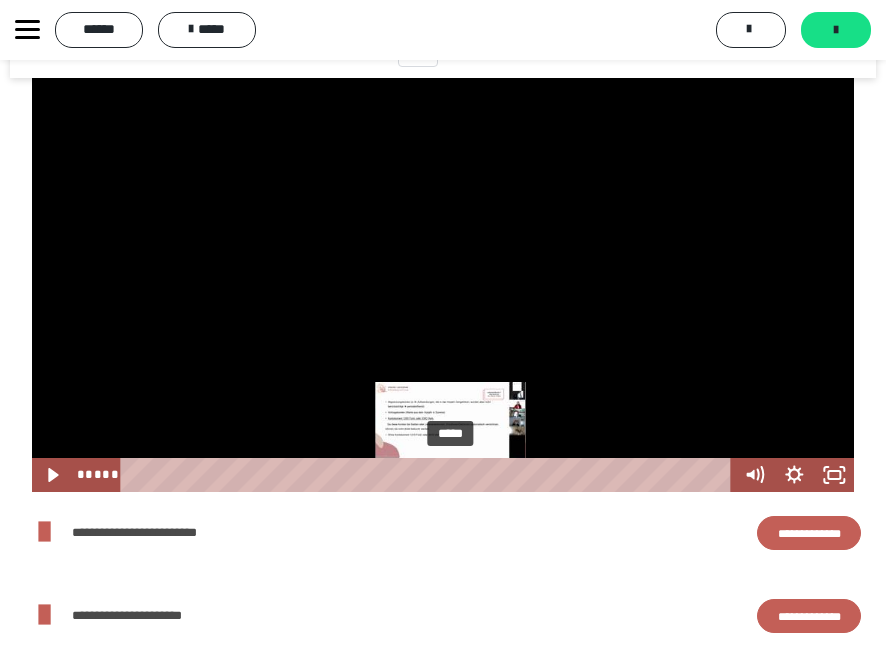 click on "*****" at bounding box center (429, 475) 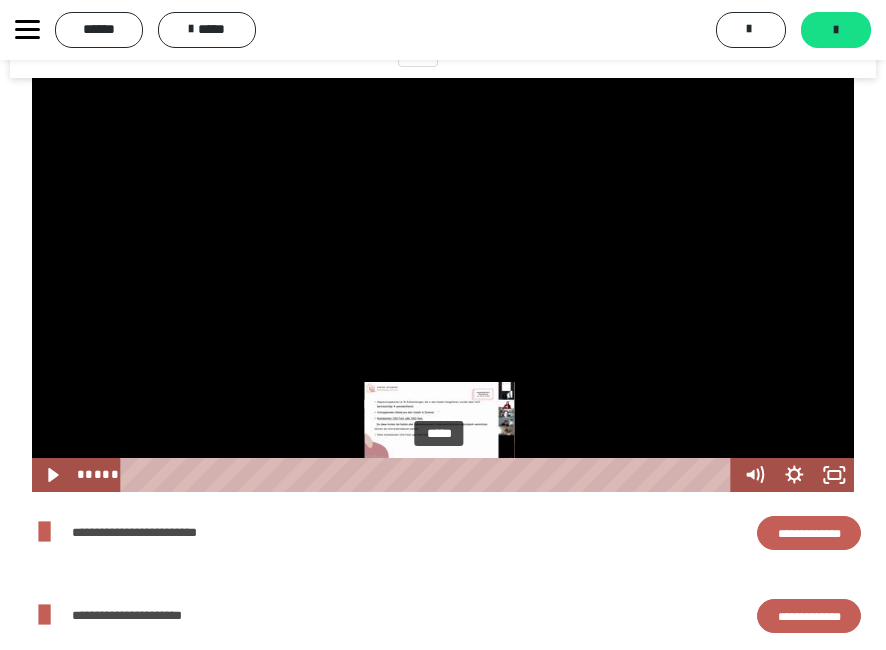 click on "*****" at bounding box center (429, 475) 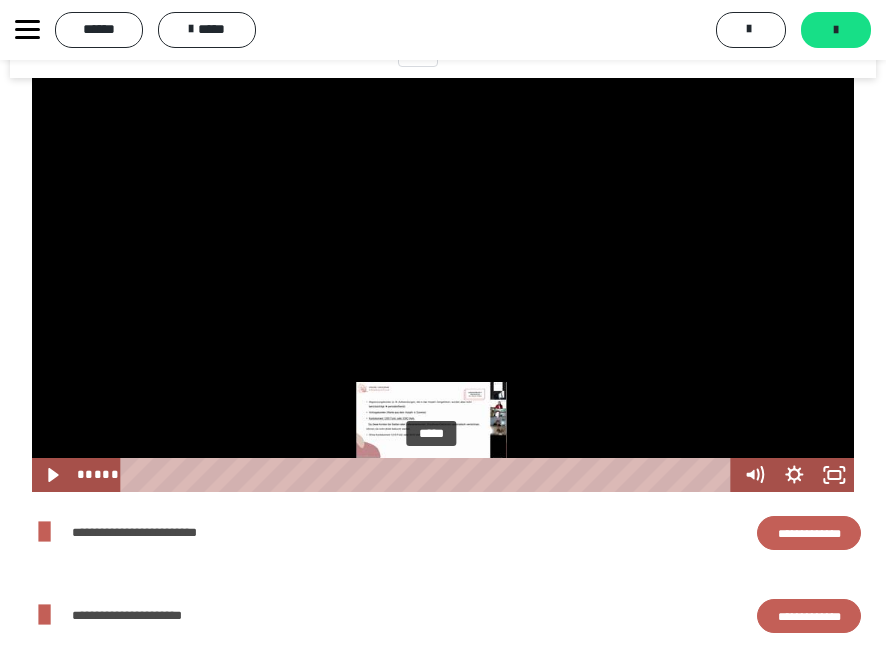 click on "*****" at bounding box center [429, 475] 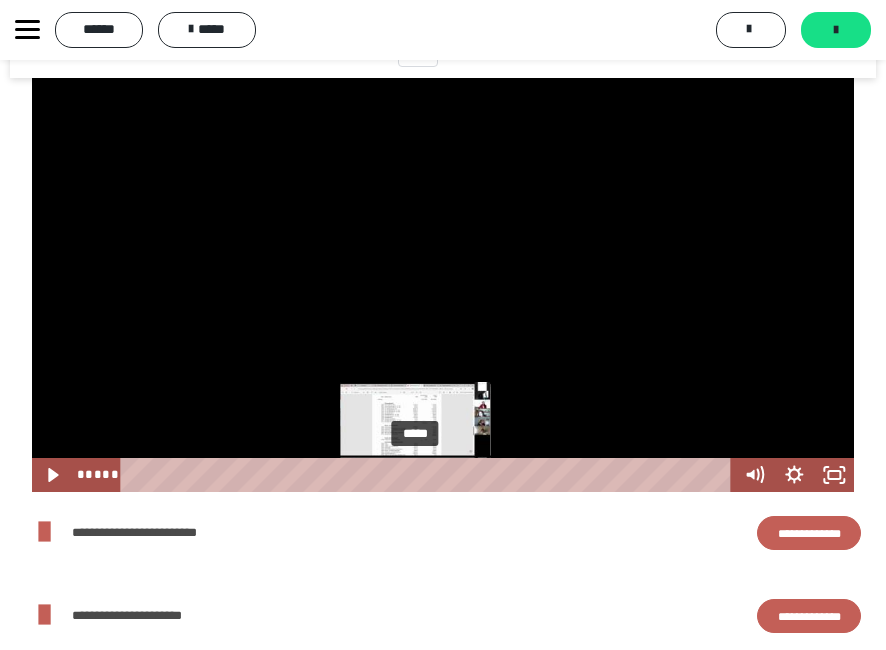 click on "*****" at bounding box center (429, 475) 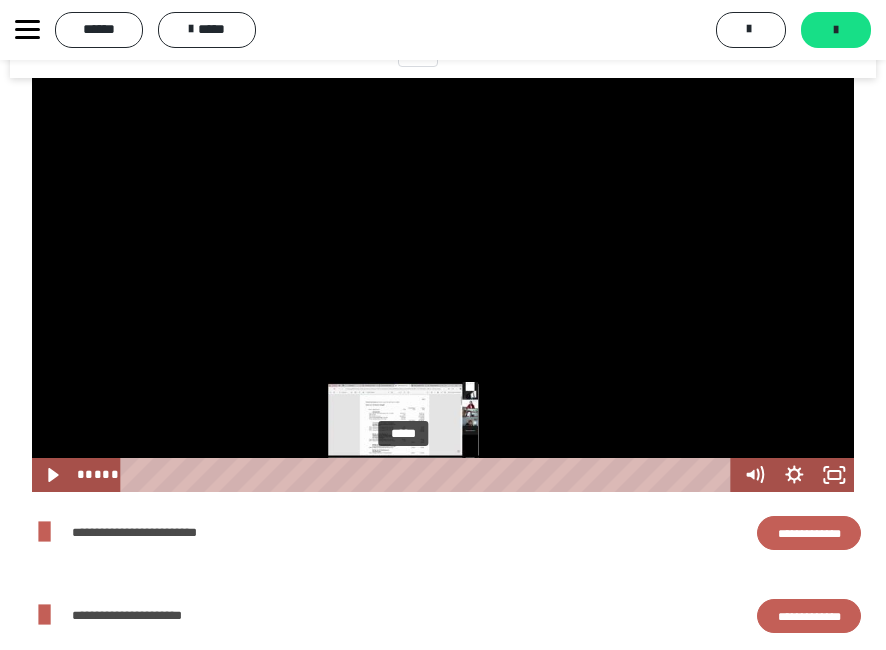 click on "*****" at bounding box center [429, 475] 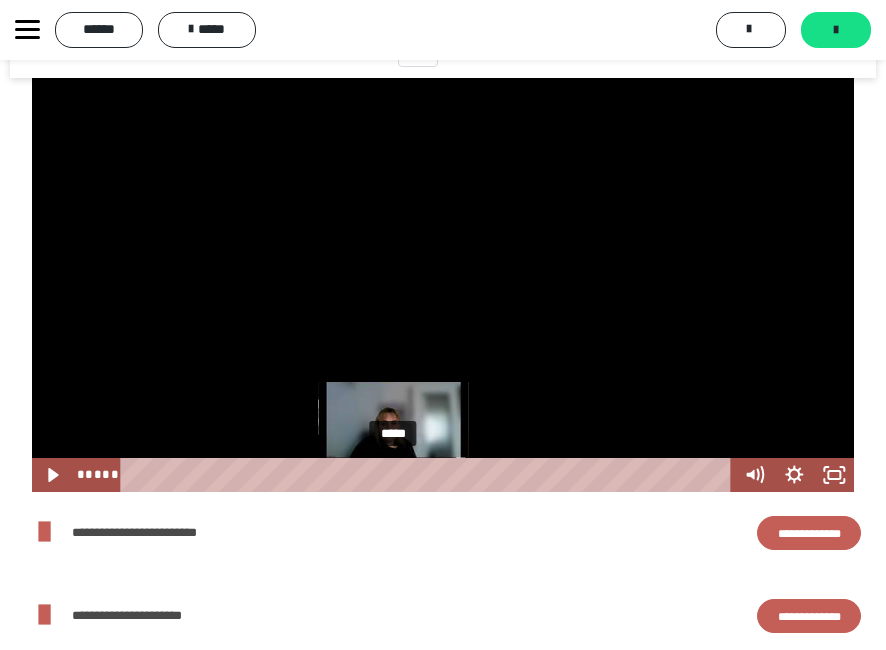 click on "*****" at bounding box center (429, 475) 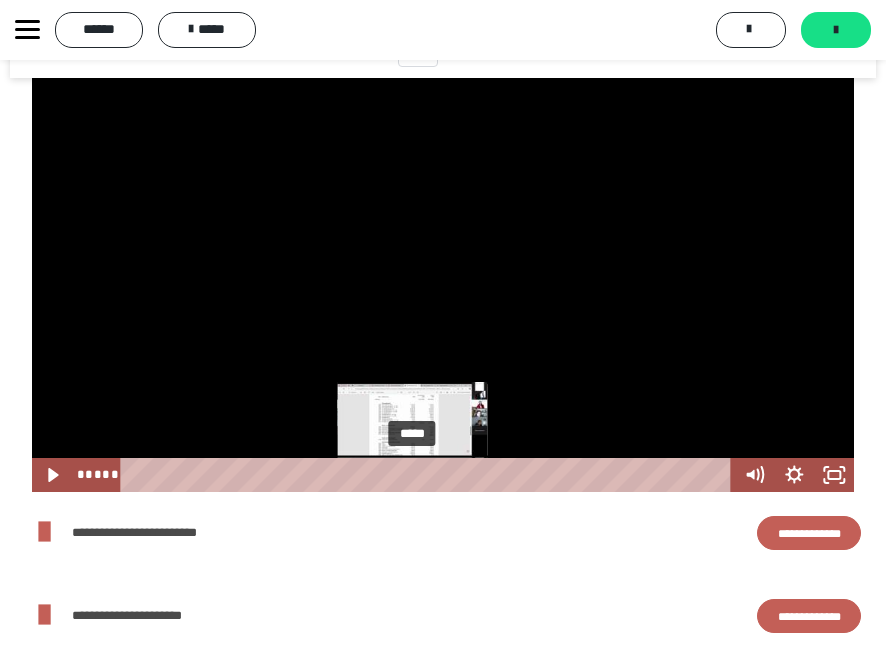 click on "*****" at bounding box center [429, 475] 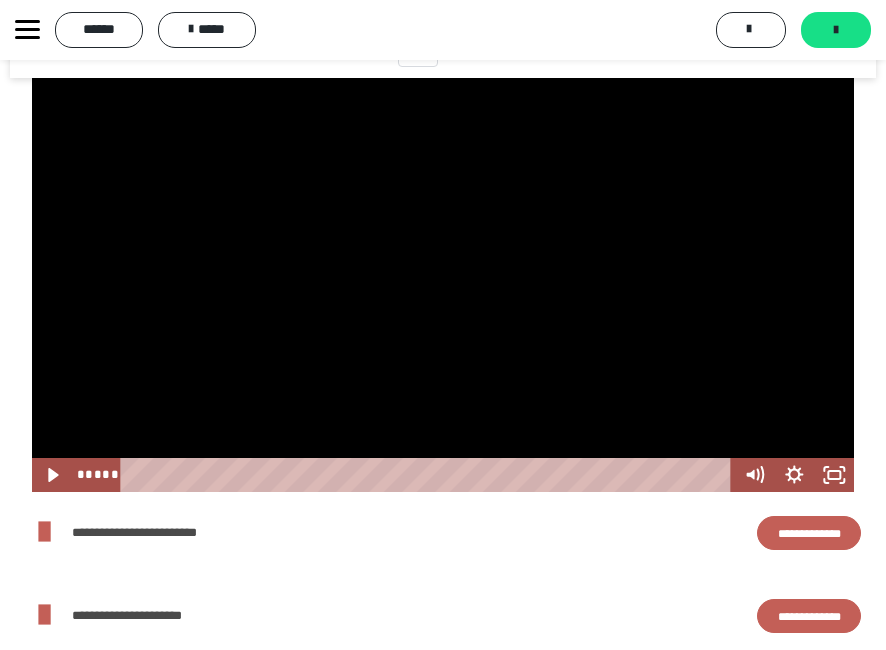 click at bounding box center (443, 285) 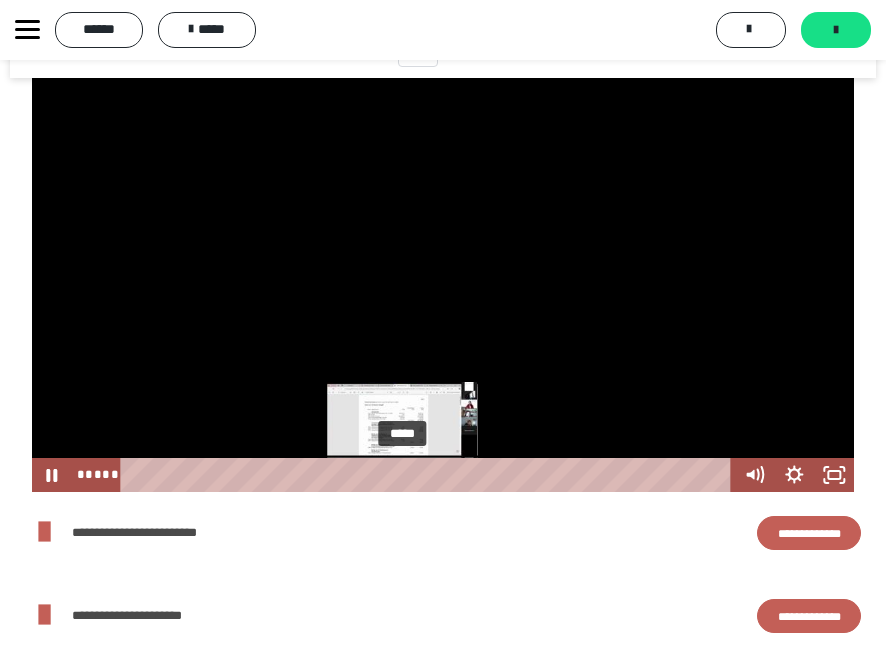 click on "*****" at bounding box center (429, 475) 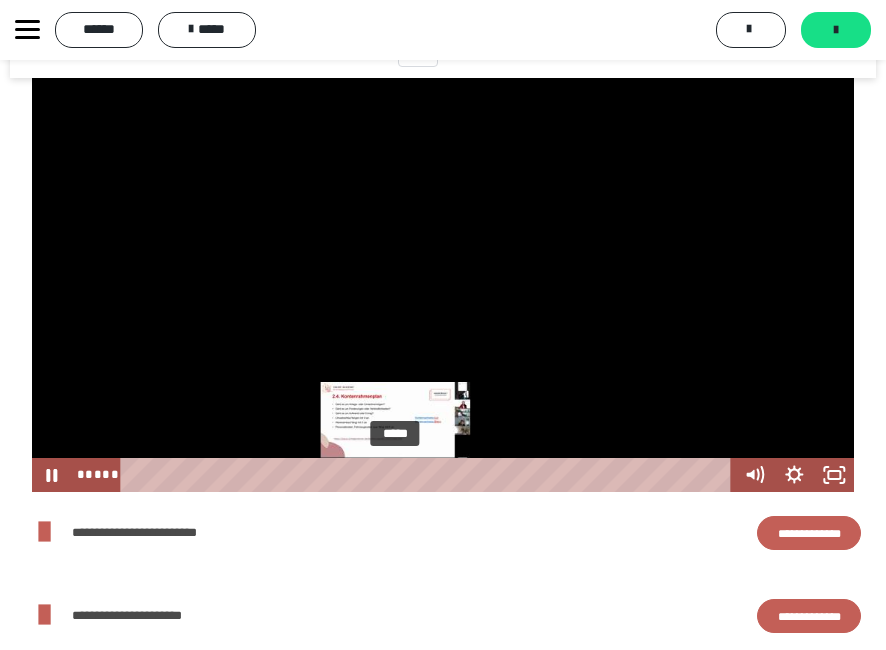 click at bounding box center [402, 474] 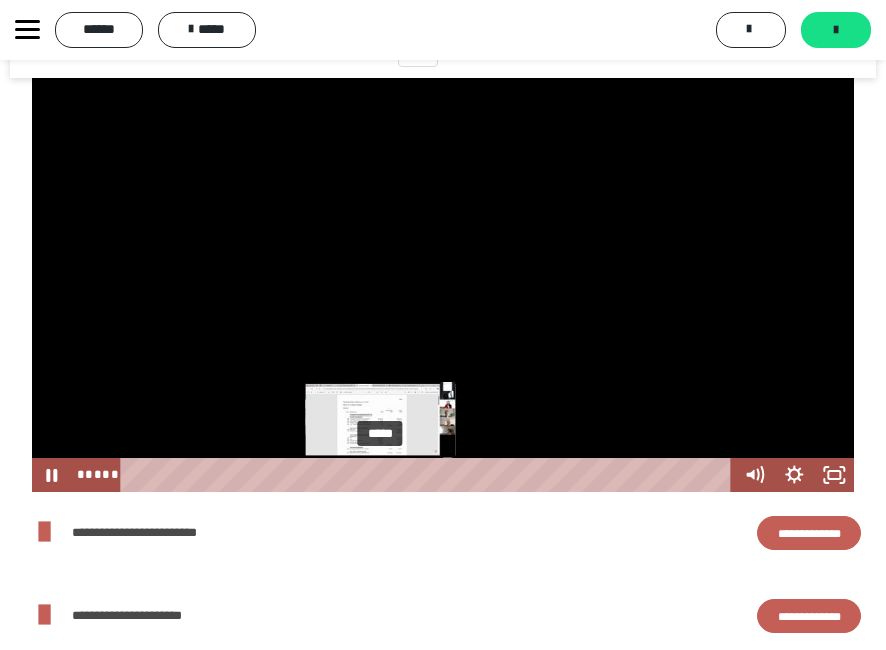 click on "*****" at bounding box center (429, 475) 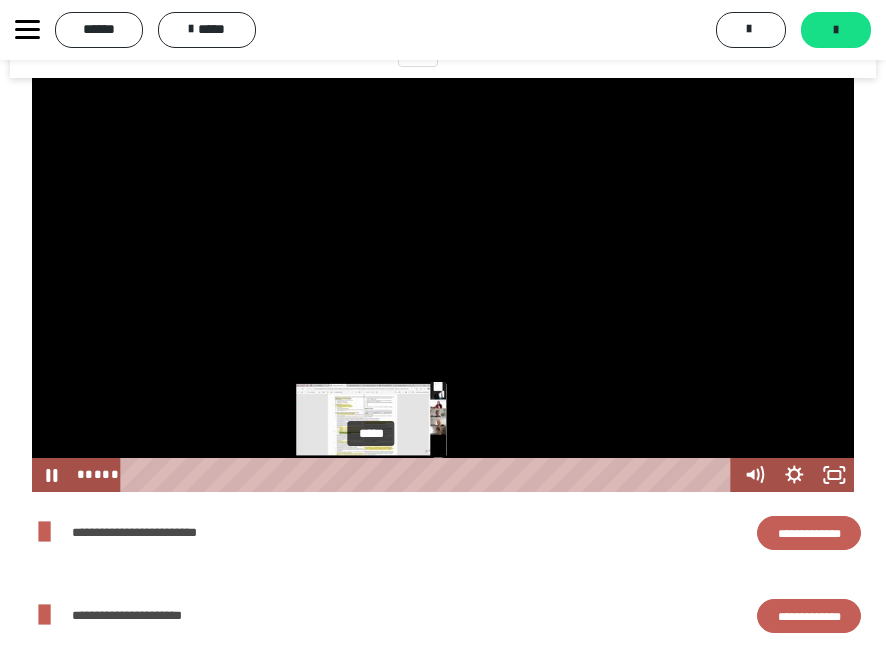 click on "*****" at bounding box center (429, 475) 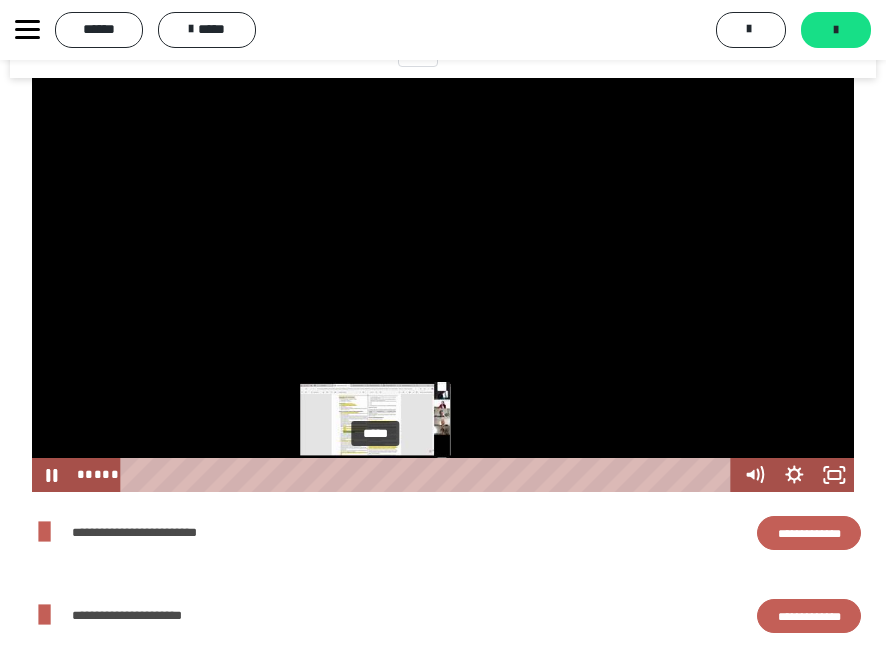 click at bounding box center [371, 474] 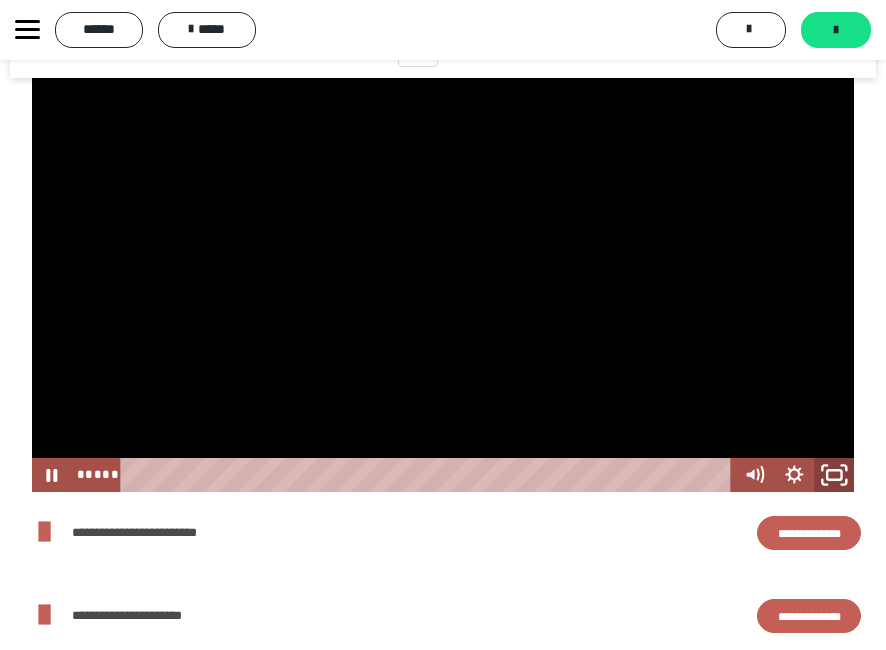 click 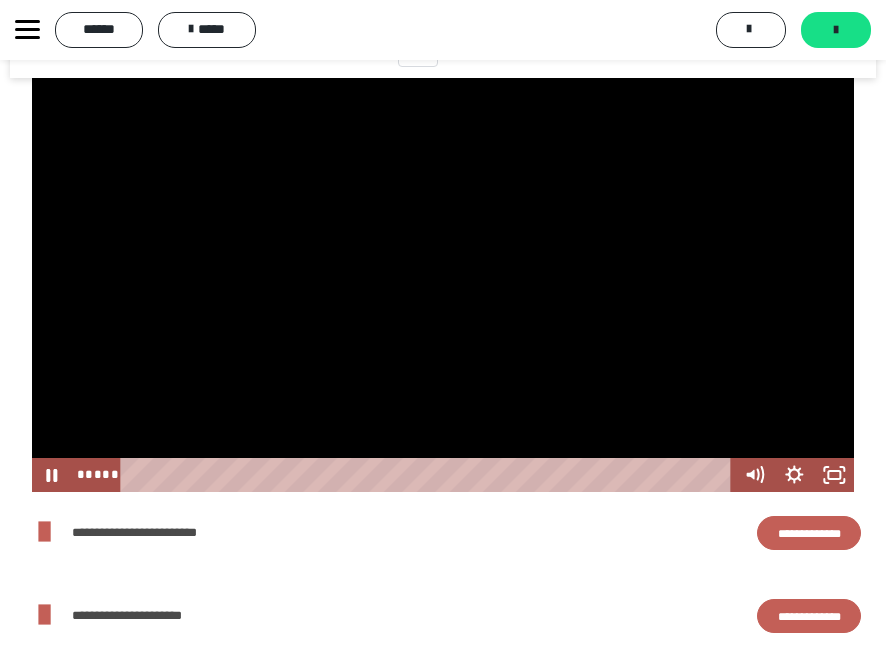 scroll, scrollTop: 5658, scrollLeft: 0, axis: vertical 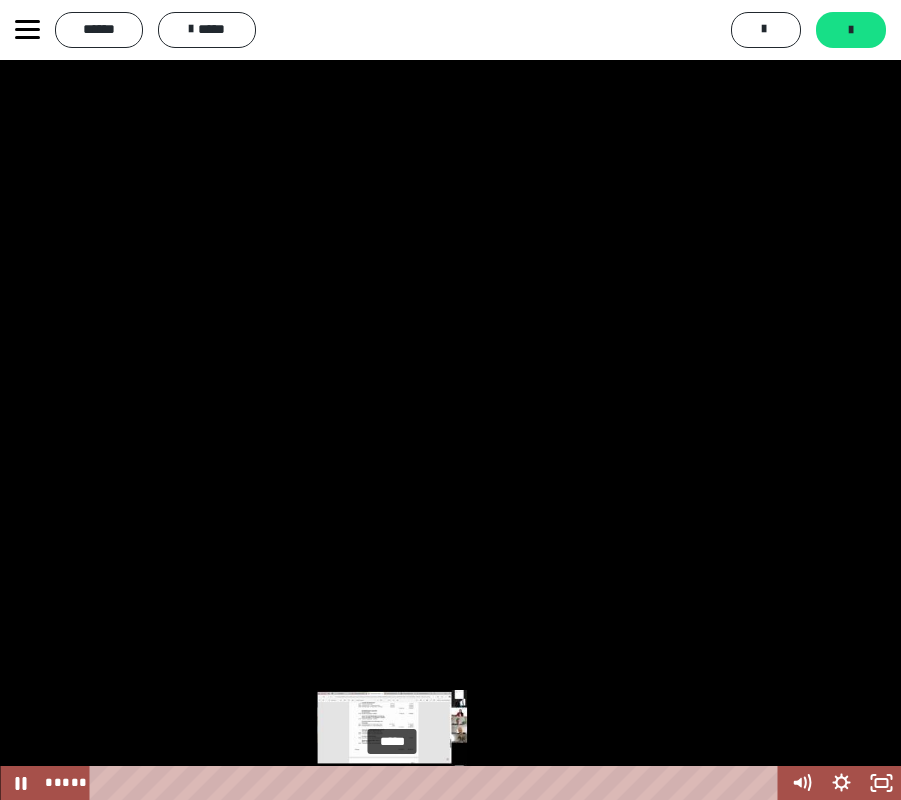 click on "*****" at bounding box center (437, 783) 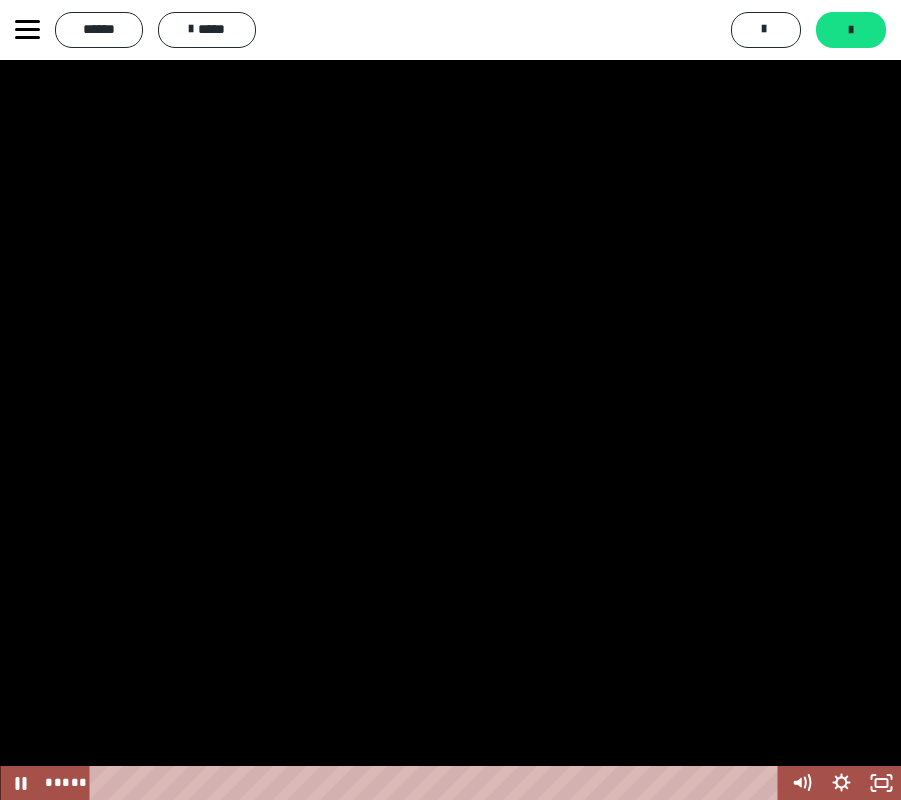 click at bounding box center (450, 400) 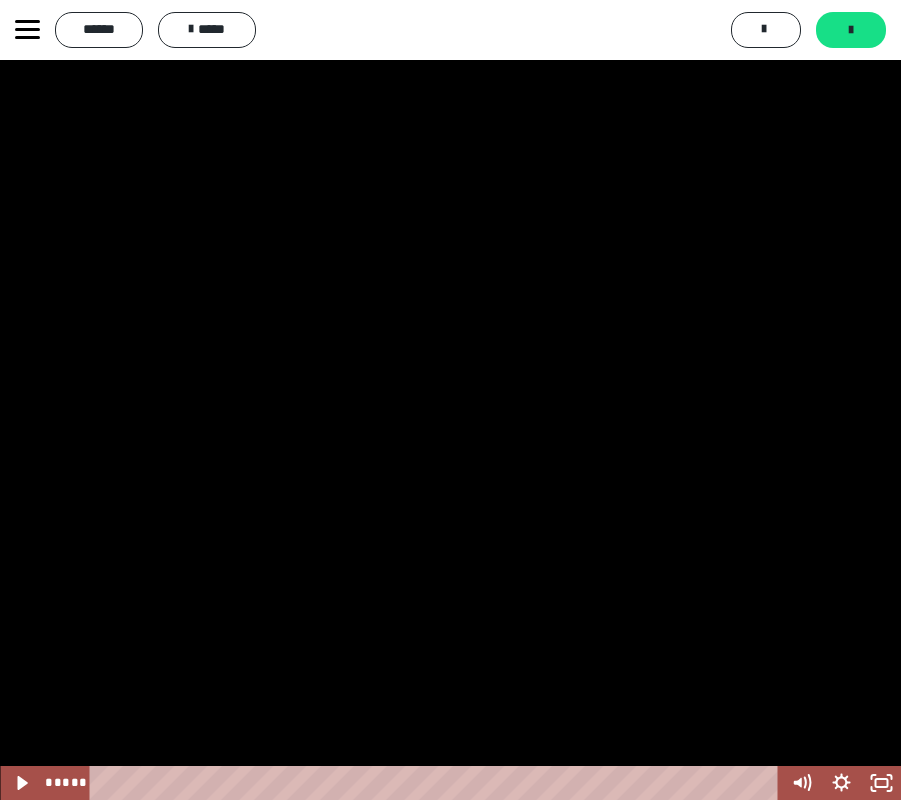 click at bounding box center (450, 400) 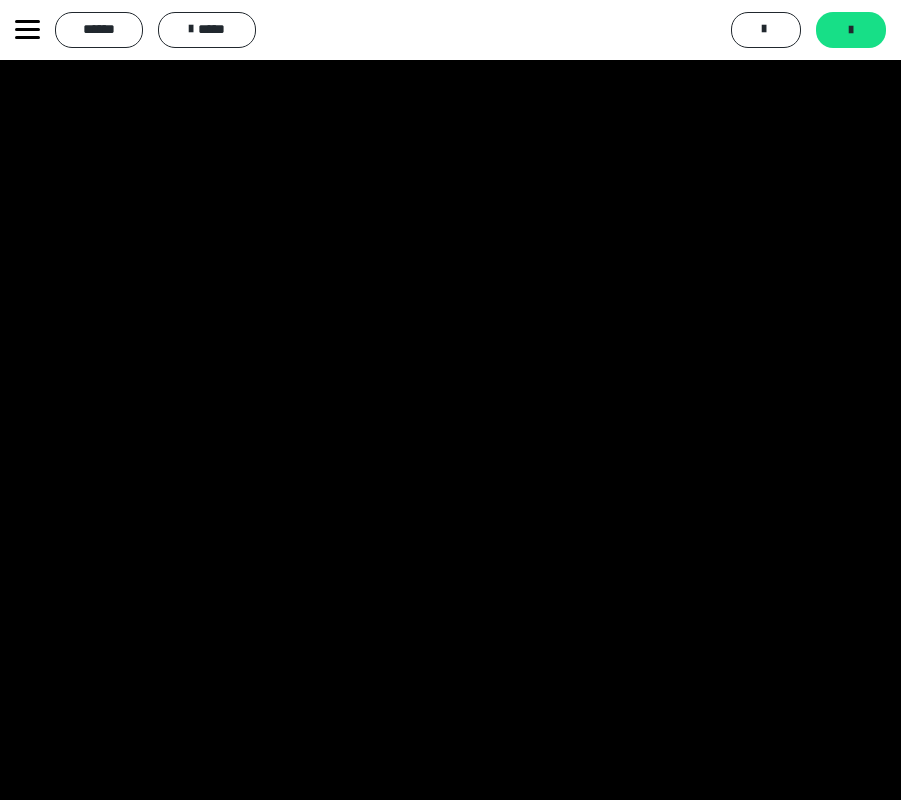 click at bounding box center [450, 400] 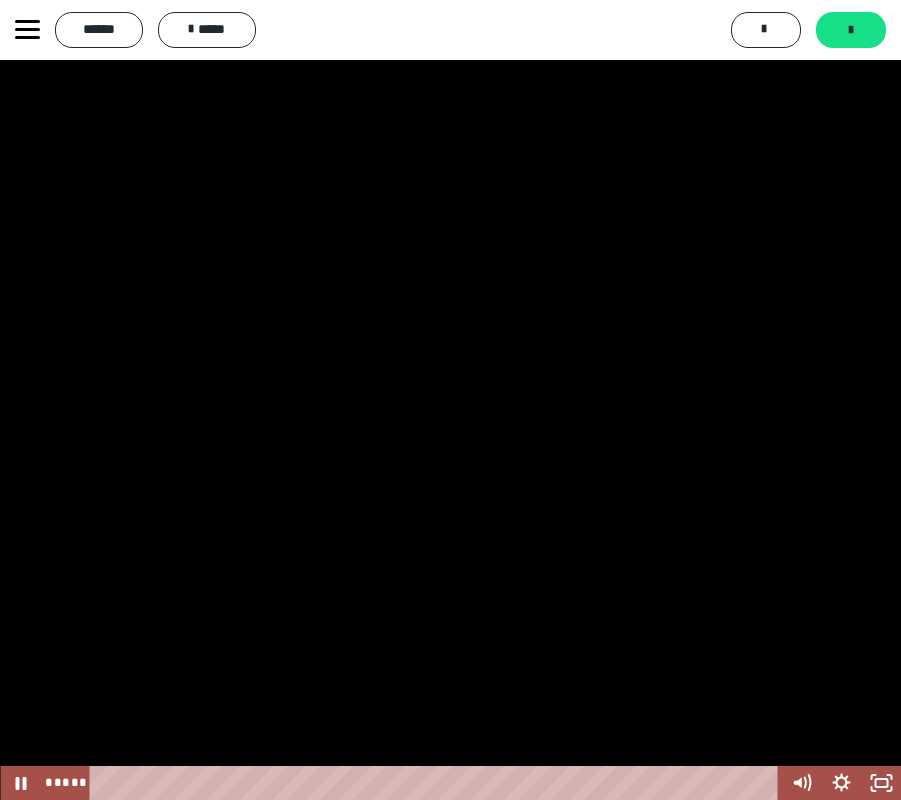 click at bounding box center [450, 400] 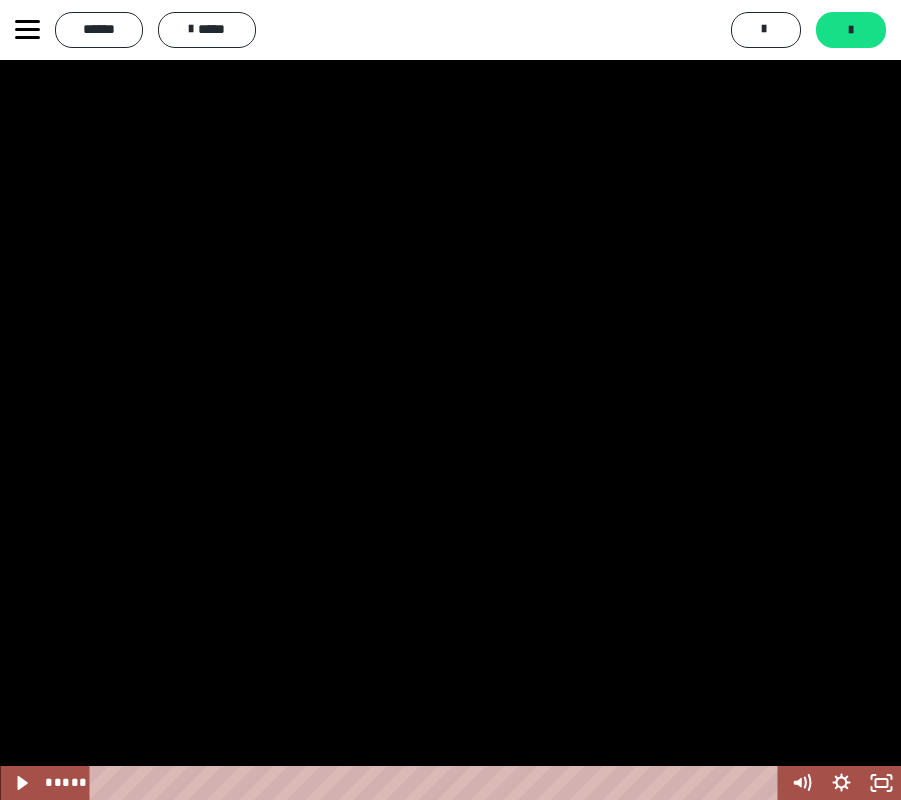 click at bounding box center (450, 400) 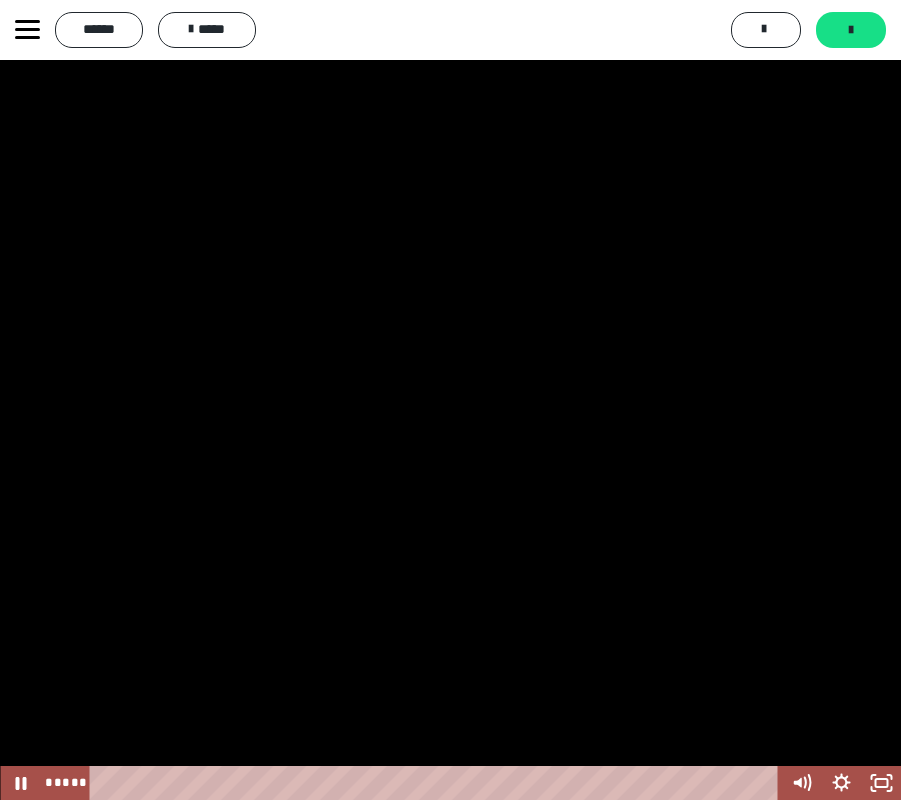 click at bounding box center [450, 400] 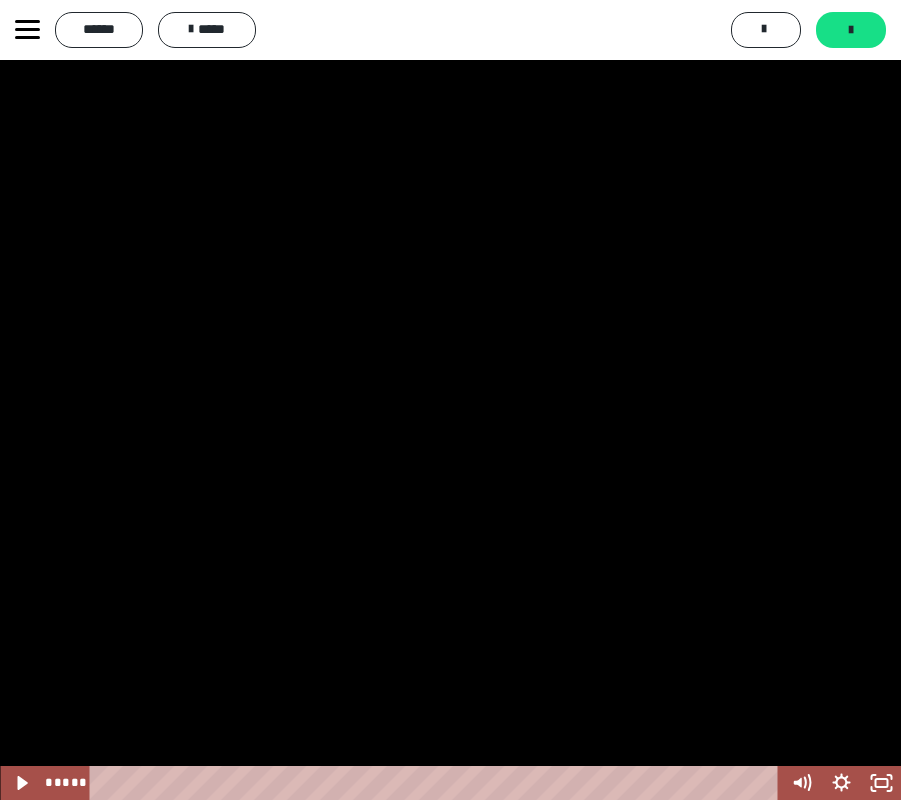 click at bounding box center [450, 400] 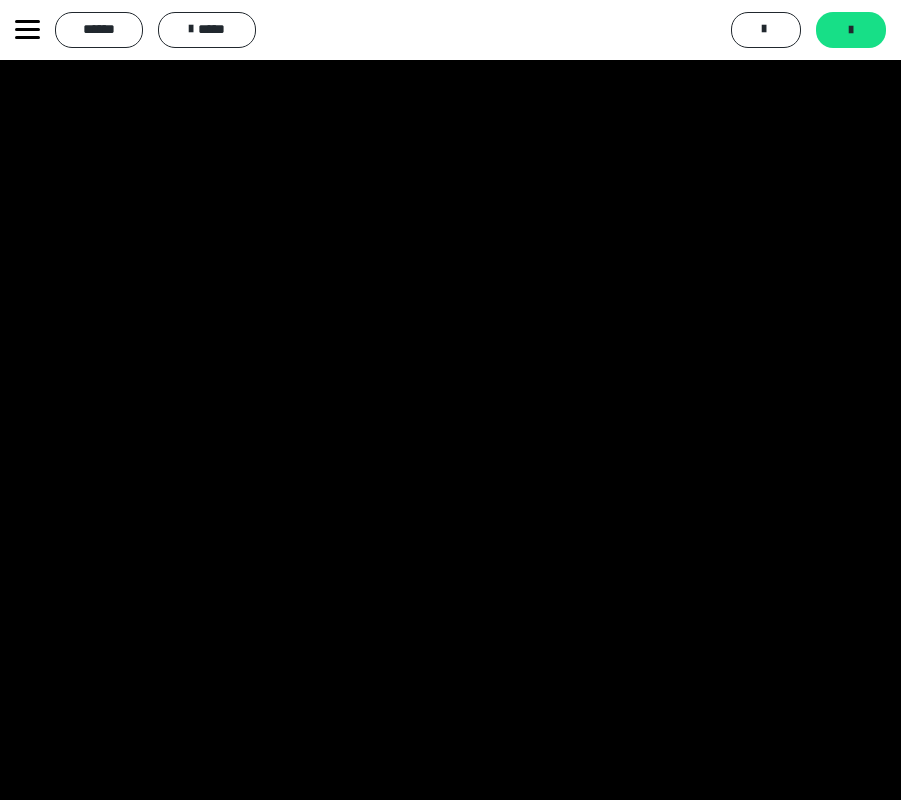 click at bounding box center (450, 400) 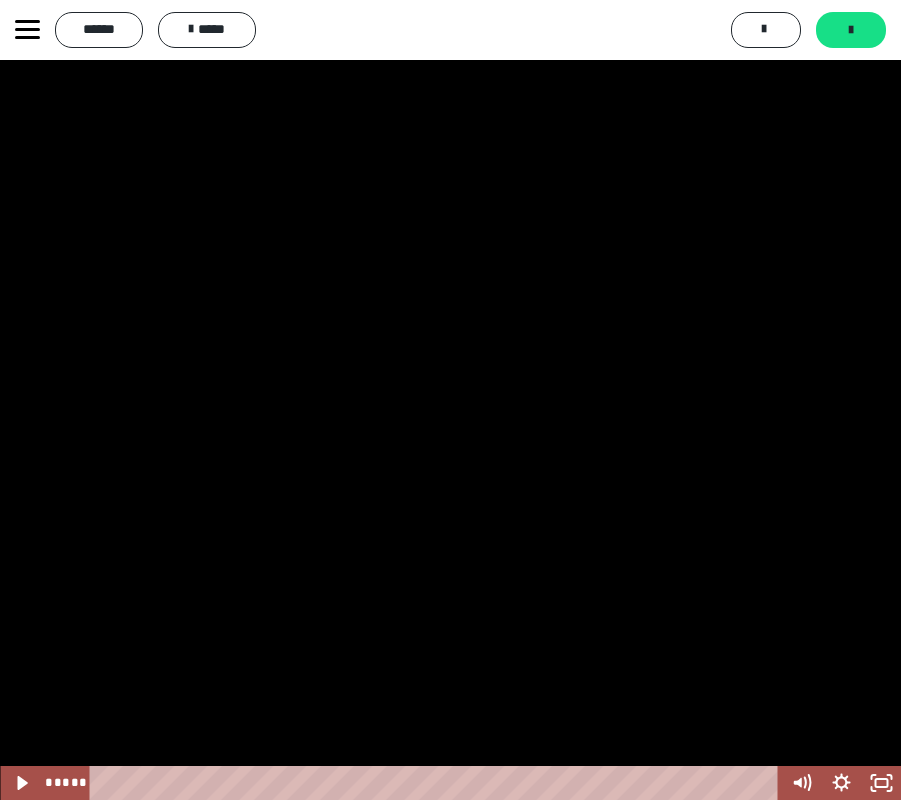 click at bounding box center (450, 400) 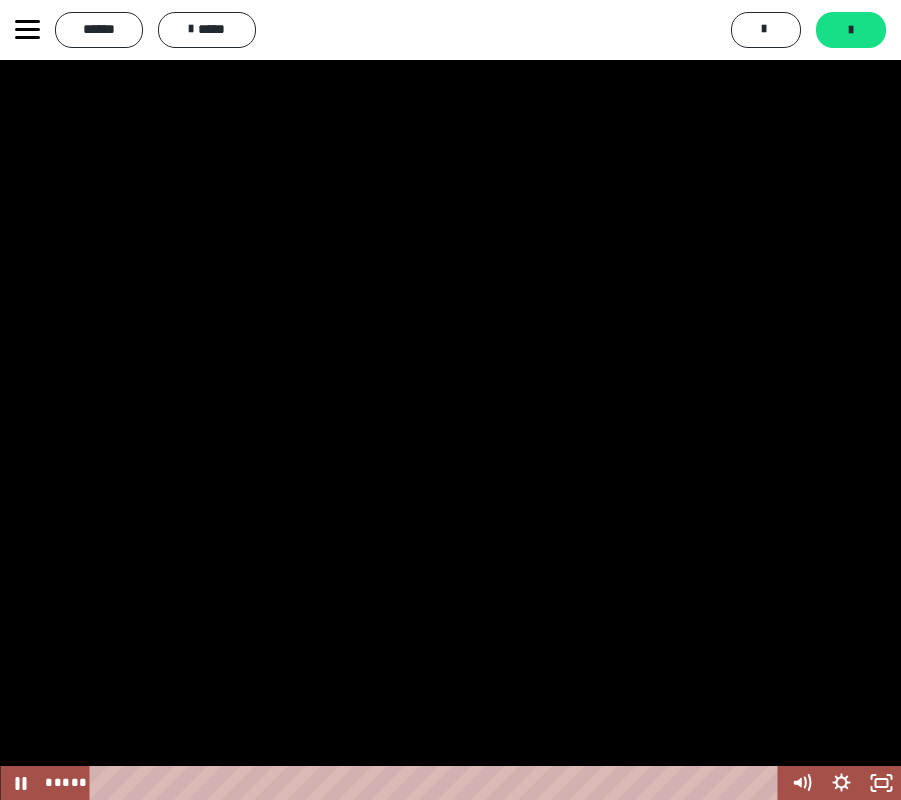 click at bounding box center (450, 400) 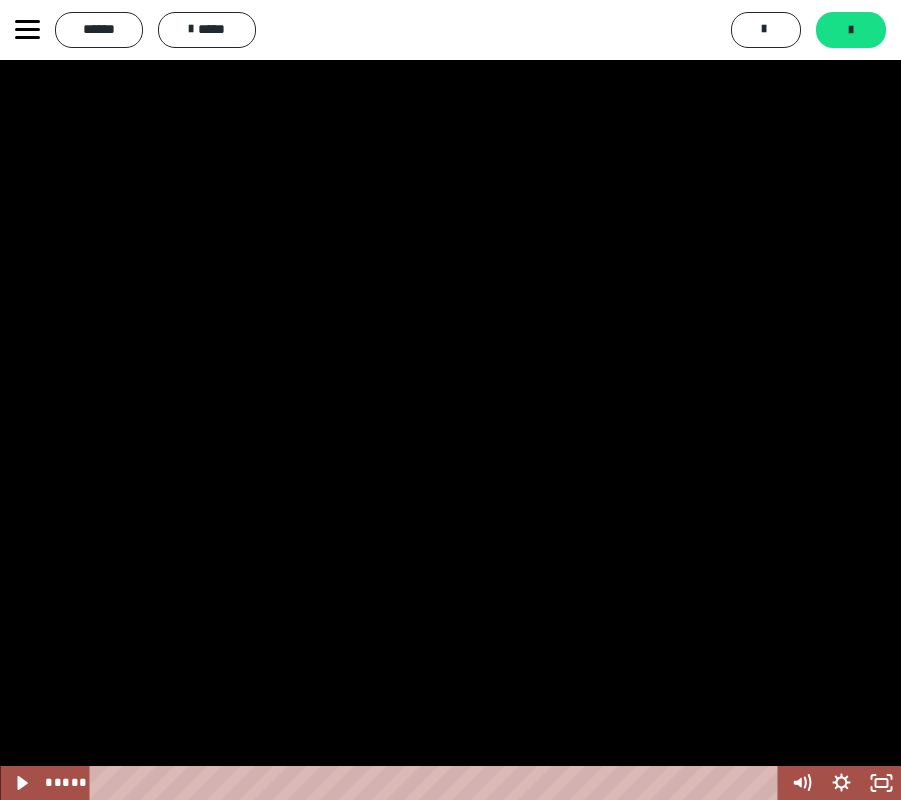 click at bounding box center (450, 400) 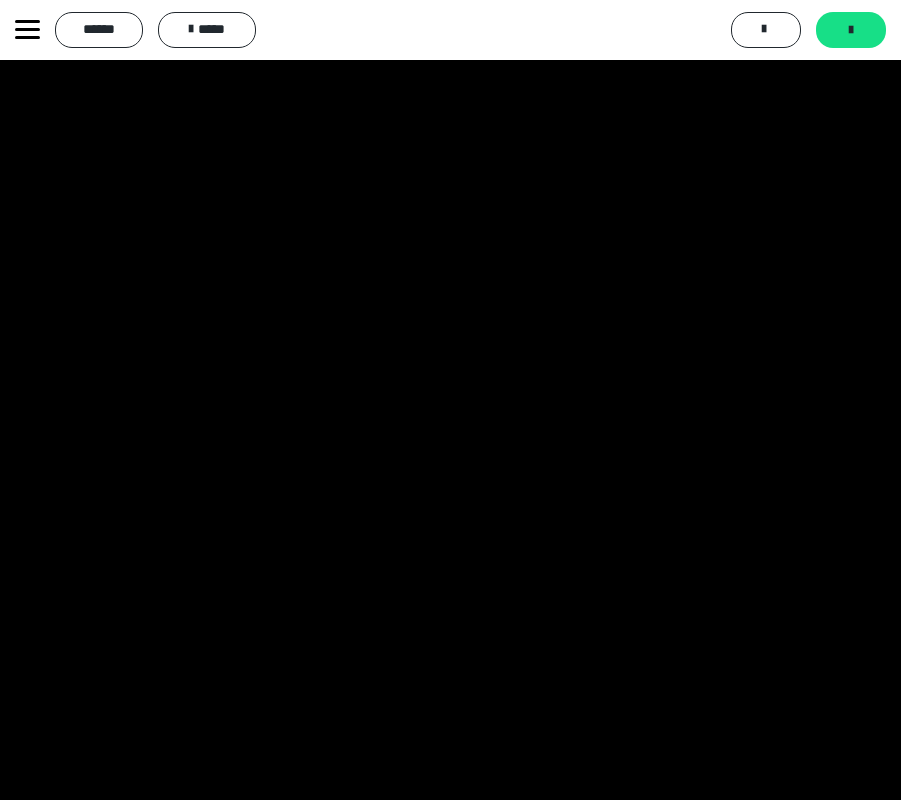 click at bounding box center [450, 400] 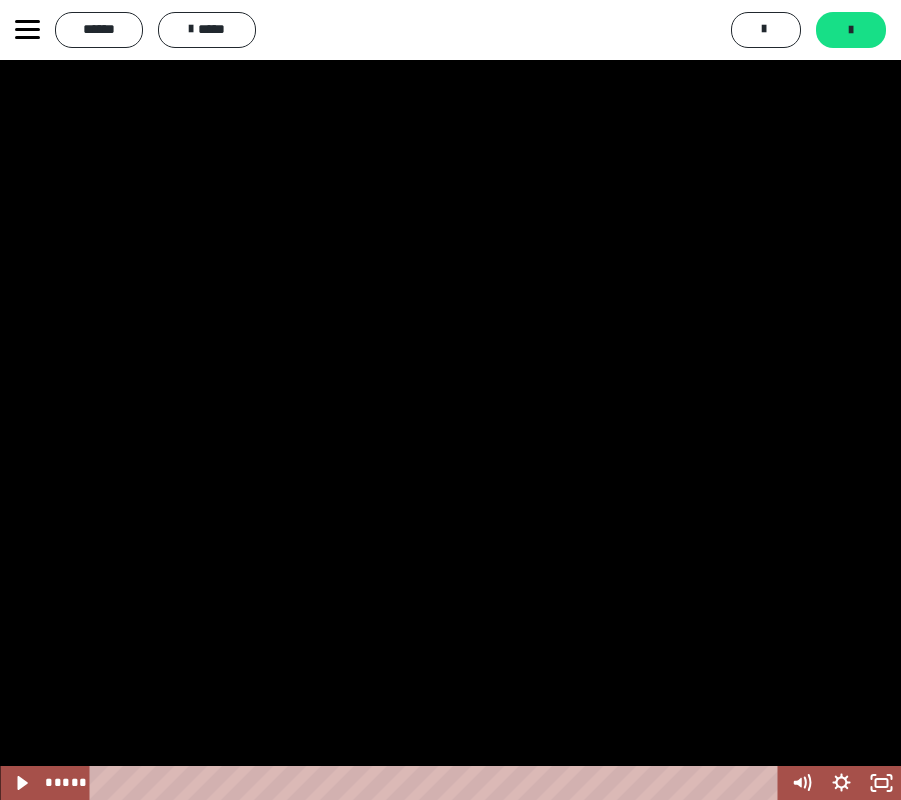 click at bounding box center (450, 400) 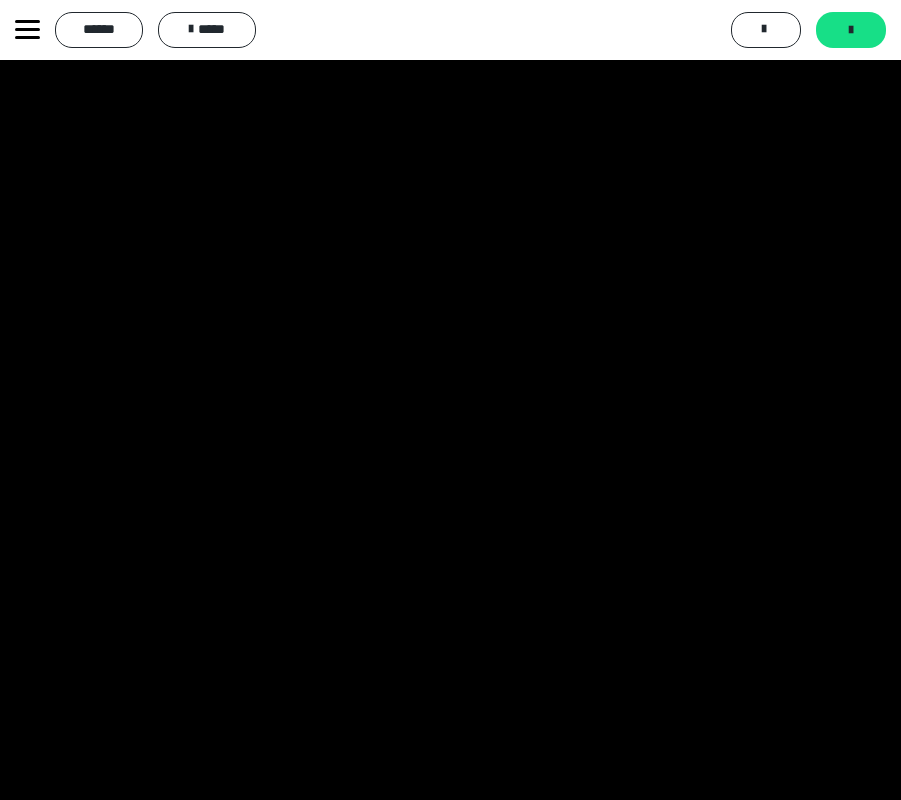 click at bounding box center (450, 400) 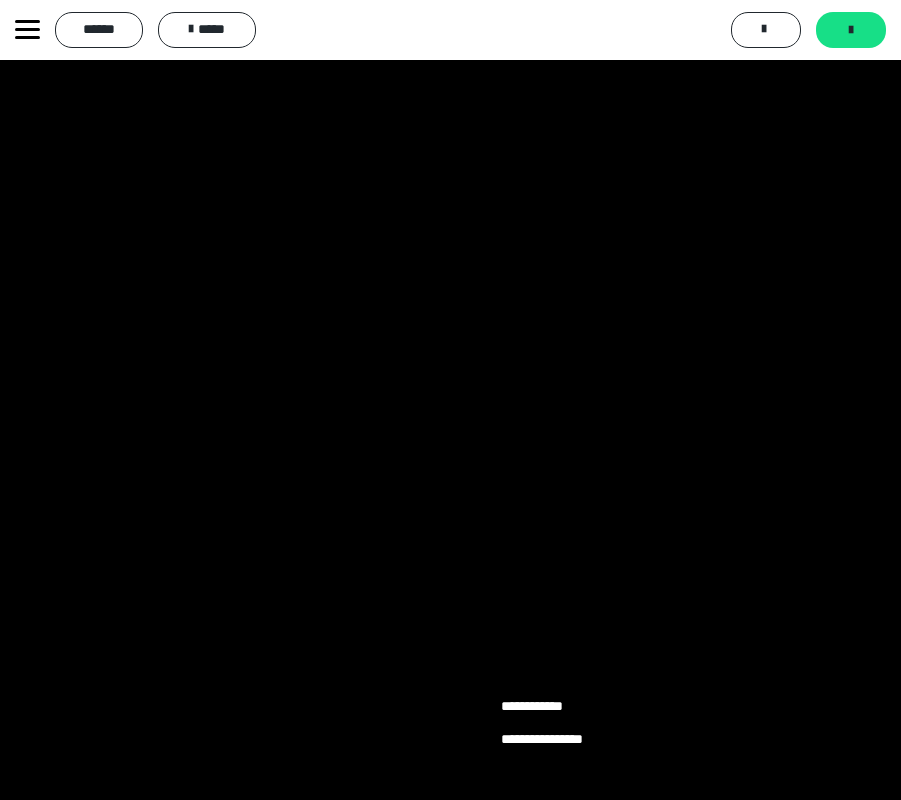 click at bounding box center [450, 400] 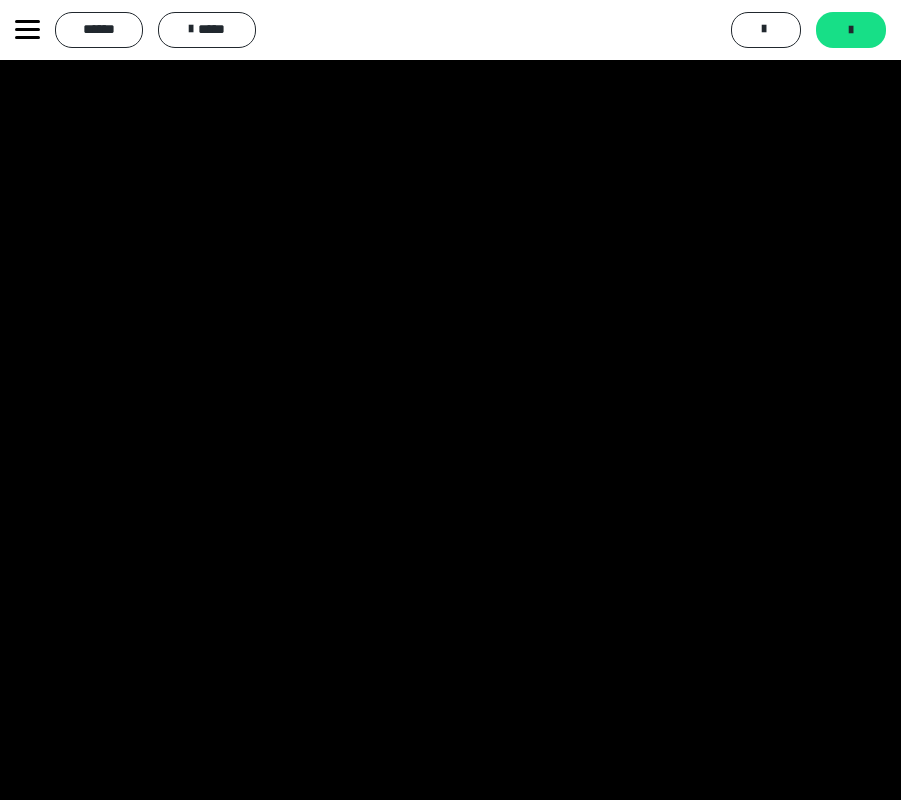 click at bounding box center [450, 400] 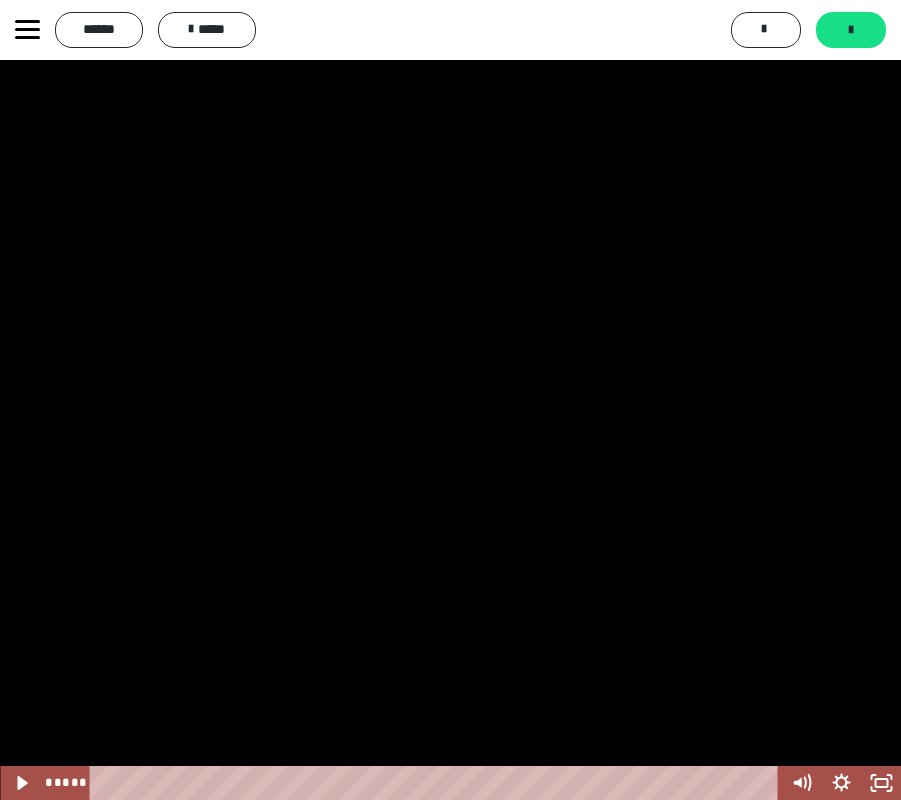 click at bounding box center [450, 400] 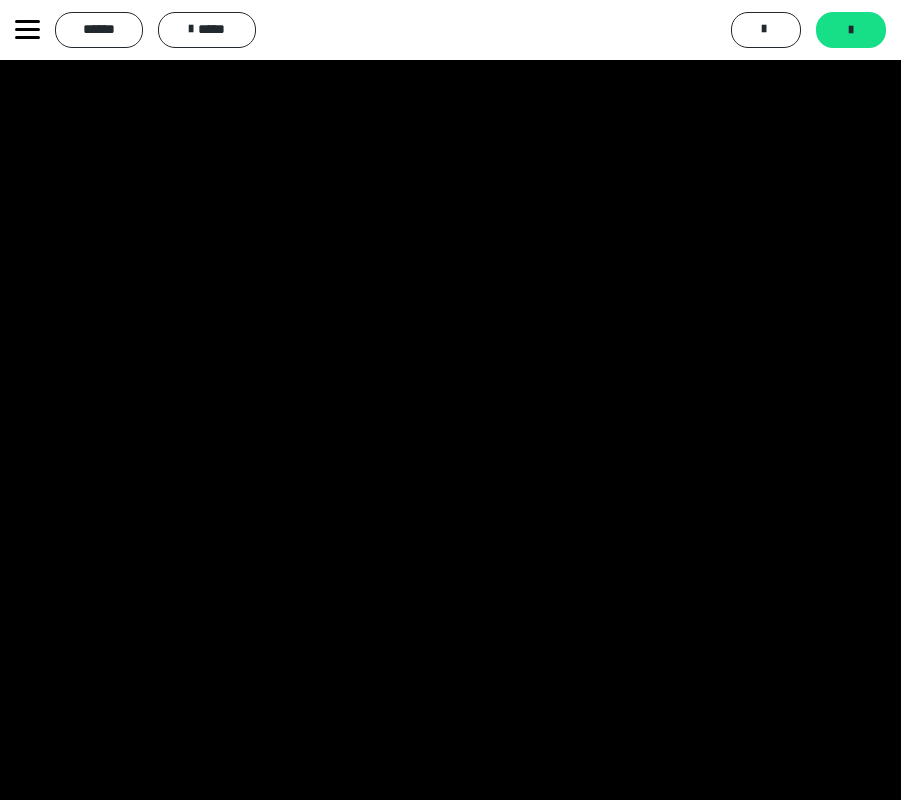 click at bounding box center [450, 400] 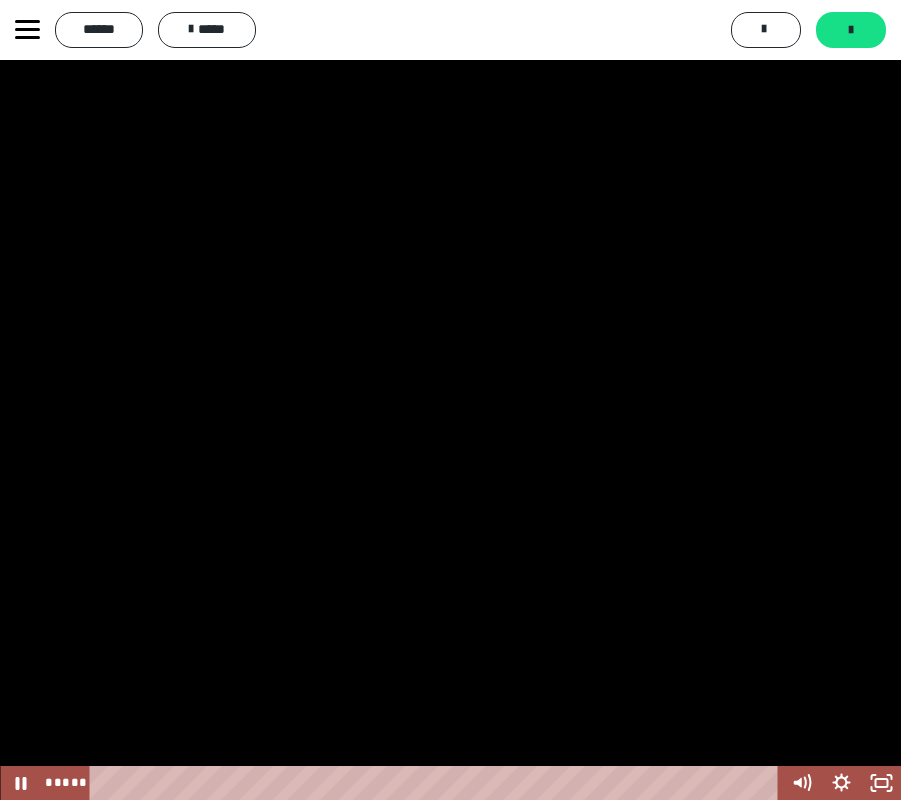 click at bounding box center [450, 400] 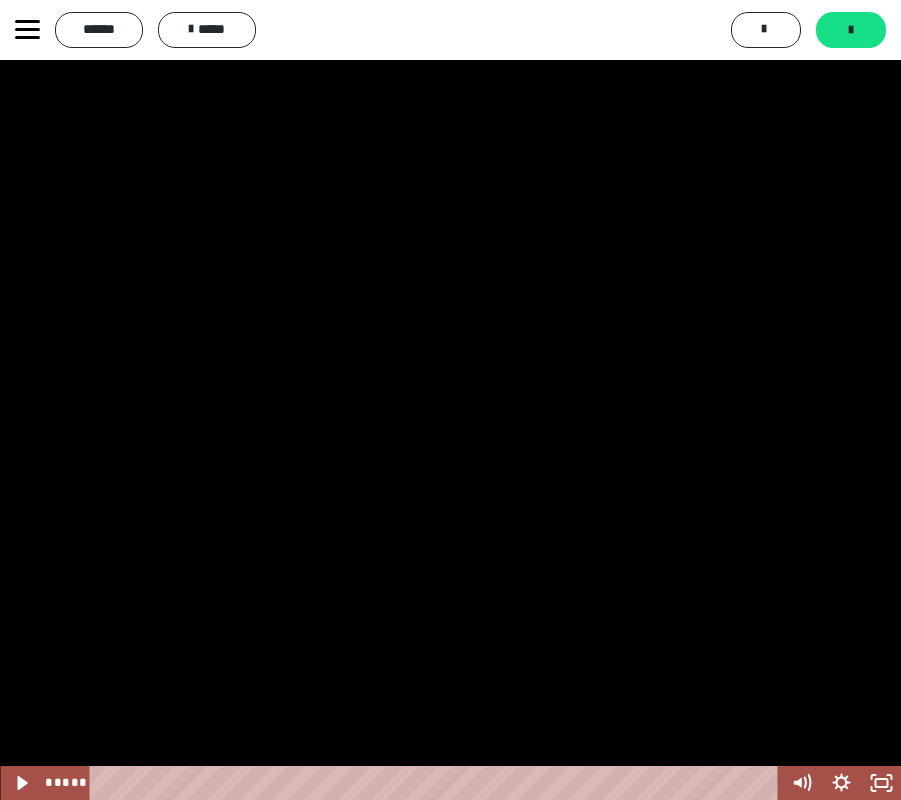 click at bounding box center [450, 400] 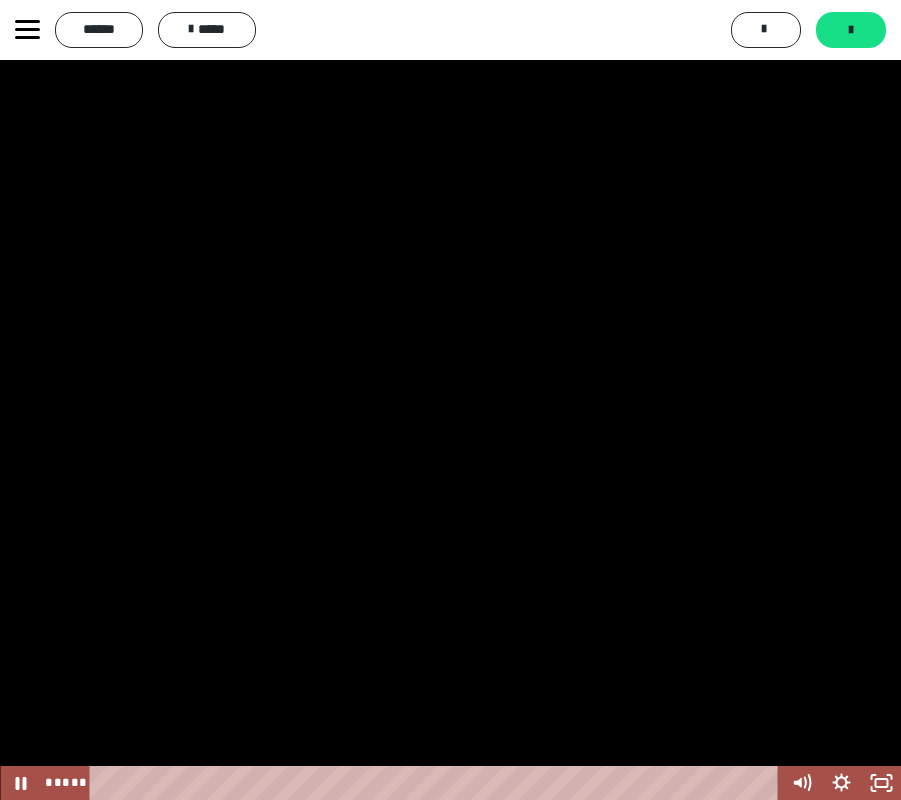 click at bounding box center [450, 400] 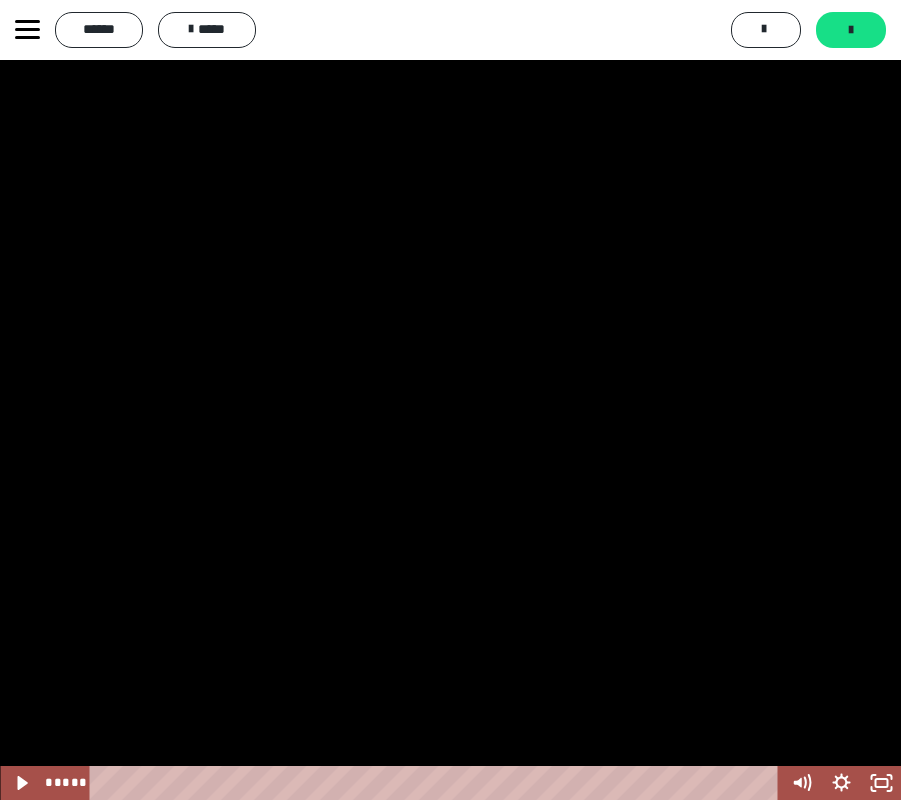 click at bounding box center (450, 400) 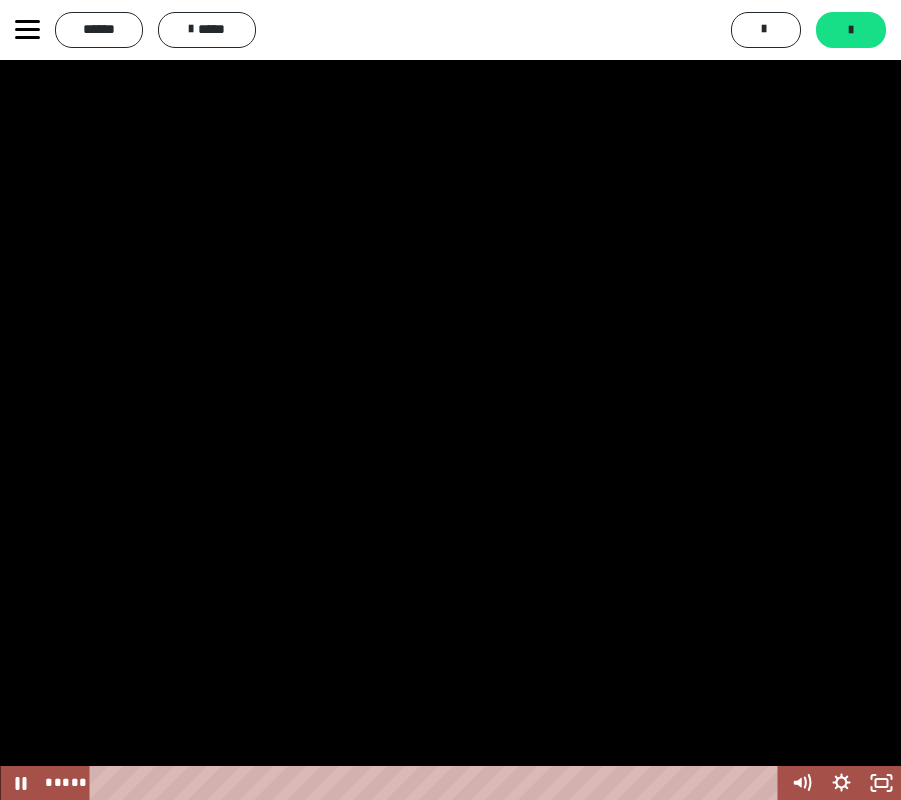 click at bounding box center (450, 400) 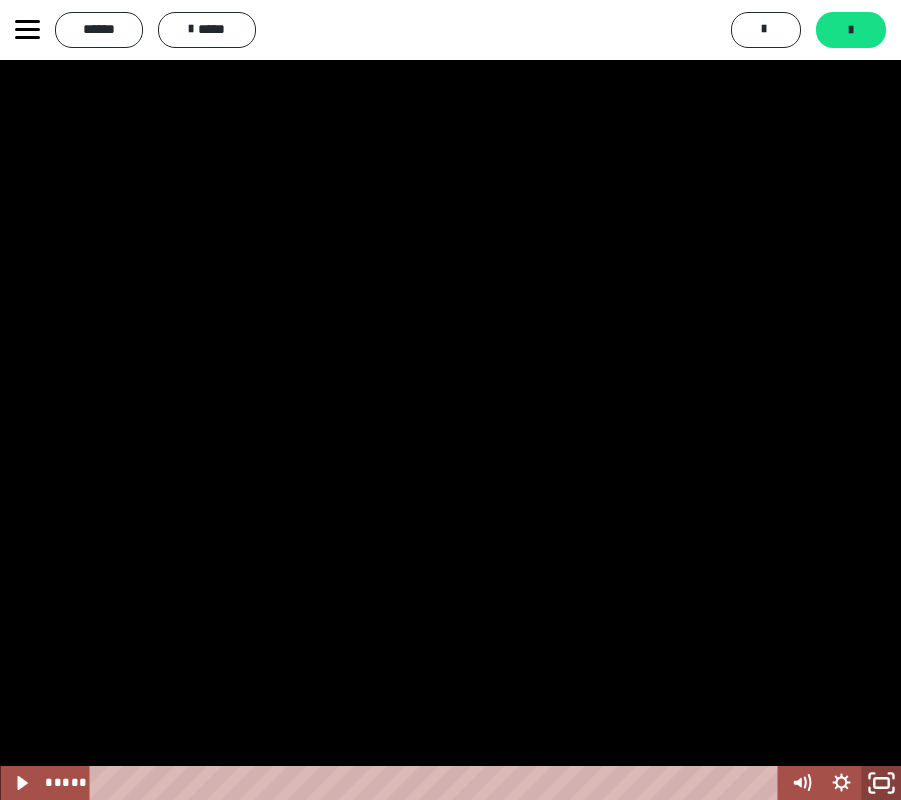 click 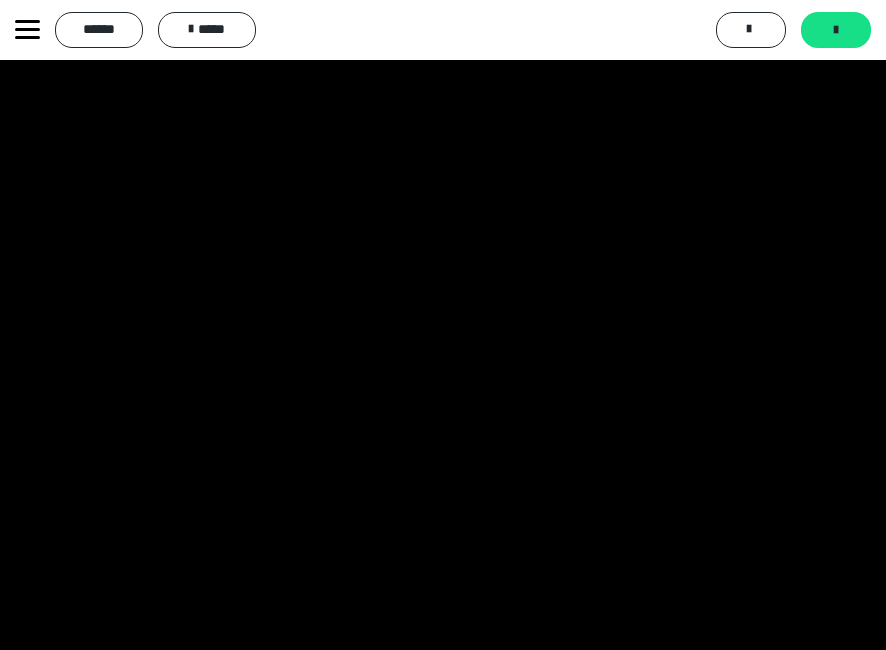 scroll, scrollTop: 0, scrollLeft: 0, axis: both 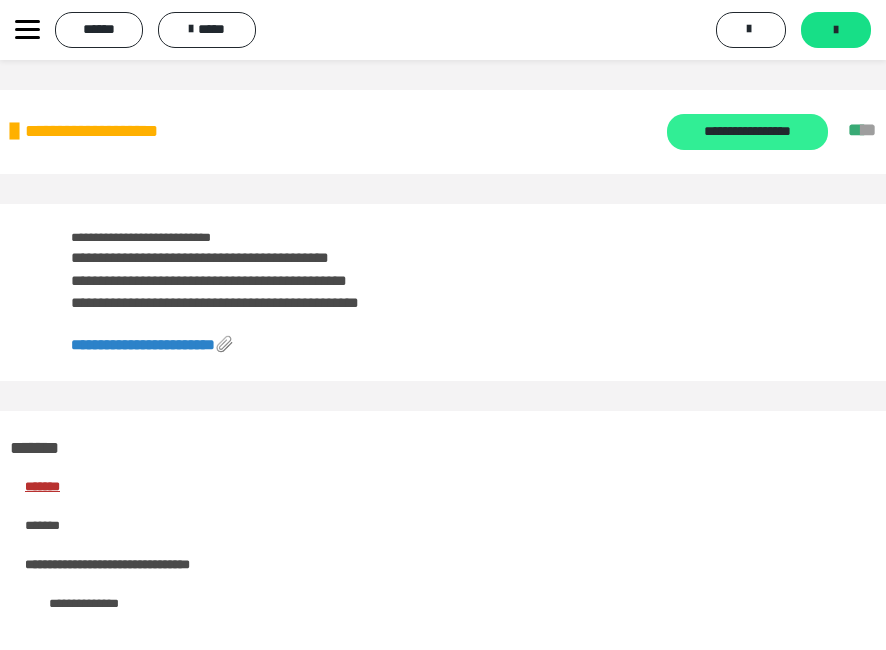 click on "**********" at bounding box center (747, 132) 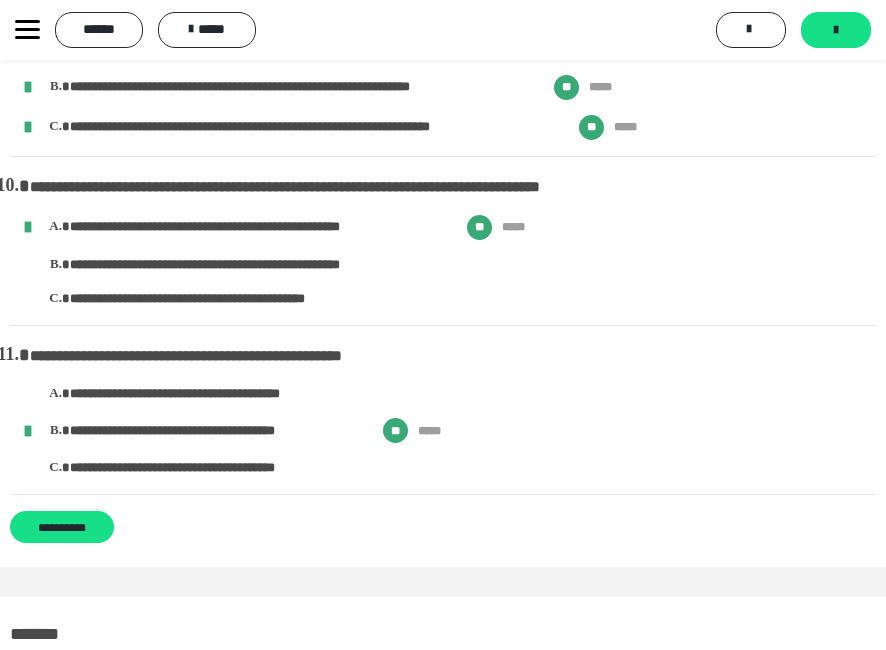 scroll, scrollTop: 1400, scrollLeft: 0, axis: vertical 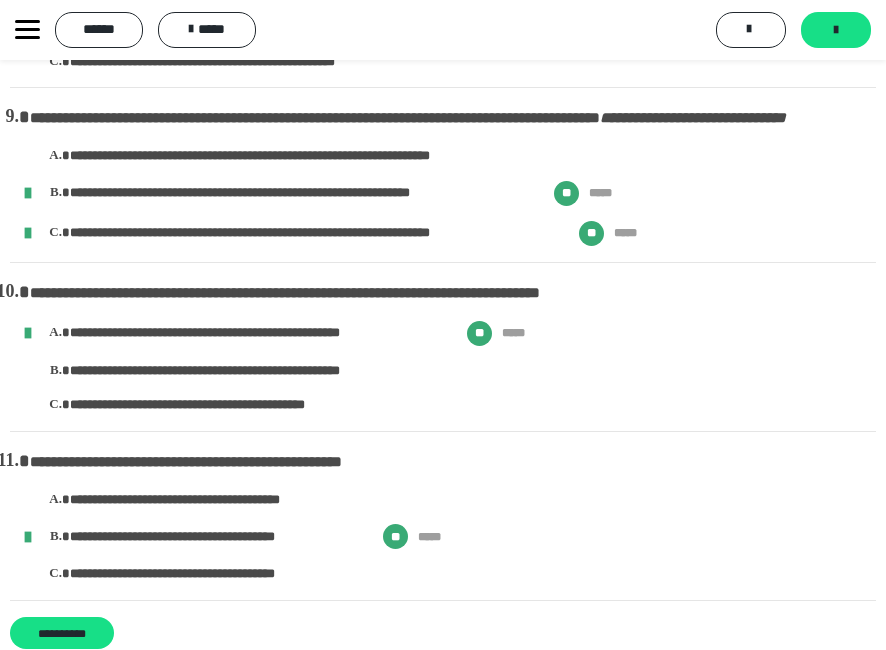 click 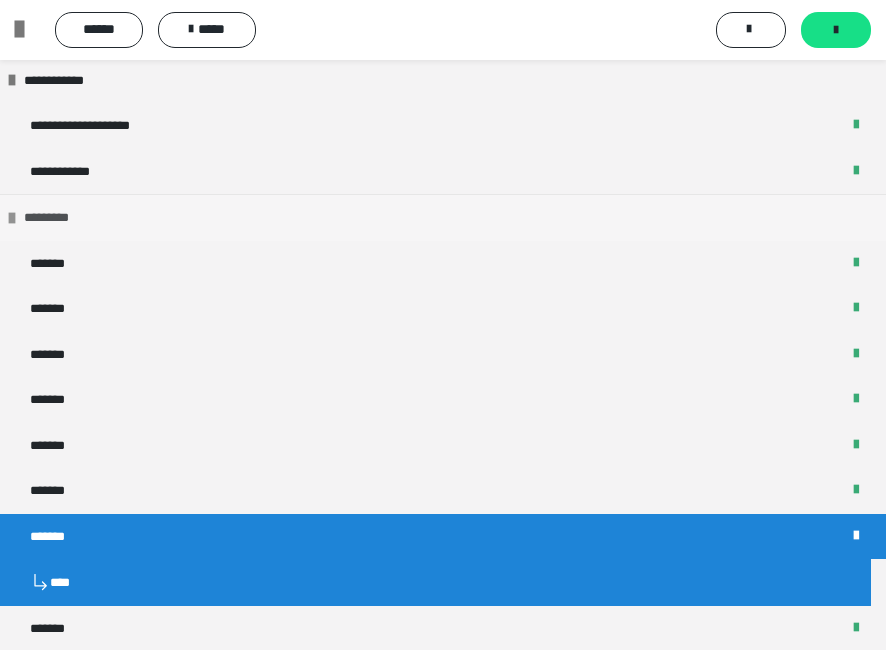 scroll, scrollTop: 500, scrollLeft: 0, axis: vertical 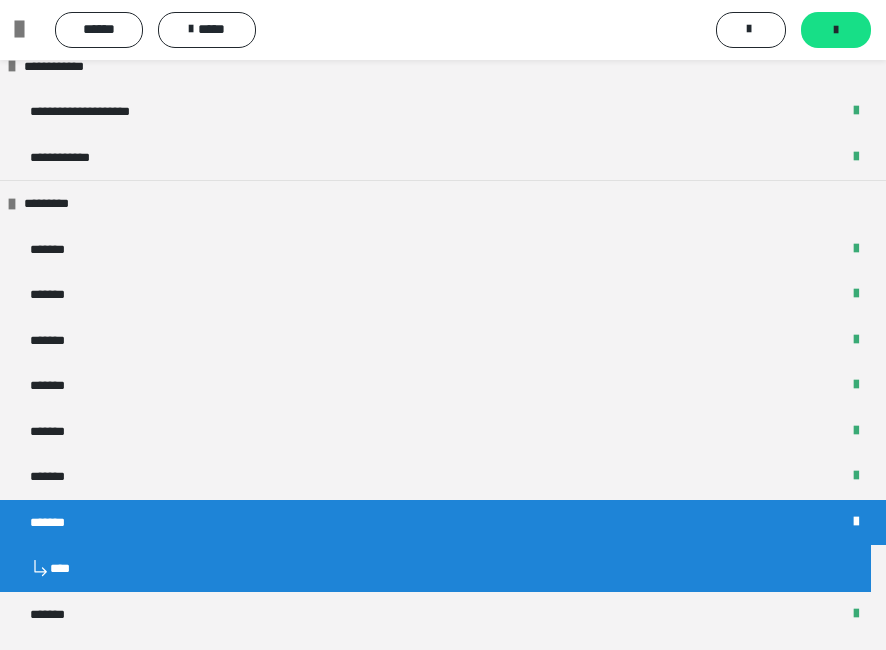 click on "*******" at bounding box center (443, 523) 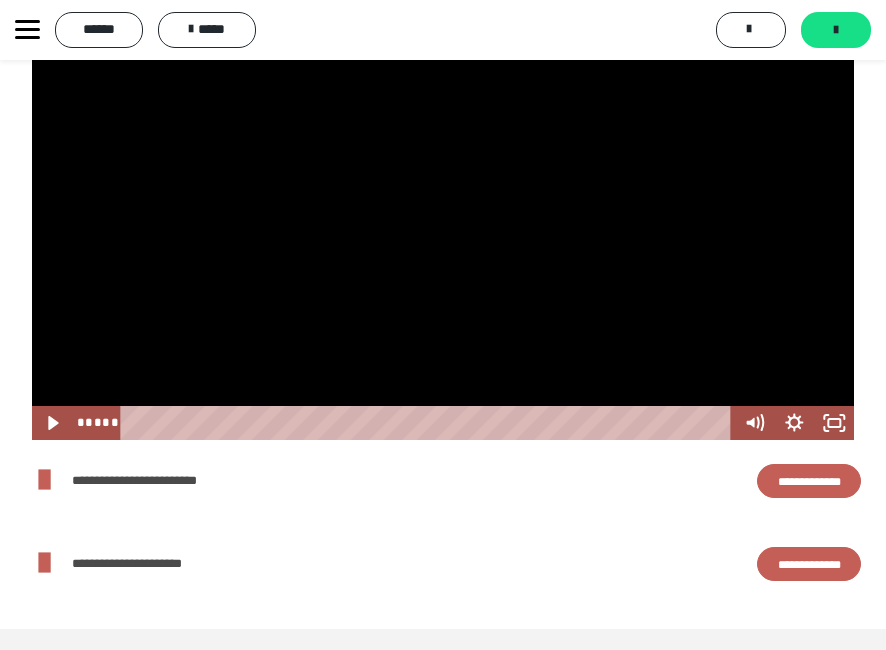 scroll, scrollTop: 5661, scrollLeft: 0, axis: vertical 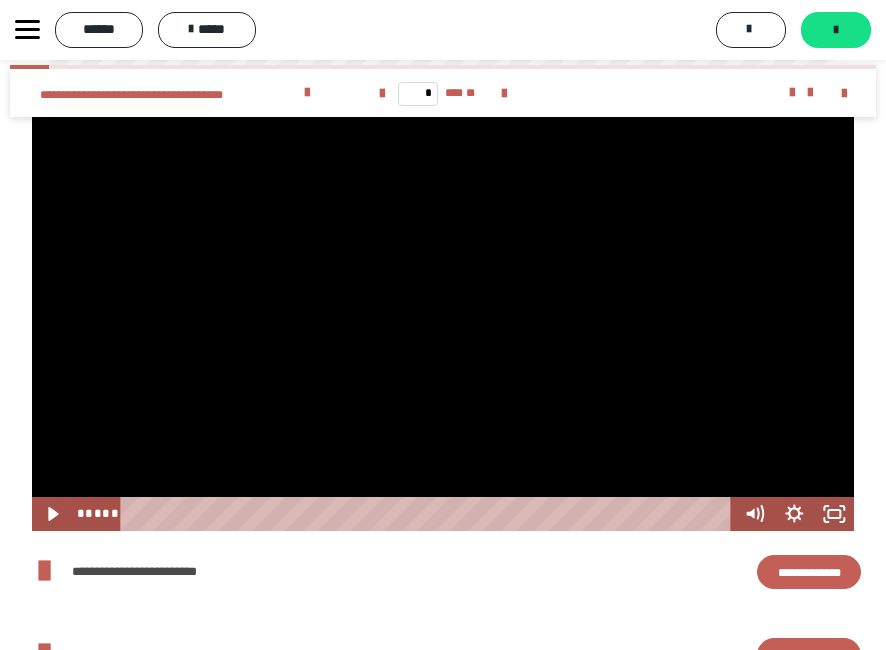 click at bounding box center (443, 324) 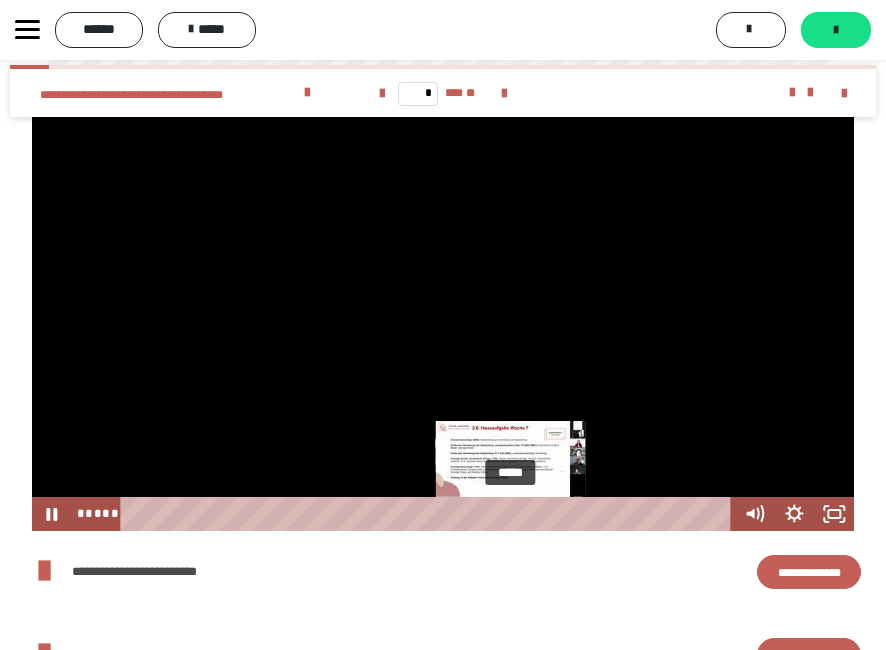 click on "*****" at bounding box center [429, 514] 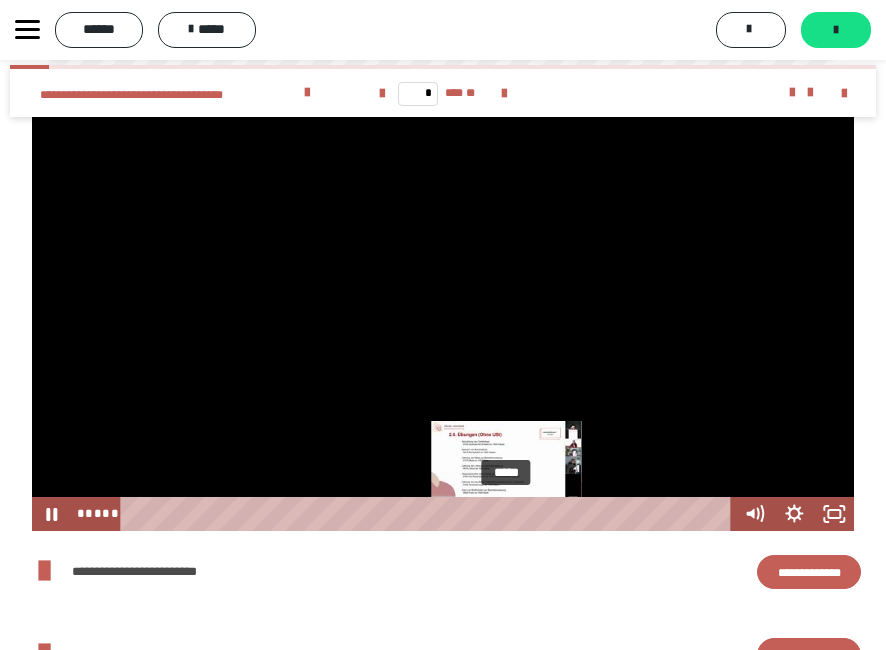 click at bounding box center [512, 513] 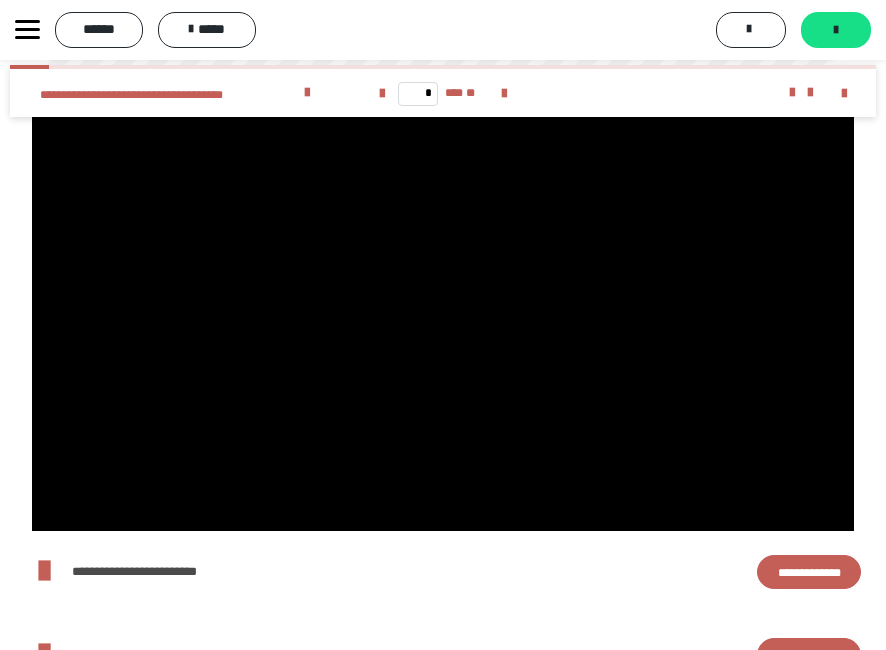 click at bounding box center [443, 324] 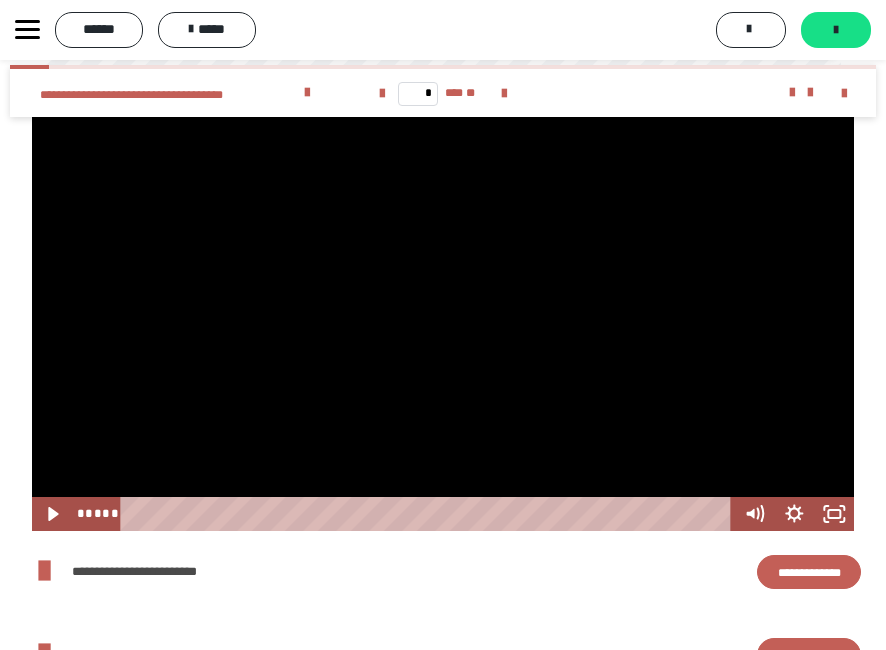 click at bounding box center [443, 324] 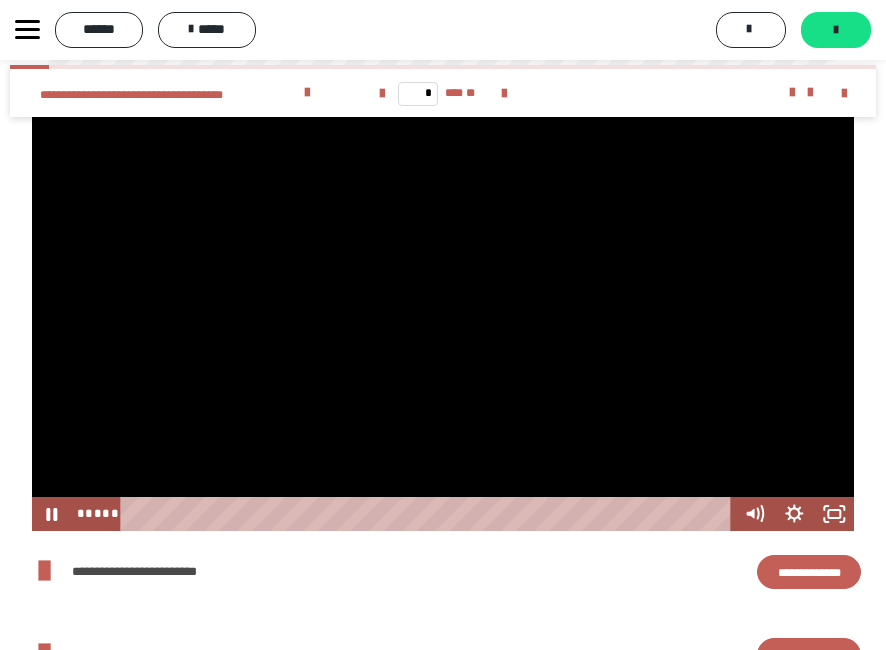 click at bounding box center [443, 324] 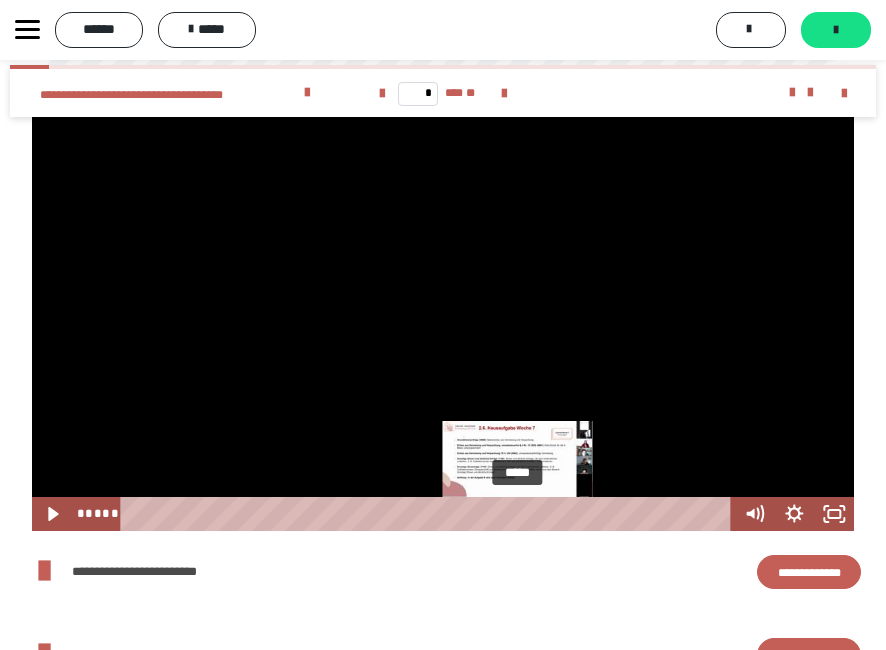 click at bounding box center (525, 513) 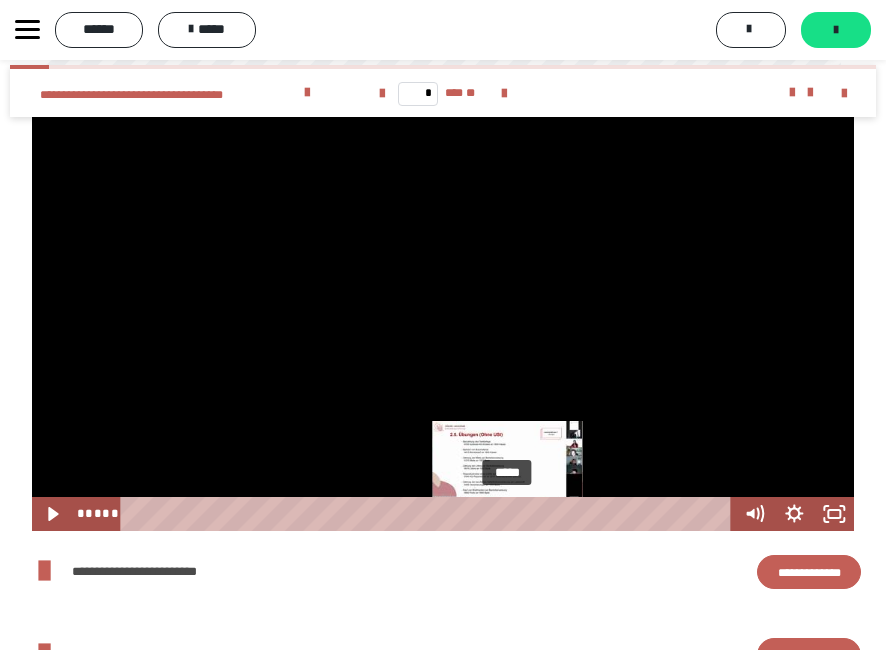 click on "*****" at bounding box center (429, 514) 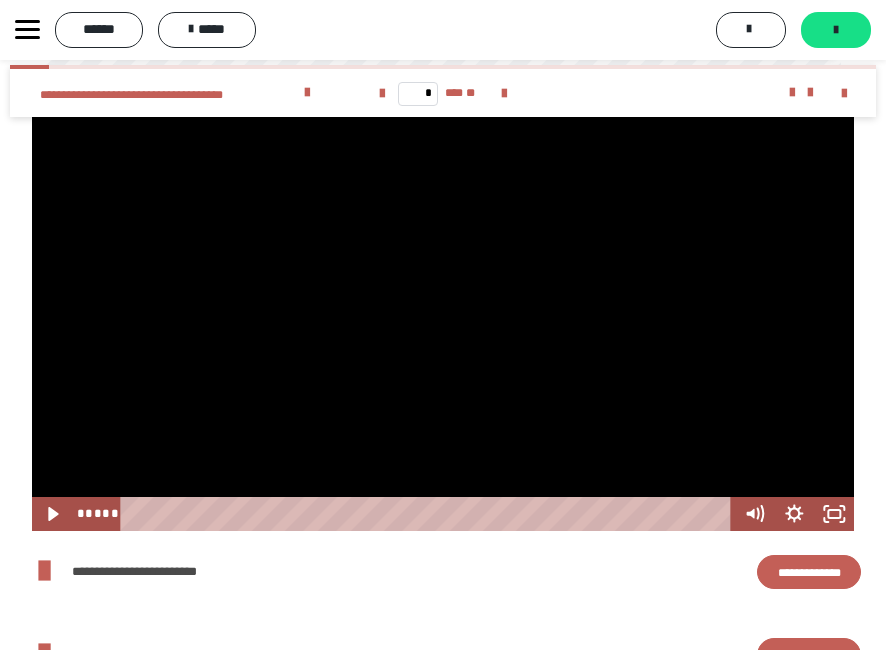click at bounding box center [443, 324] 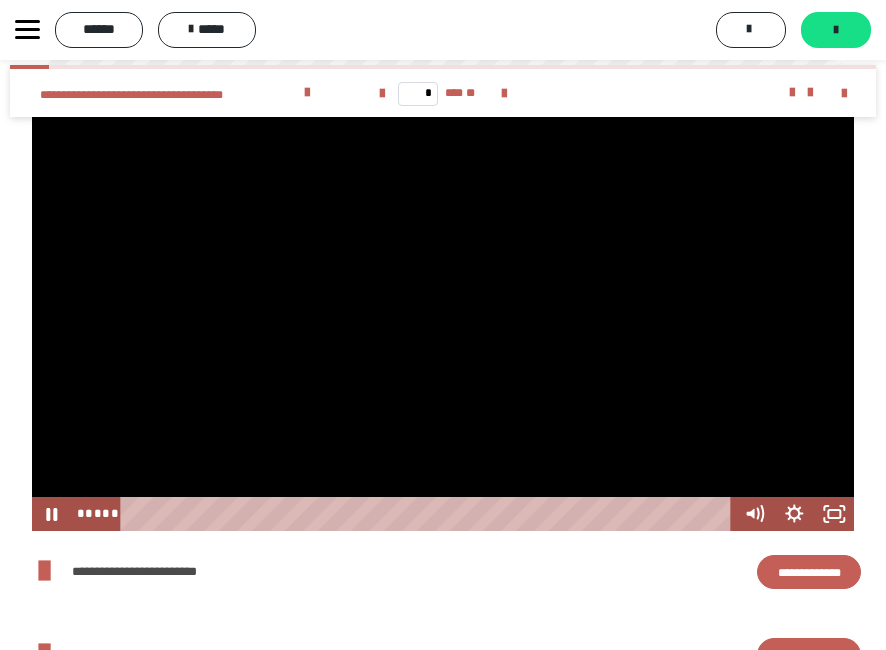 click at bounding box center [443, 324] 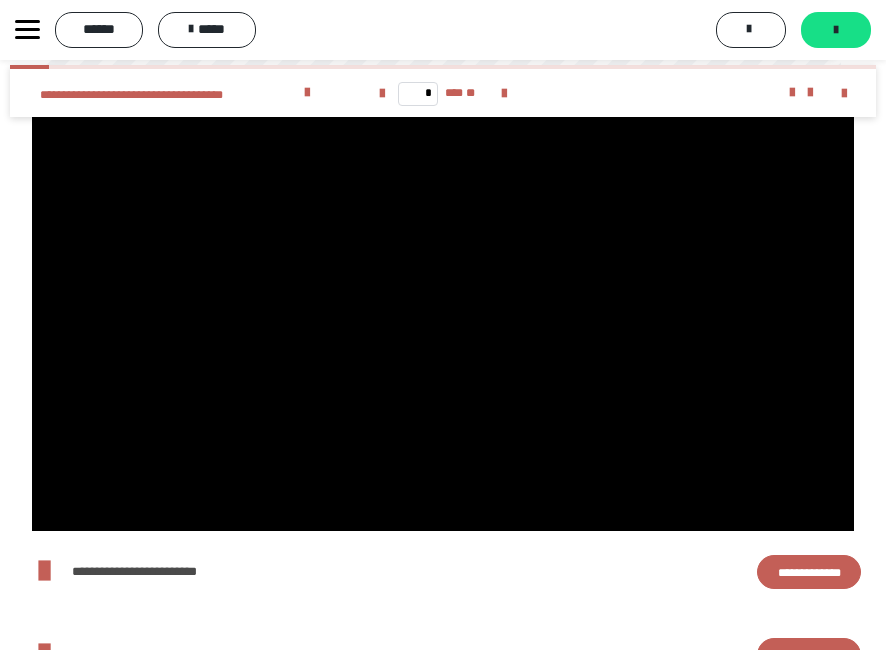 click at bounding box center (443, 324) 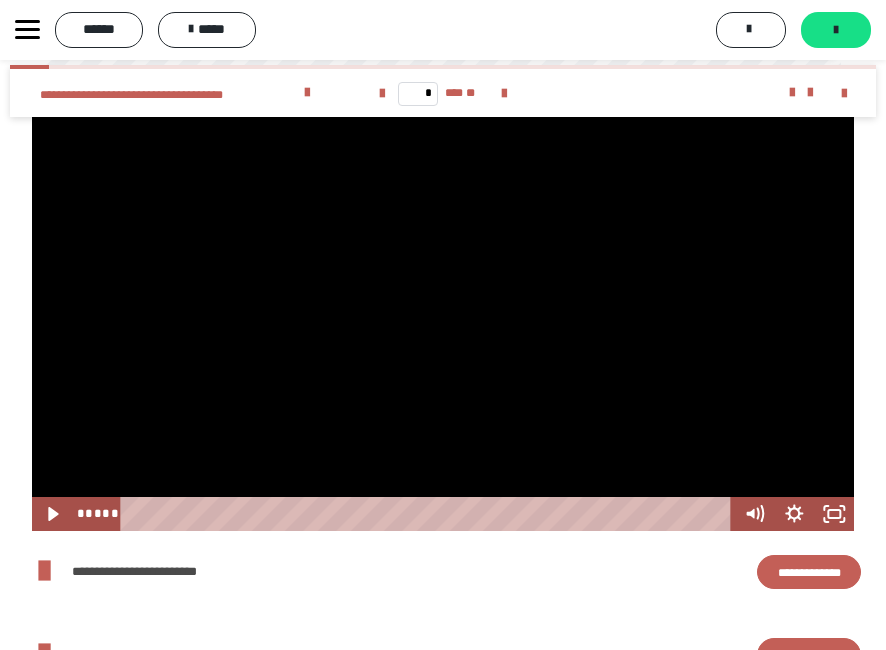 click at bounding box center [443, 324] 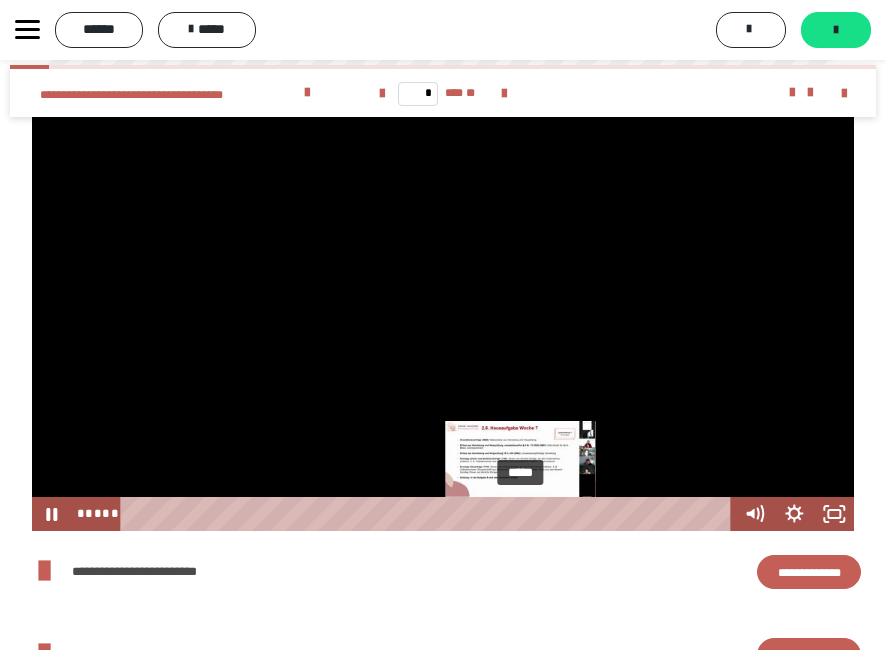 click on "*****" at bounding box center [429, 514] 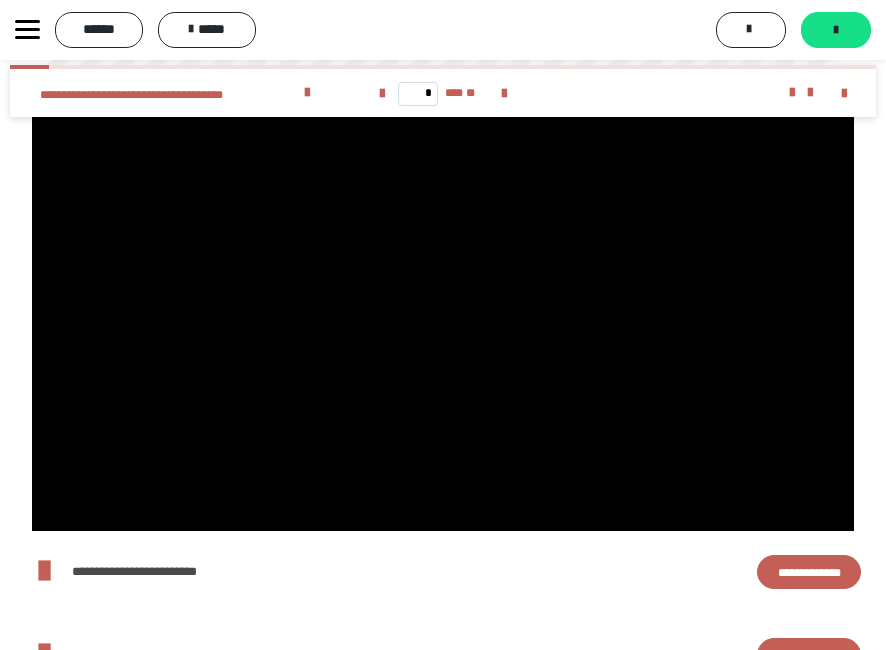 click at bounding box center (443, 324) 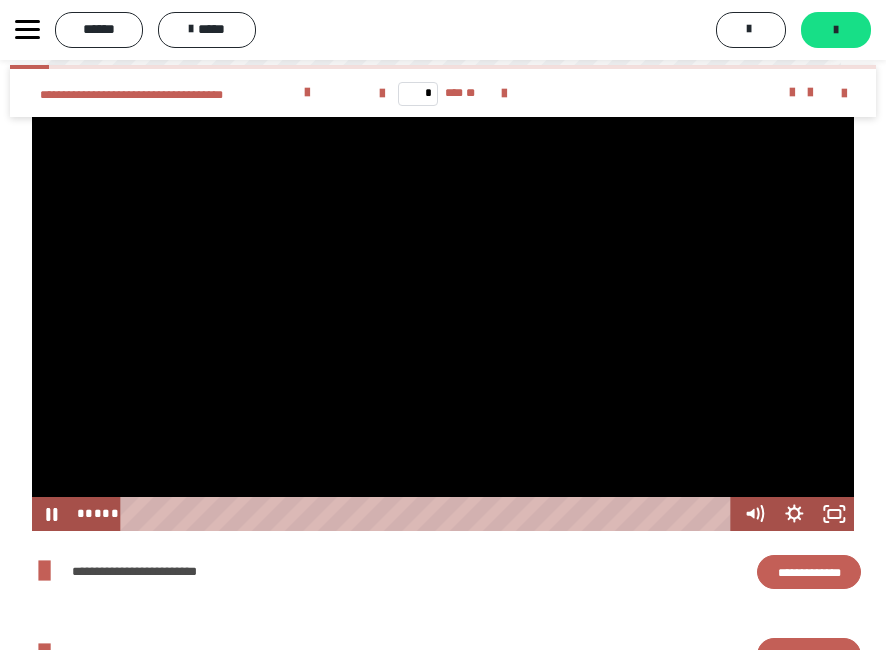 click at bounding box center [443, 324] 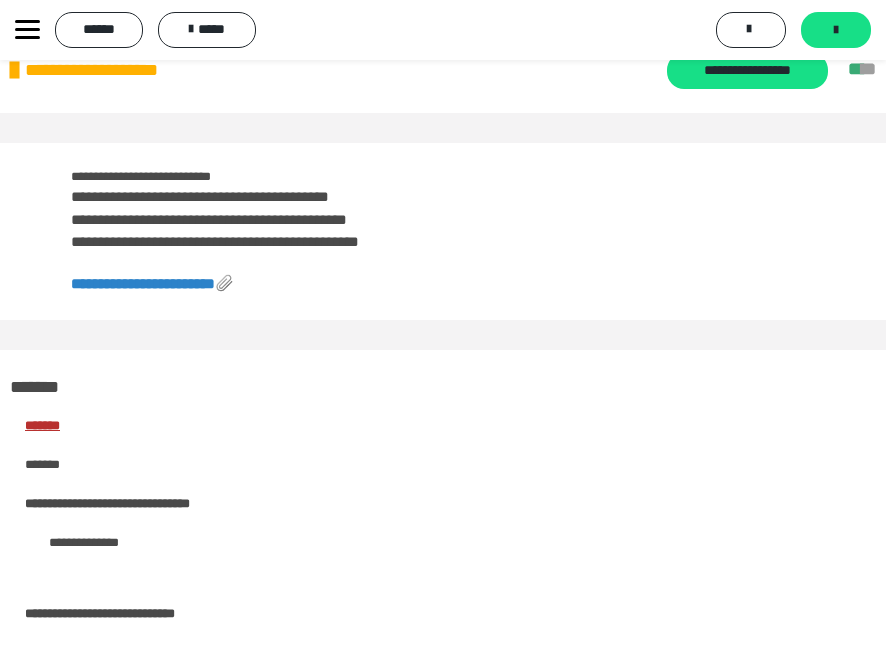 scroll, scrollTop: 0, scrollLeft: 0, axis: both 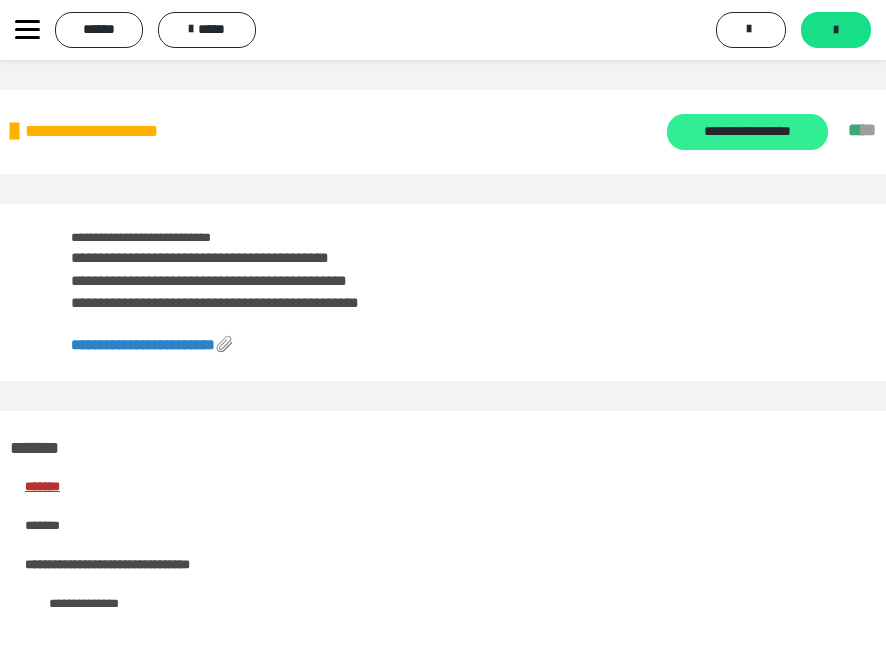 click on "**********" at bounding box center (747, 132) 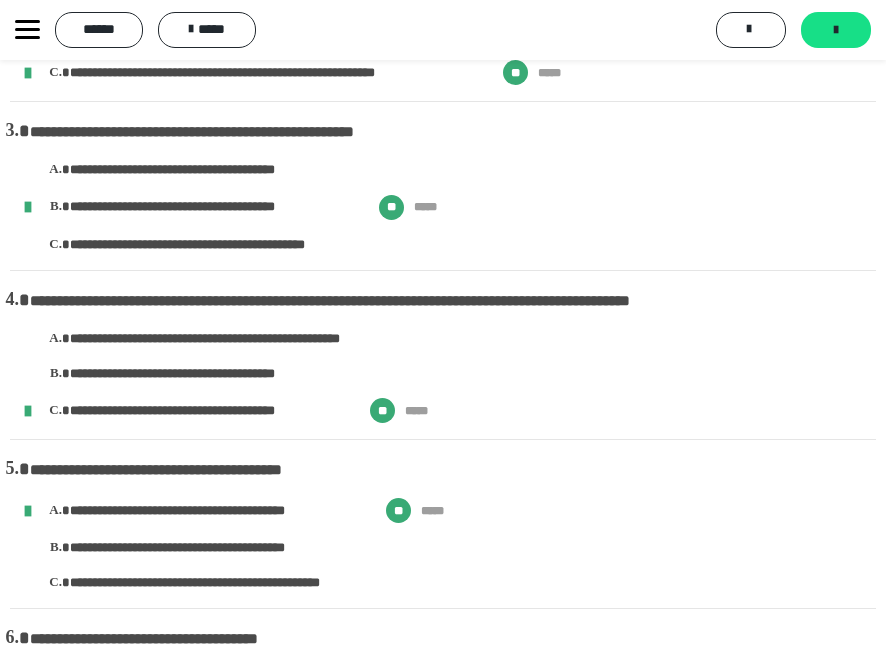 scroll, scrollTop: 400, scrollLeft: 0, axis: vertical 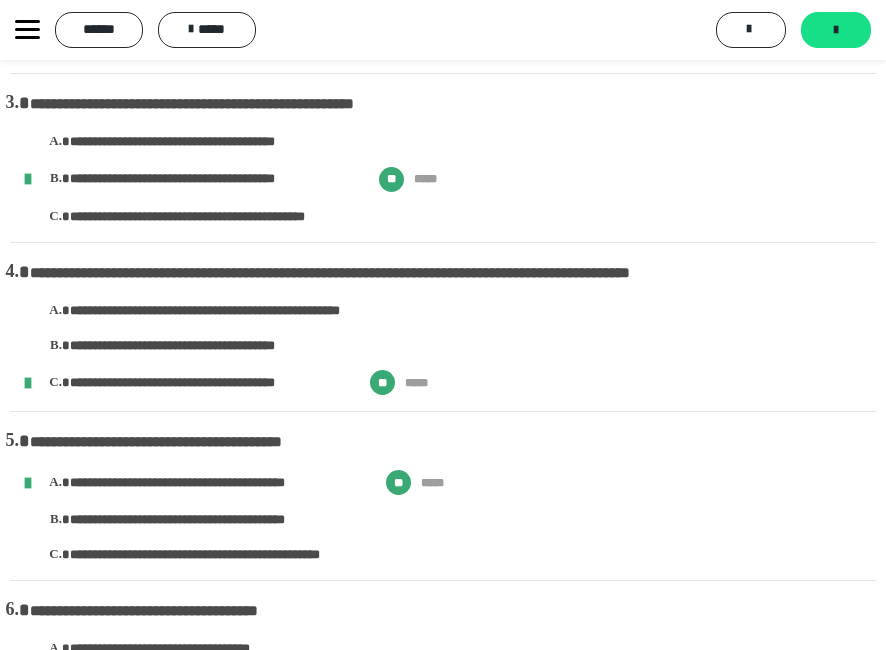 click 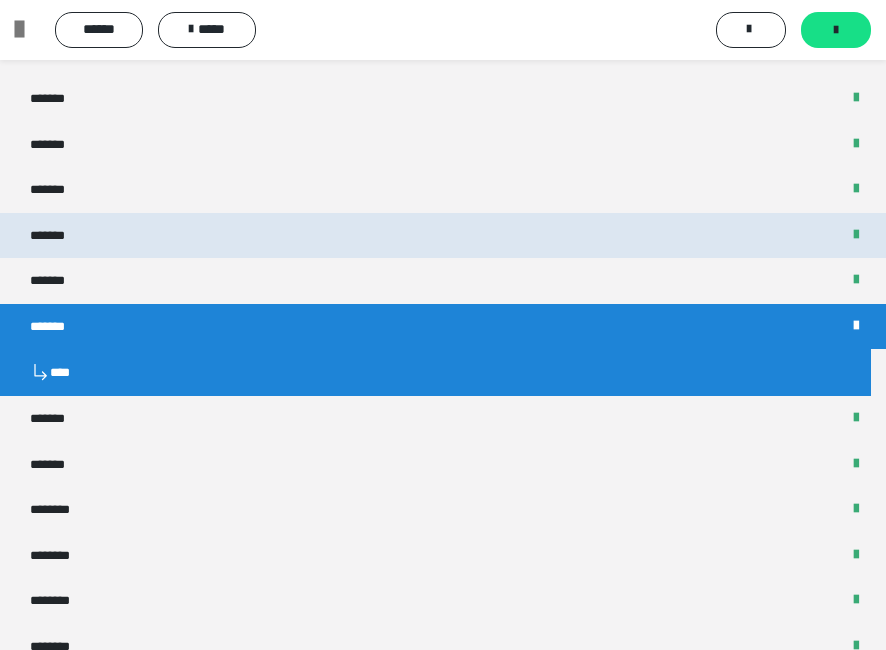 scroll, scrollTop: 700, scrollLeft: 0, axis: vertical 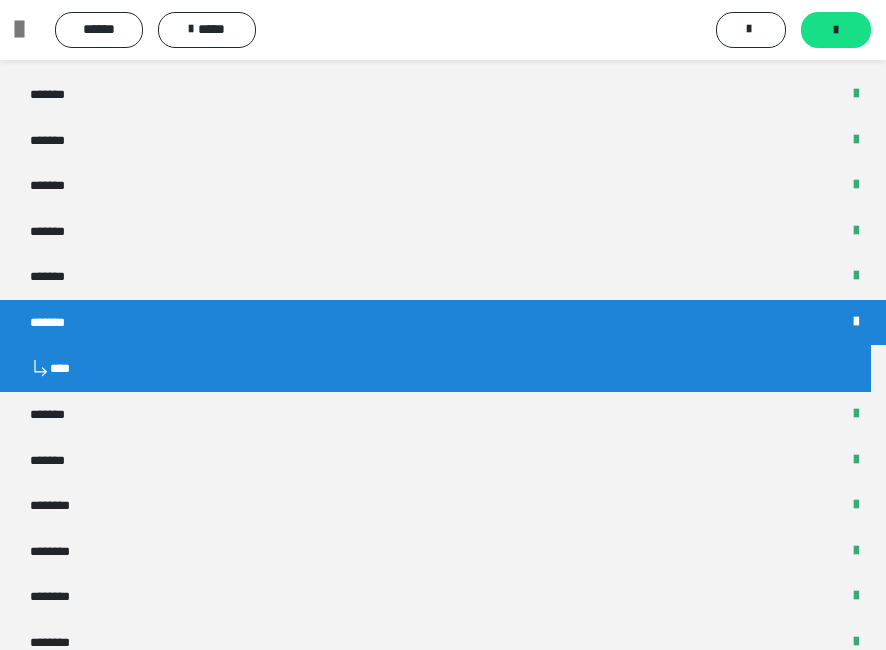 click on "*******" at bounding box center (443, 323) 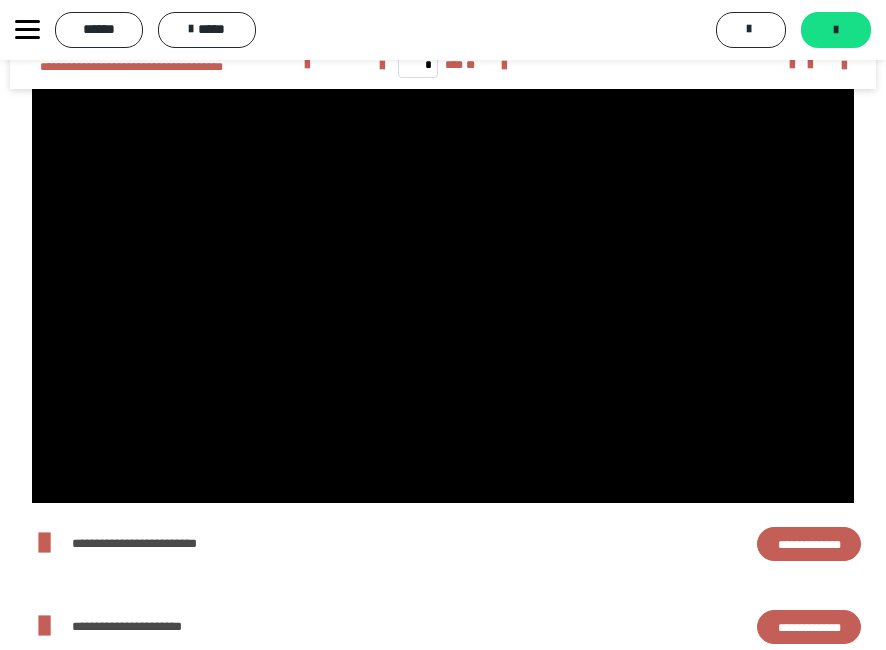 scroll, scrollTop: 5700, scrollLeft: 0, axis: vertical 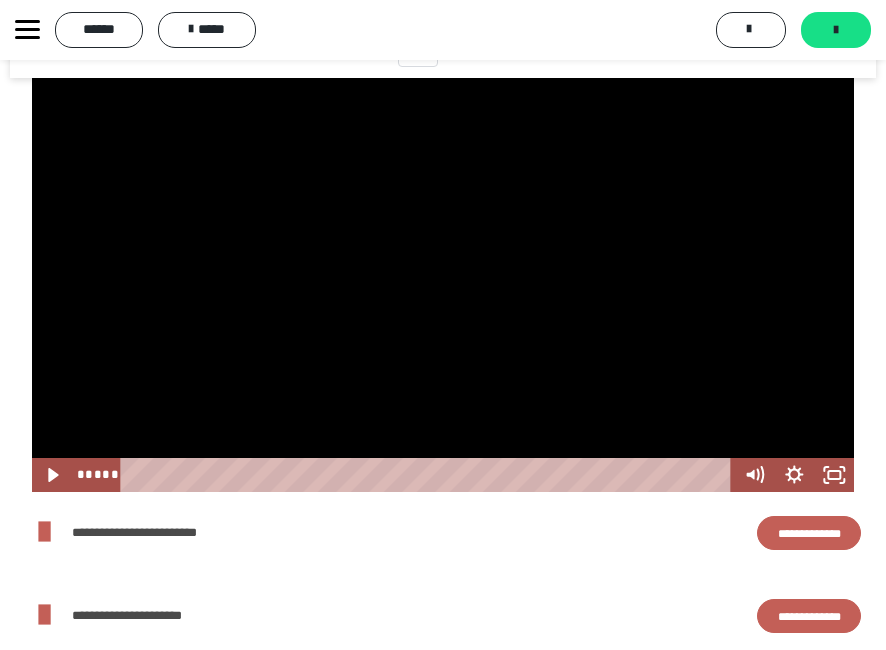 click at bounding box center (443, 285) 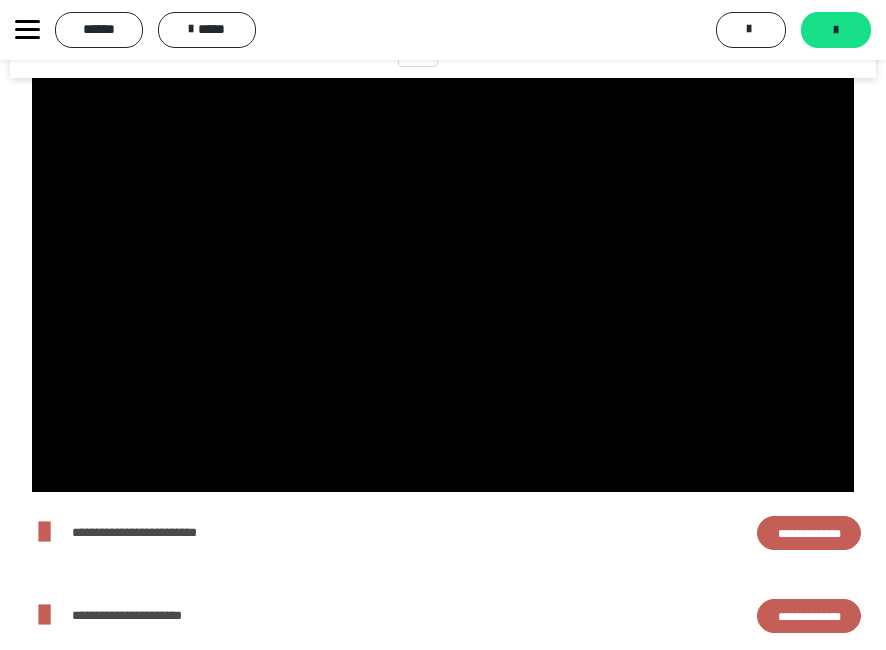 click at bounding box center [443, 285] 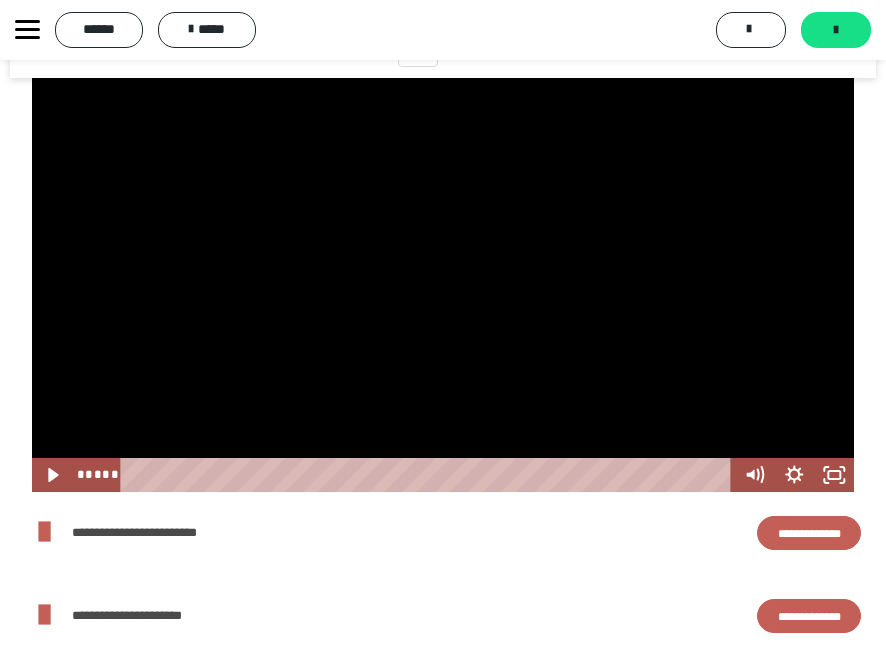 click at bounding box center [443, 285] 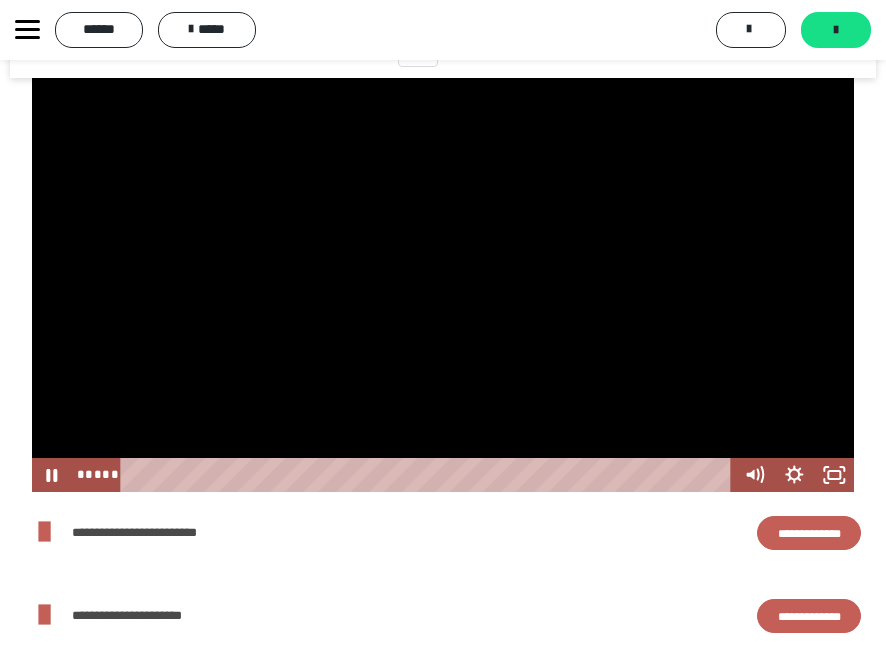 click at bounding box center [443, 285] 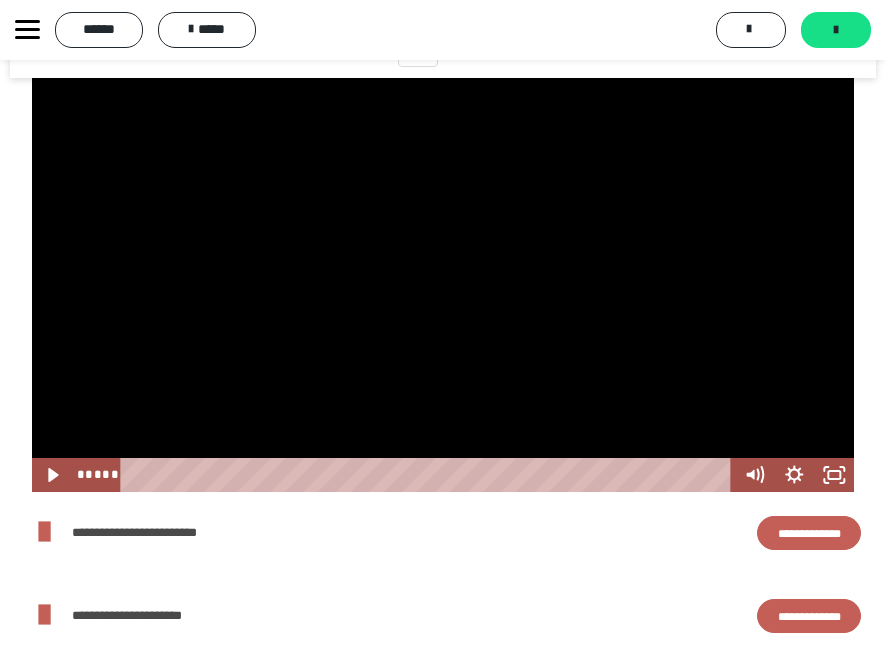click at bounding box center (443, 285) 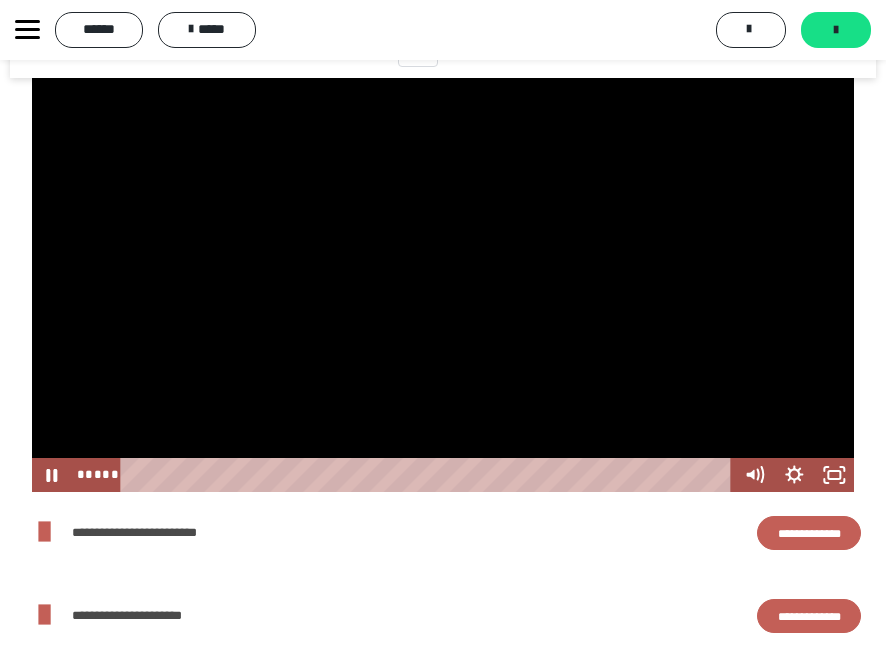 click at bounding box center (443, 285) 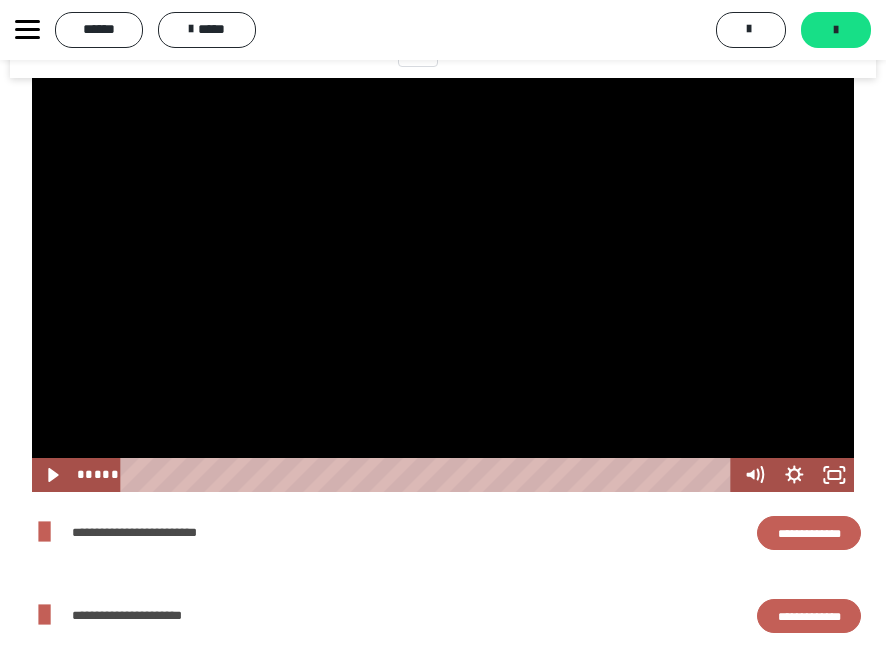 click at bounding box center [443, 285] 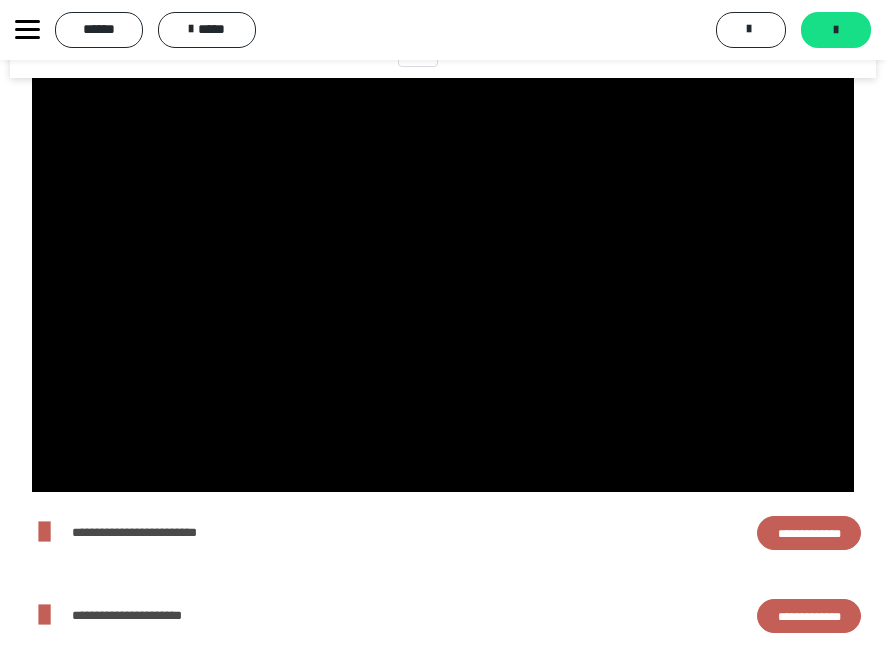 click at bounding box center [443, 285] 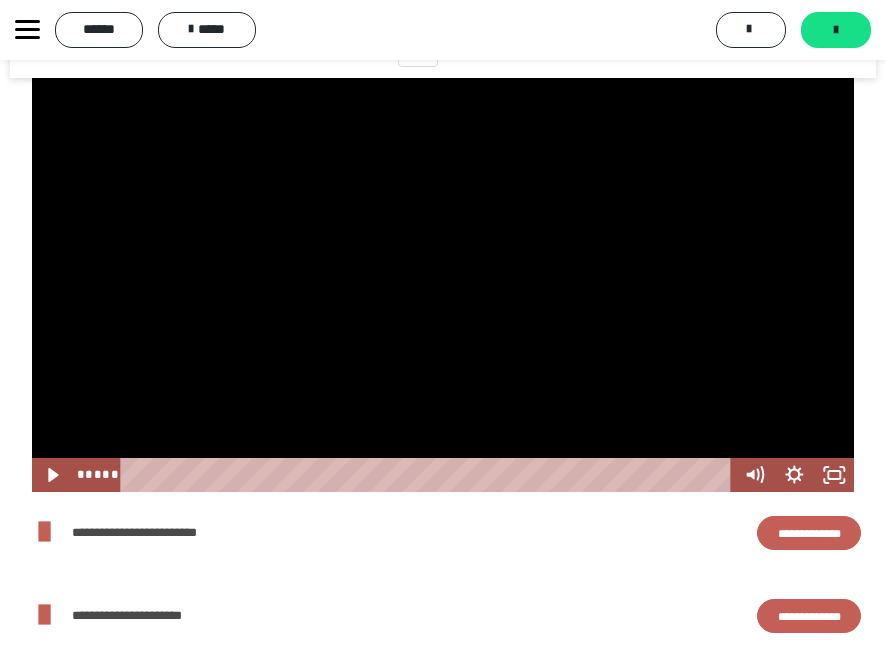 click at bounding box center (443, 285) 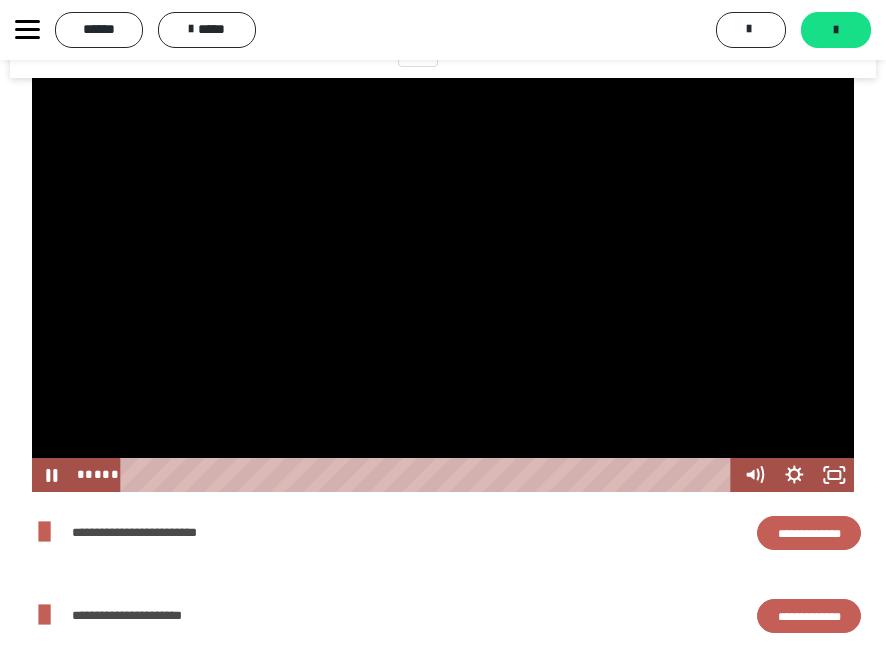 click at bounding box center (443, 285) 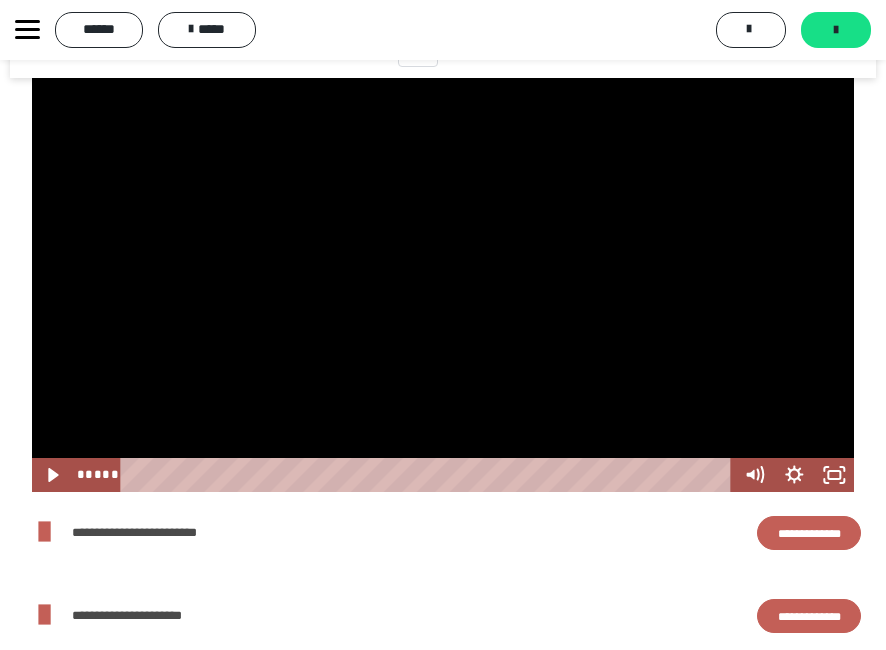click at bounding box center (443, 285) 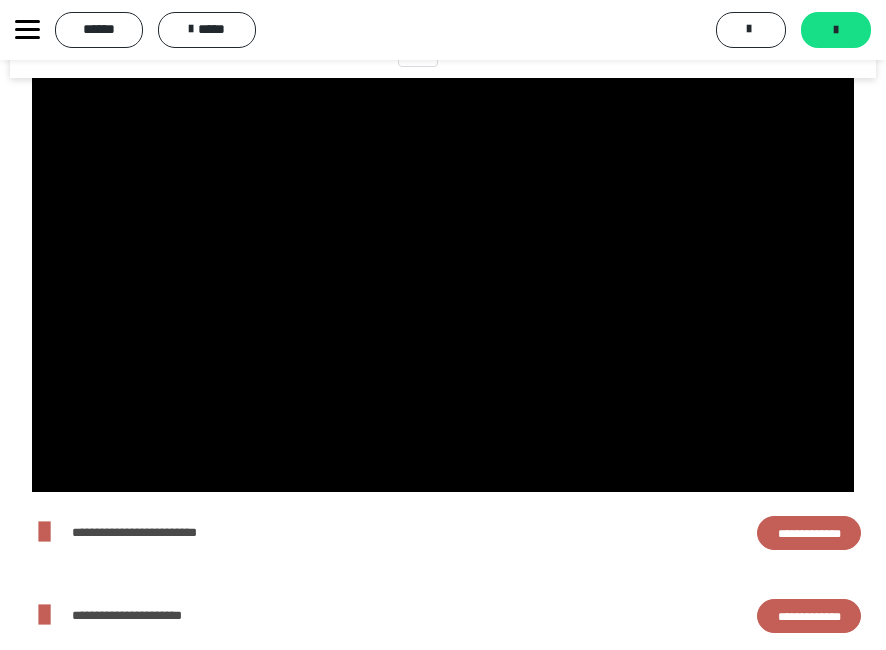 click at bounding box center [443, 285] 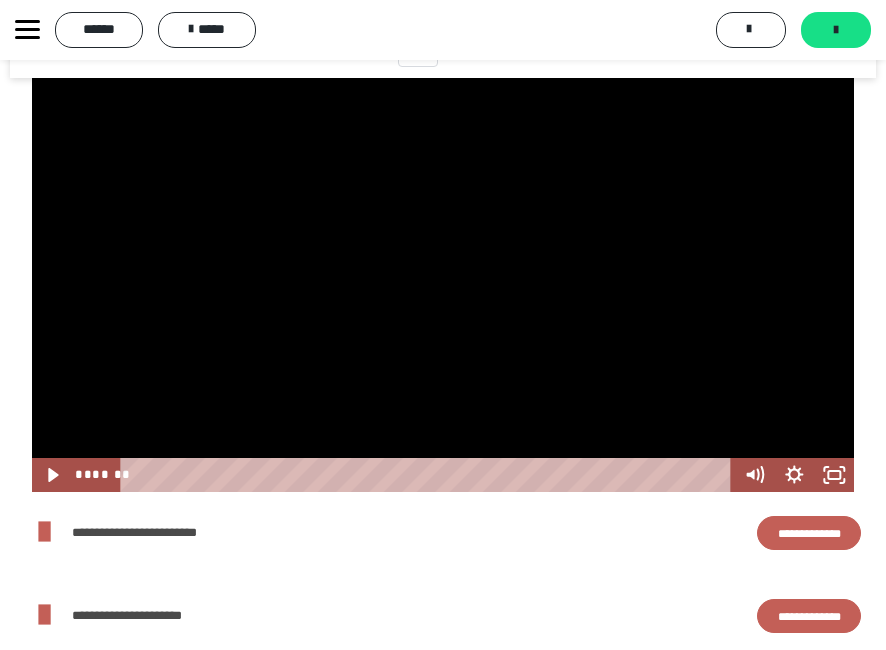 click at bounding box center (443, 285) 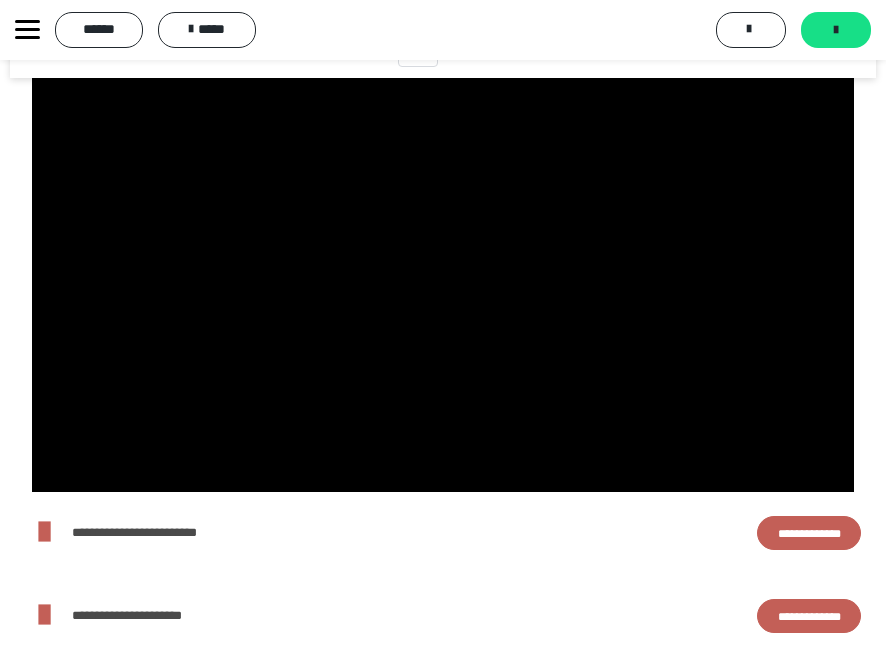 click at bounding box center (443, 285) 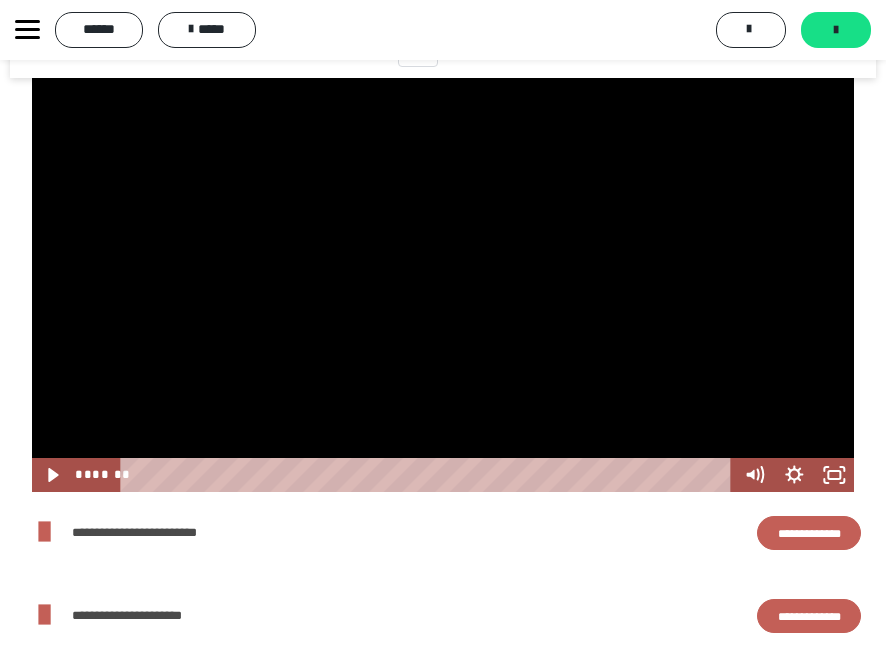 click at bounding box center (443, 285) 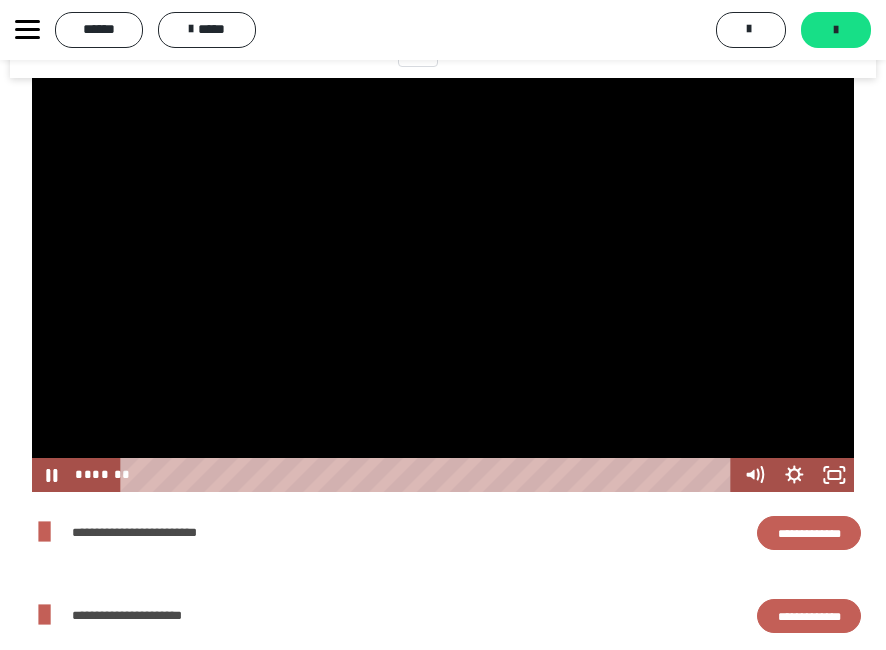 click at bounding box center (443, 285) 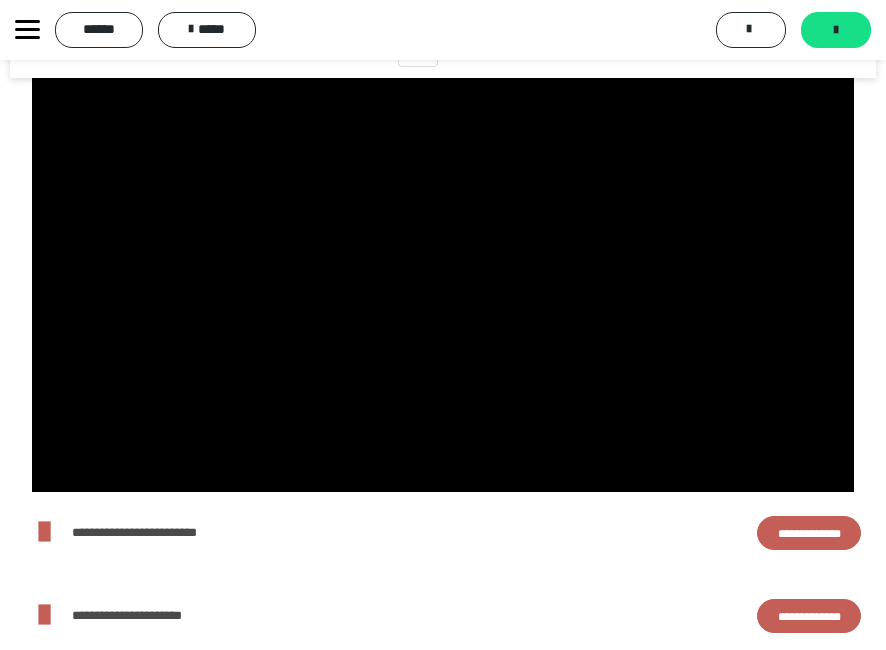 click at bounding box center [443, 285] 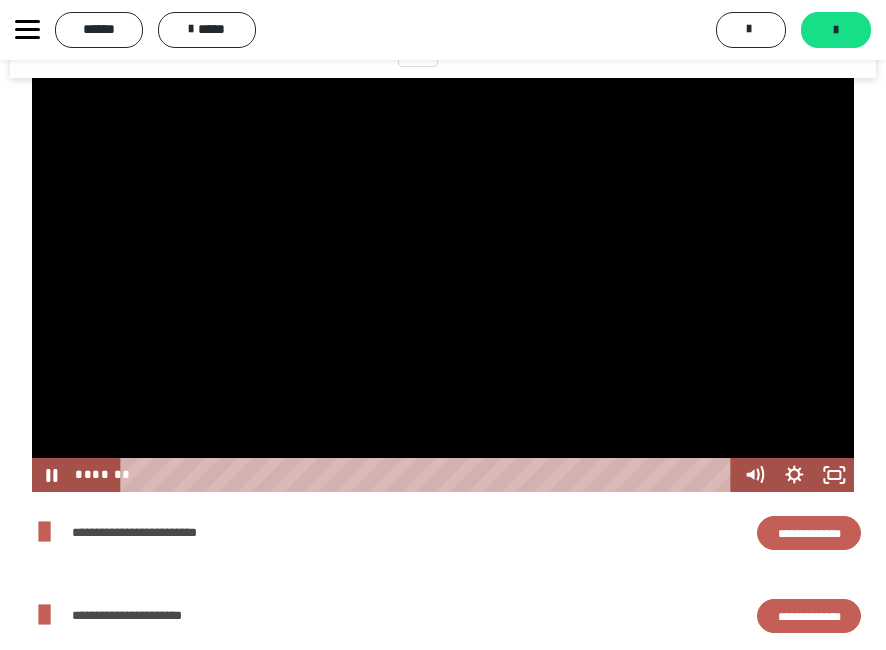 click at bounding box center (443, 285) 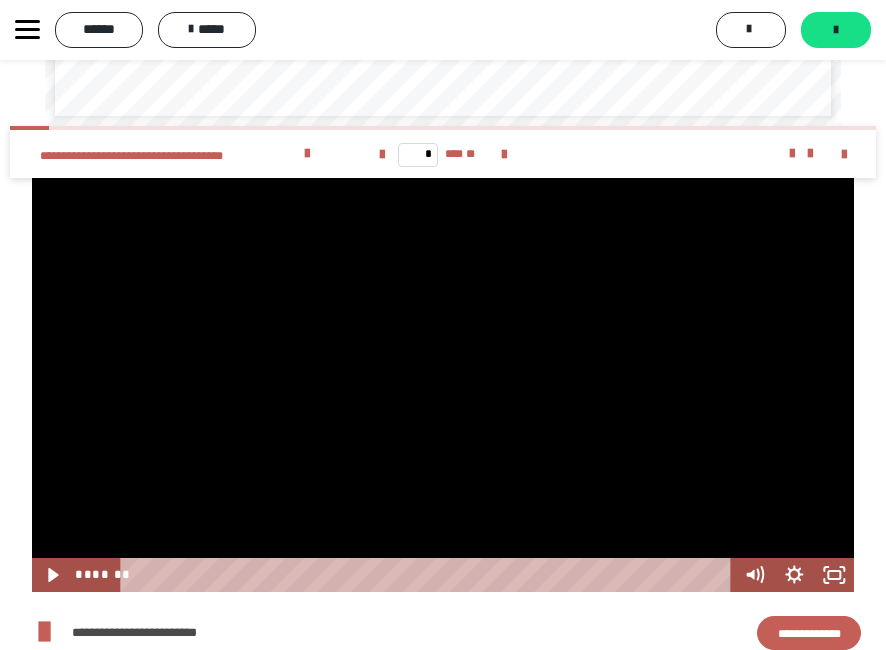 scroll, scrollTop: 5600, scrollLeft: 0, axis: vertical 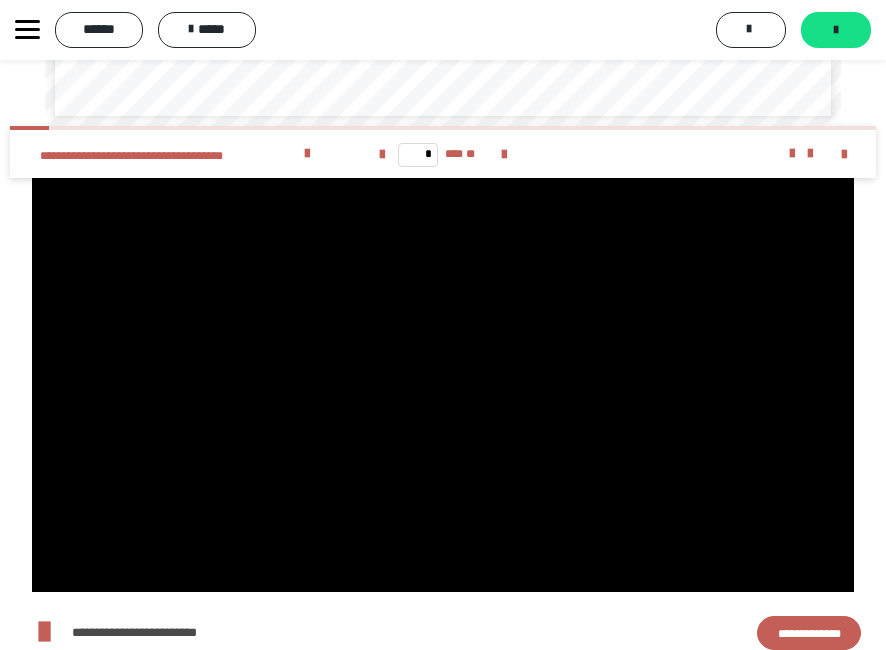 click 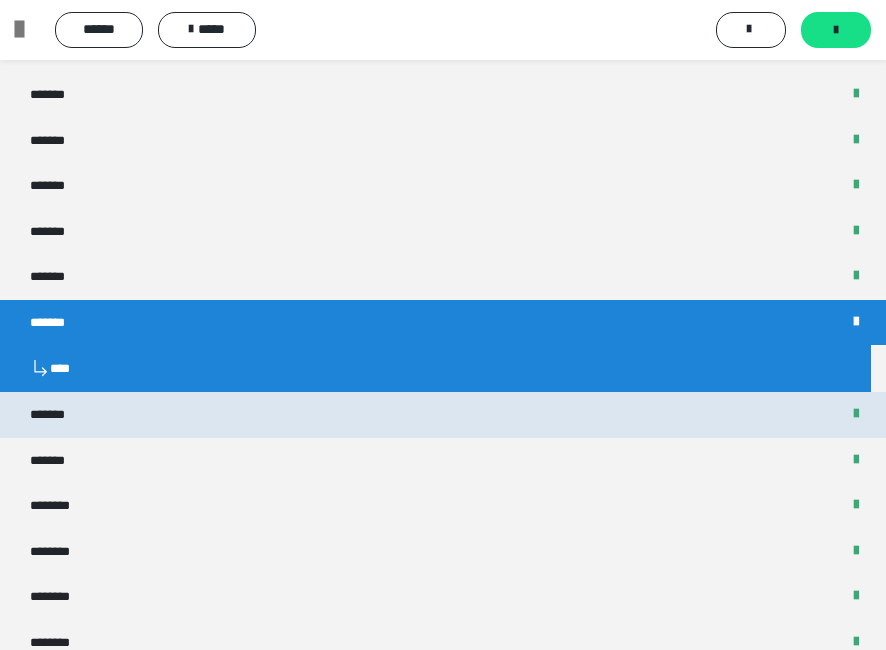 click on "*******" at bounding box center [443, 415] 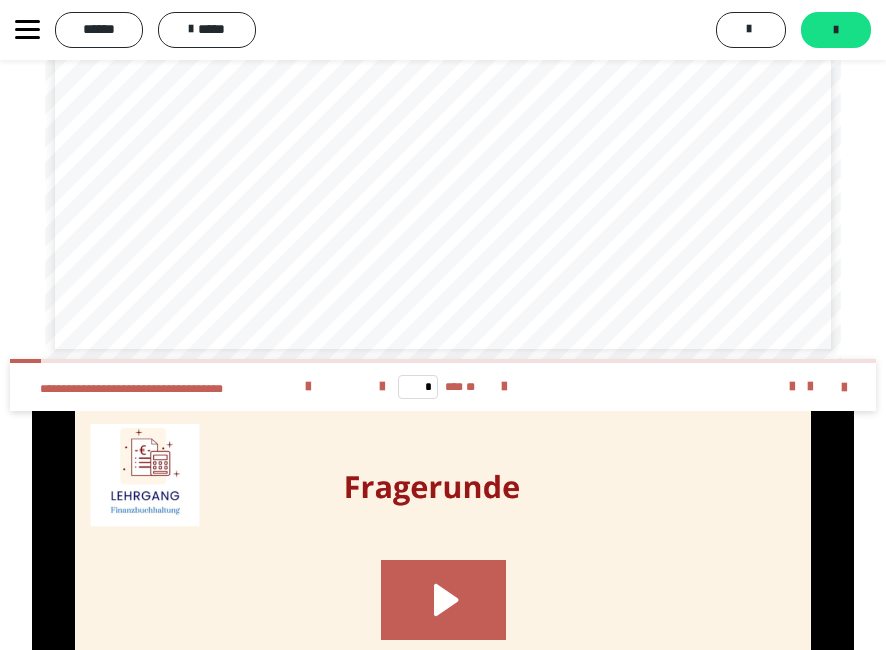 scroll, scrollTop: 4800, scrollLeft: 0, axis: vertical 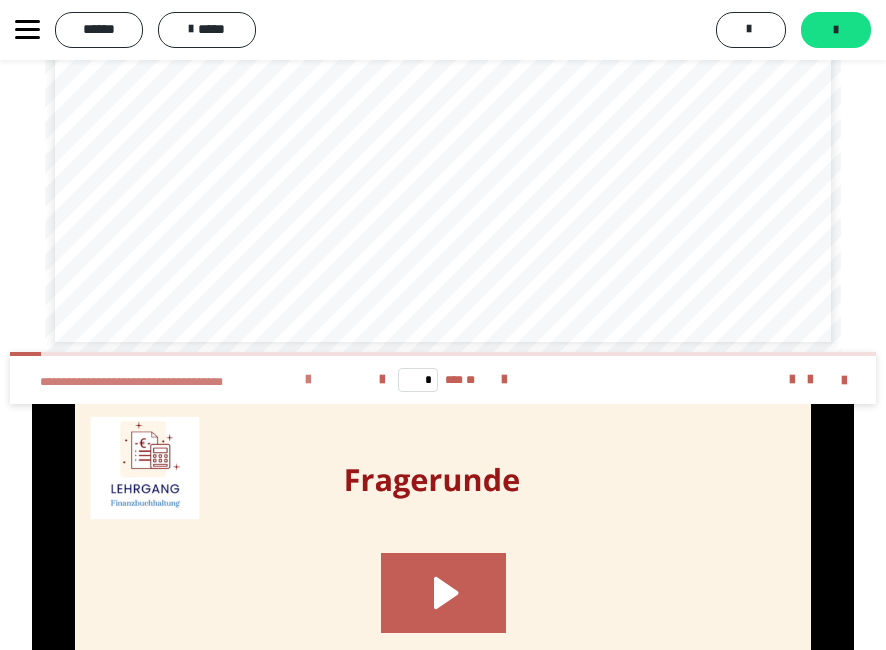 click at bounding box center [308, 380] 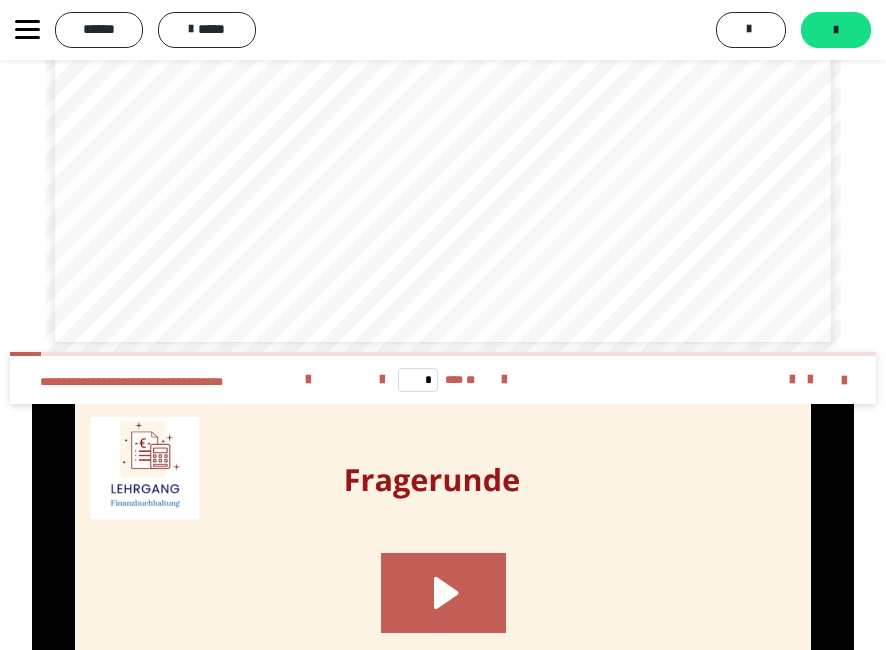 scroll, scrollTop: 5000, scrollLeft: 0, axis: vertical 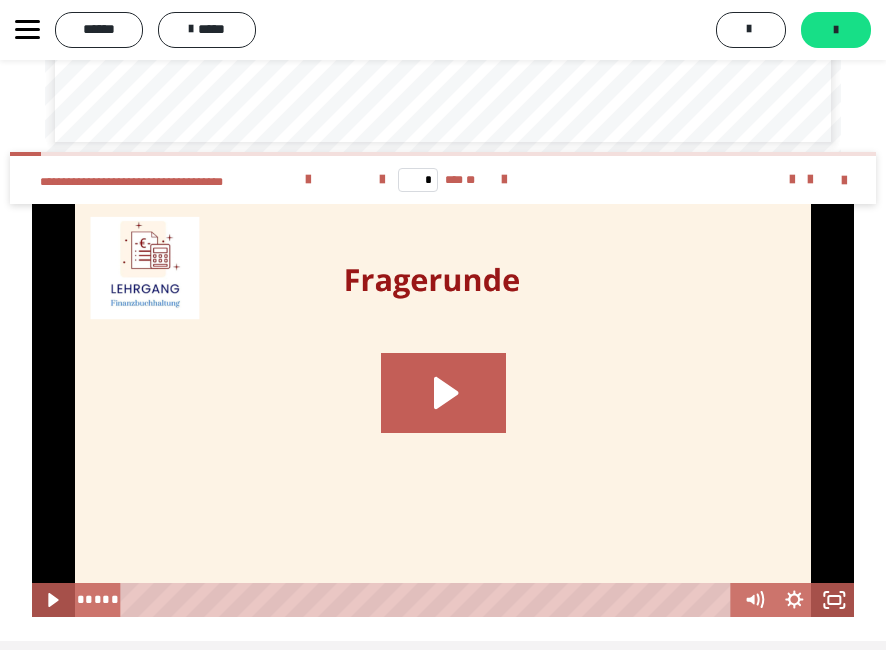 click 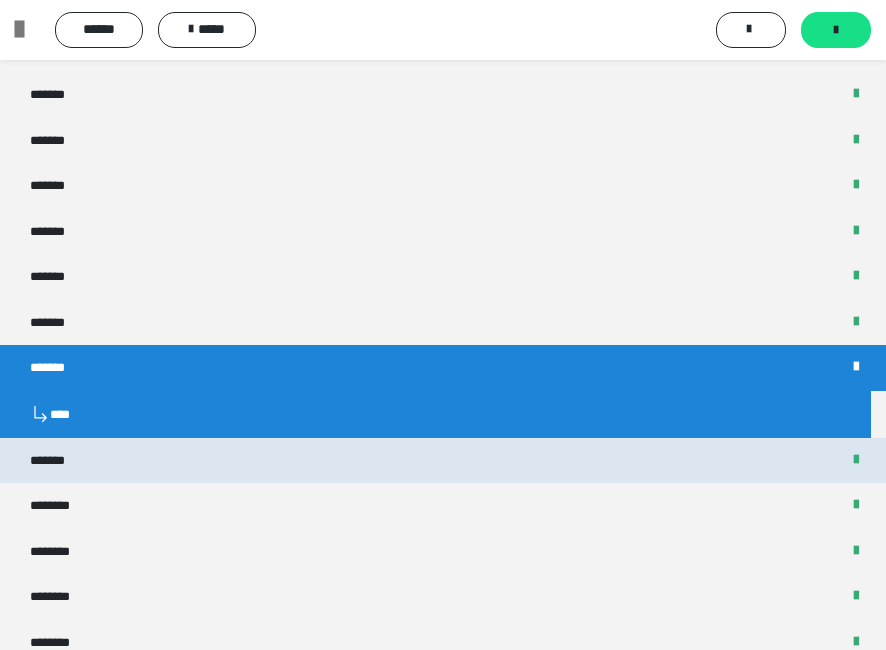 click on "*******" at bounding box center (443, 461) 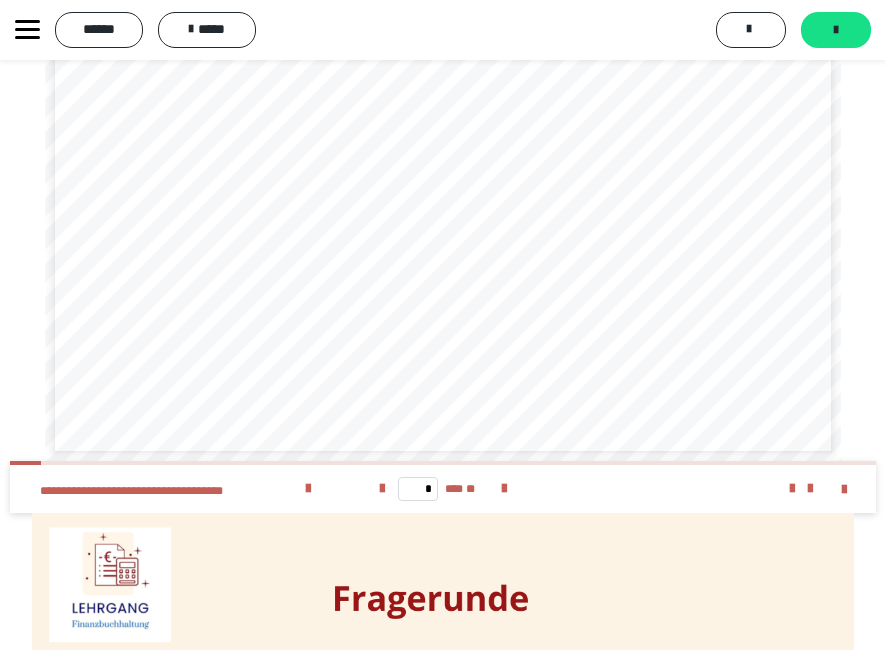 scroll, scrollTop: 7100, scrollLeft: 0, axis: vertical 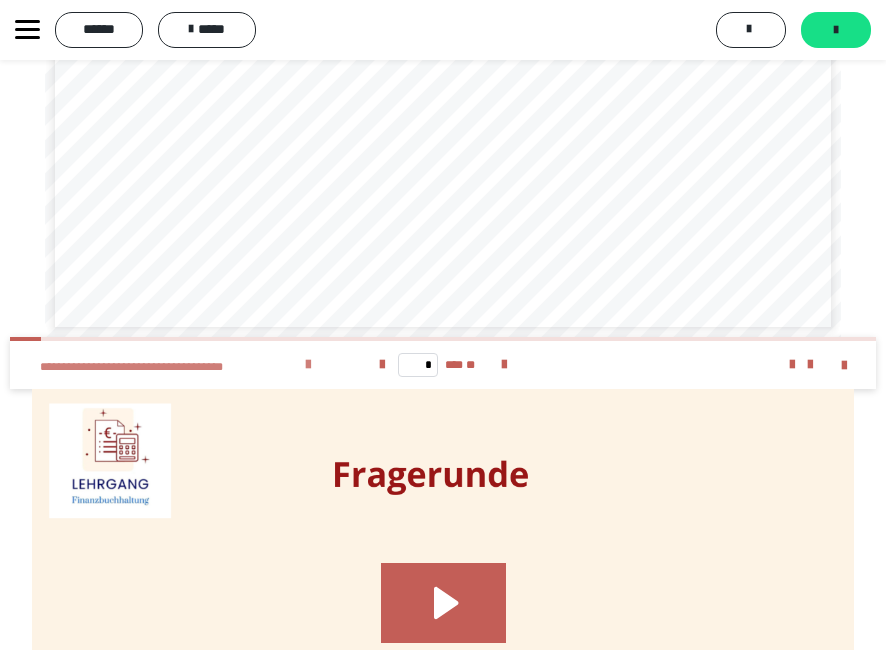 click at bounding box center [308, 365] 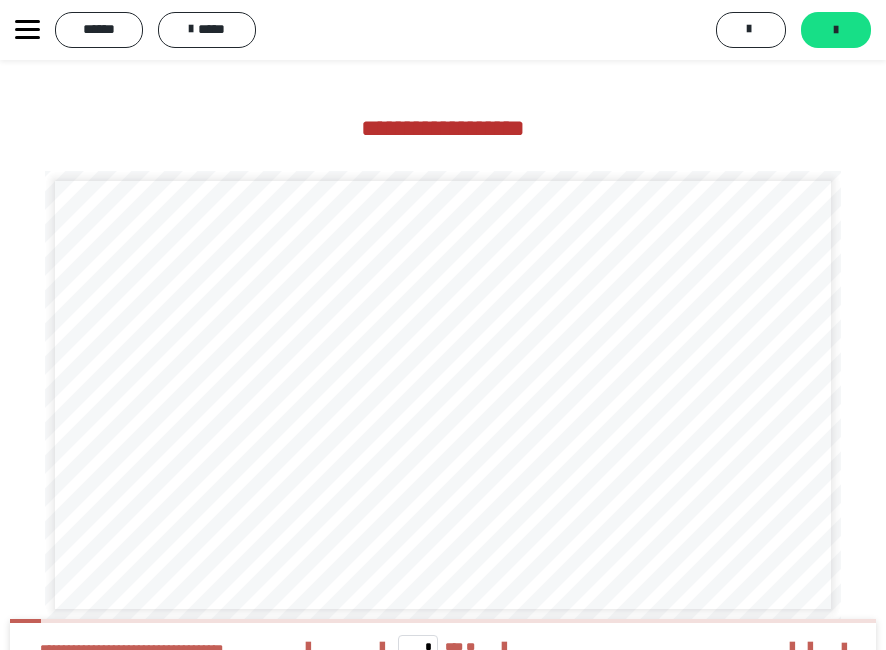 scroll, scrollTop: 6800, scrollLeft: 0, axis: vertical 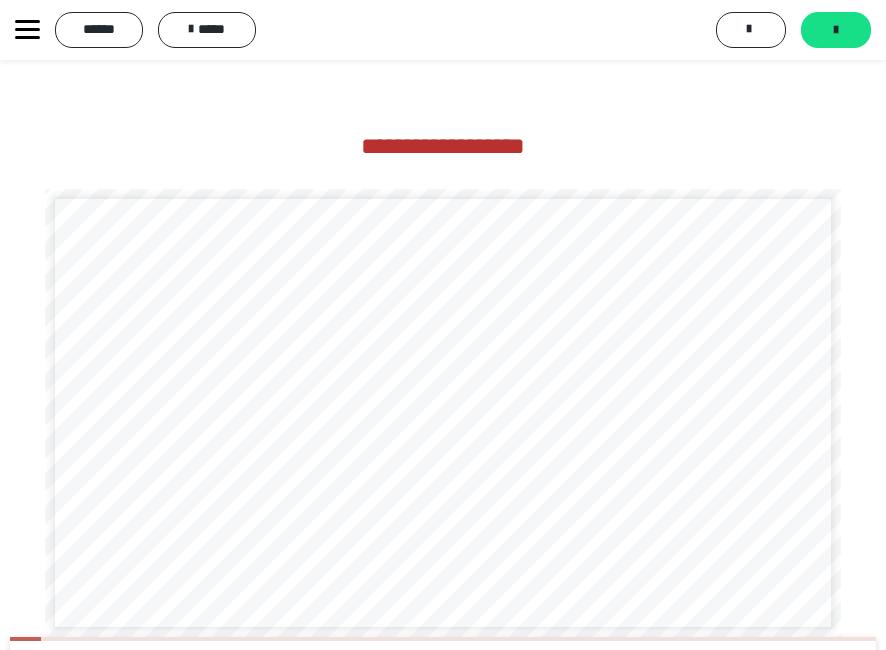 click 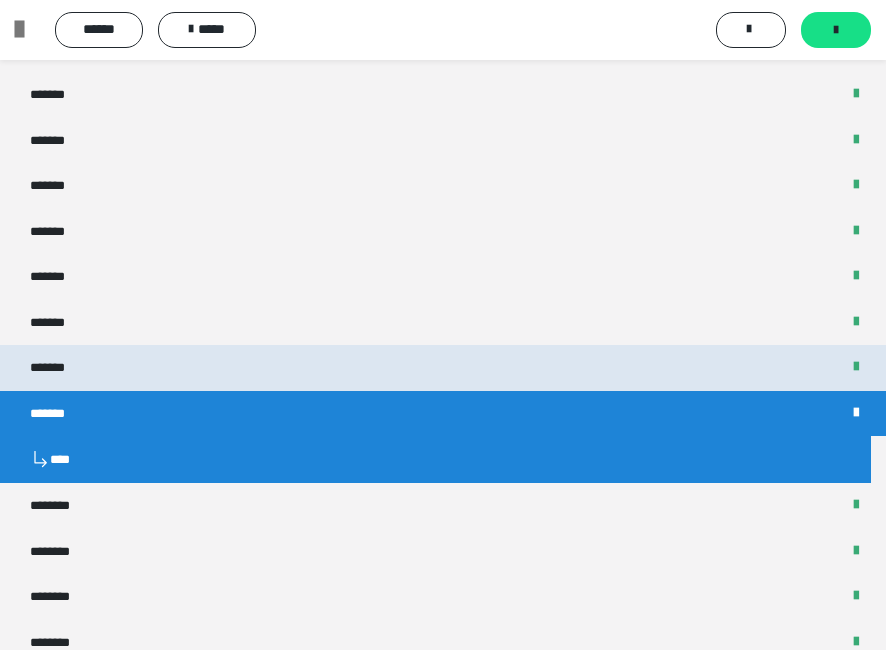 click on "*******" at bounding box center [443, 368] 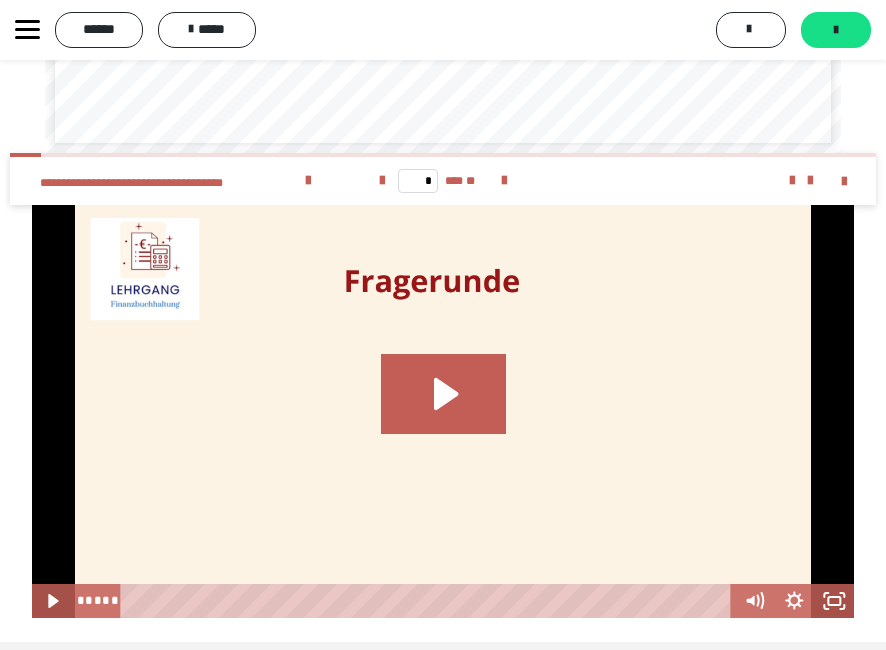scroll, scrollTop: 5020, scrollLeft: 0, axis: vertical 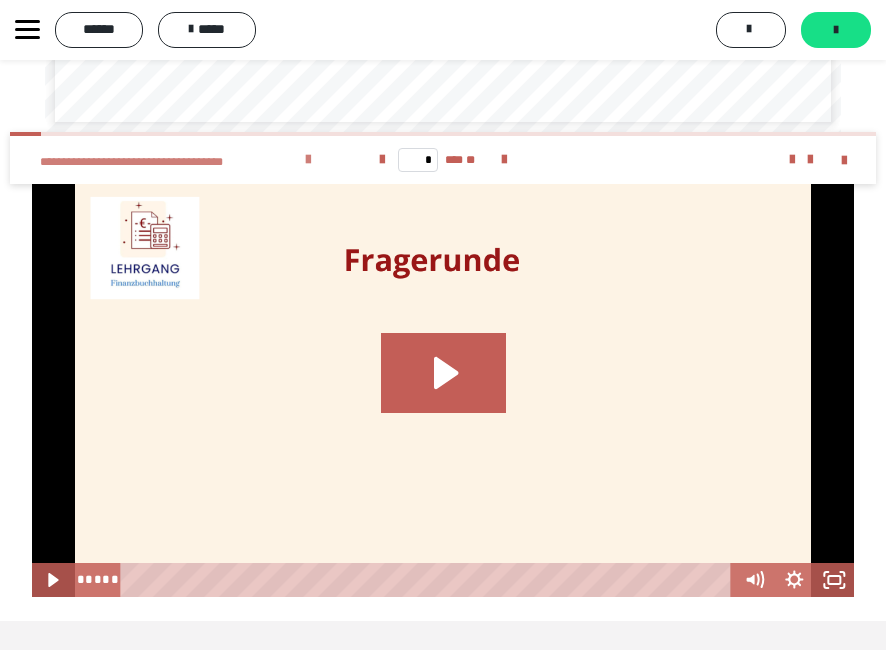 click at bounding box center (308, 160) 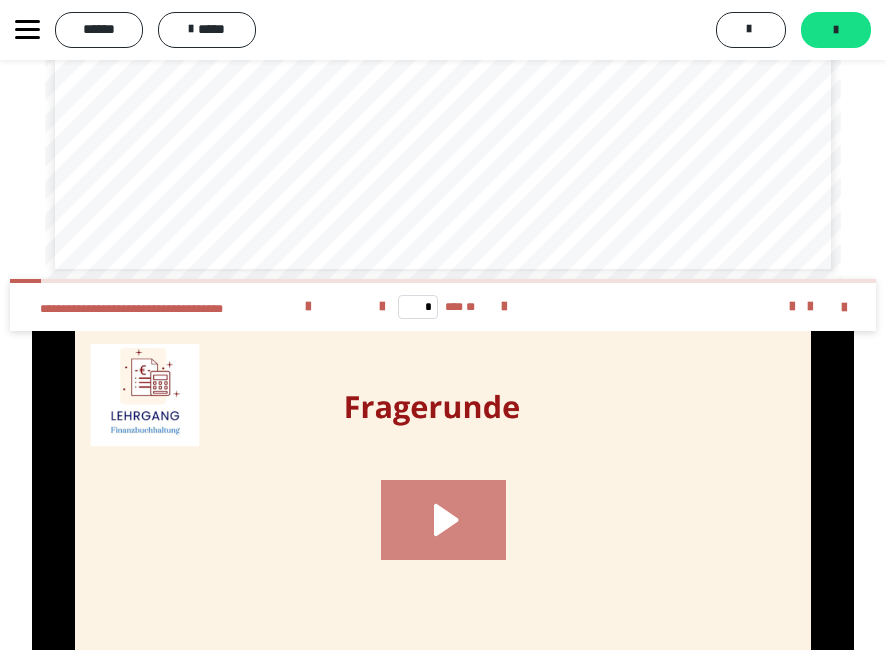 scroll, scrollTop: 4920, scrollLeft: 0, axis: vertical 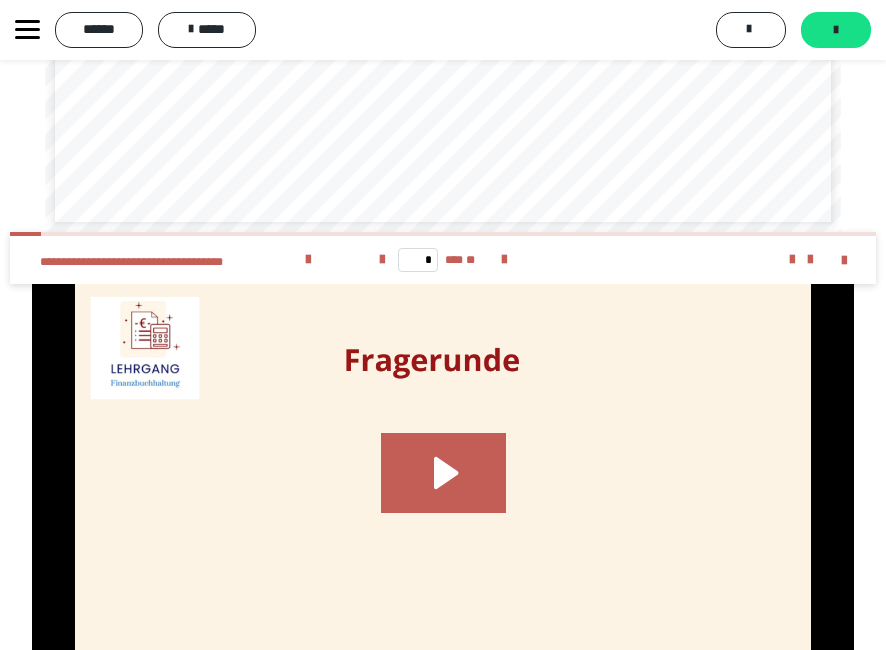 click 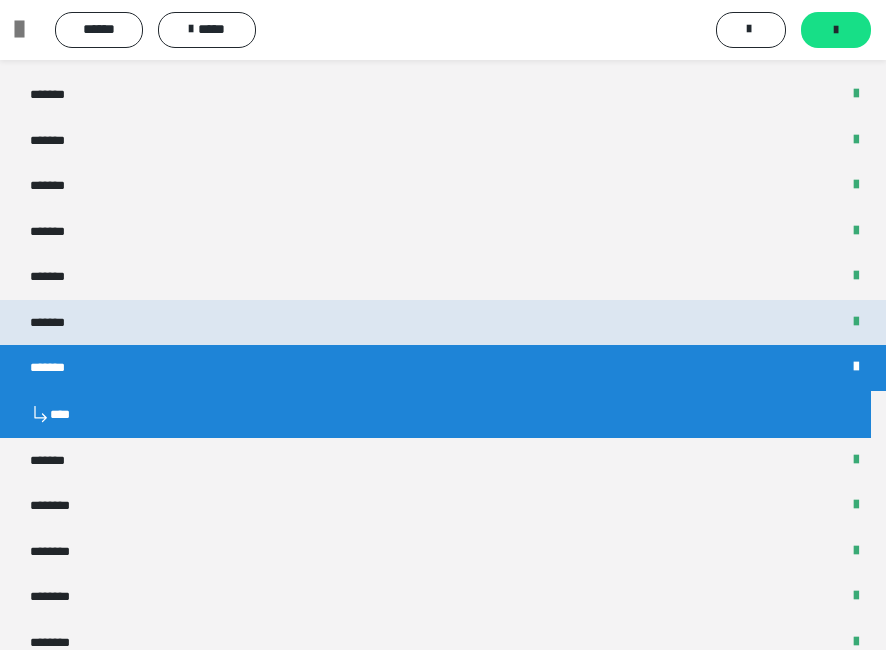 click on "*******" at bounding box center (443, 323) 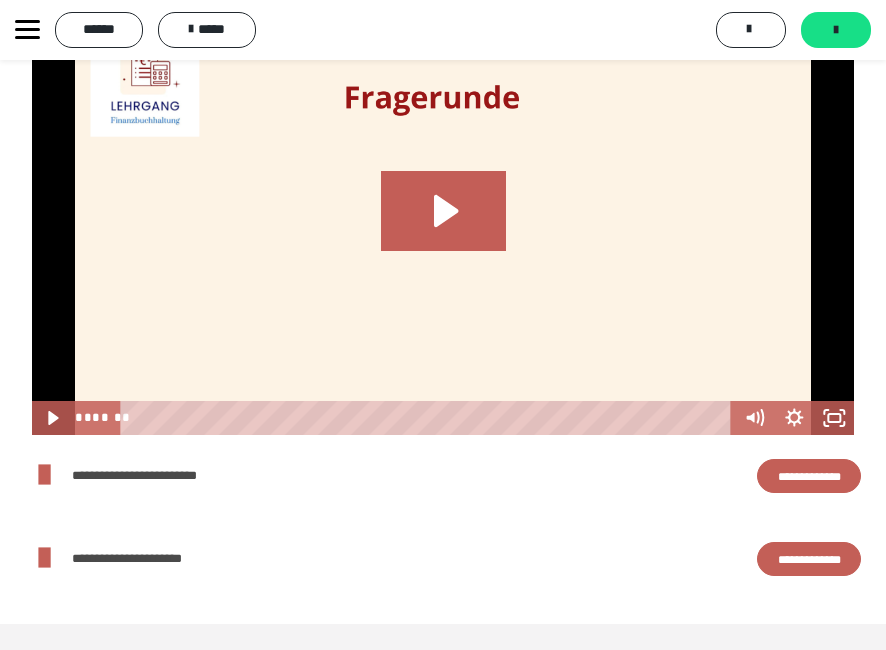 scroll, scrollTop: 5761, scrollLeft: 0, axis: vertical 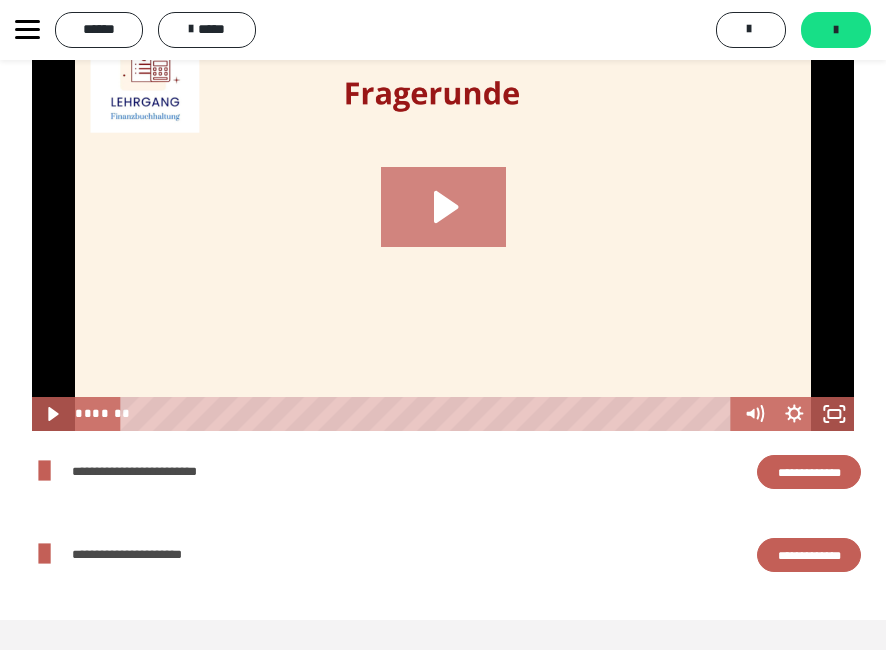 click 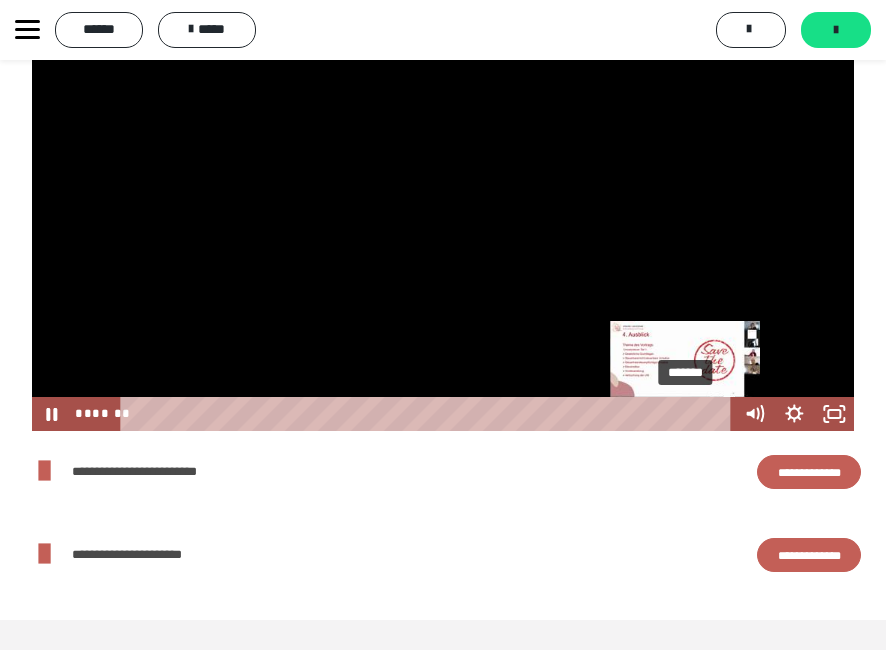 click at bounding box center (685, 413) 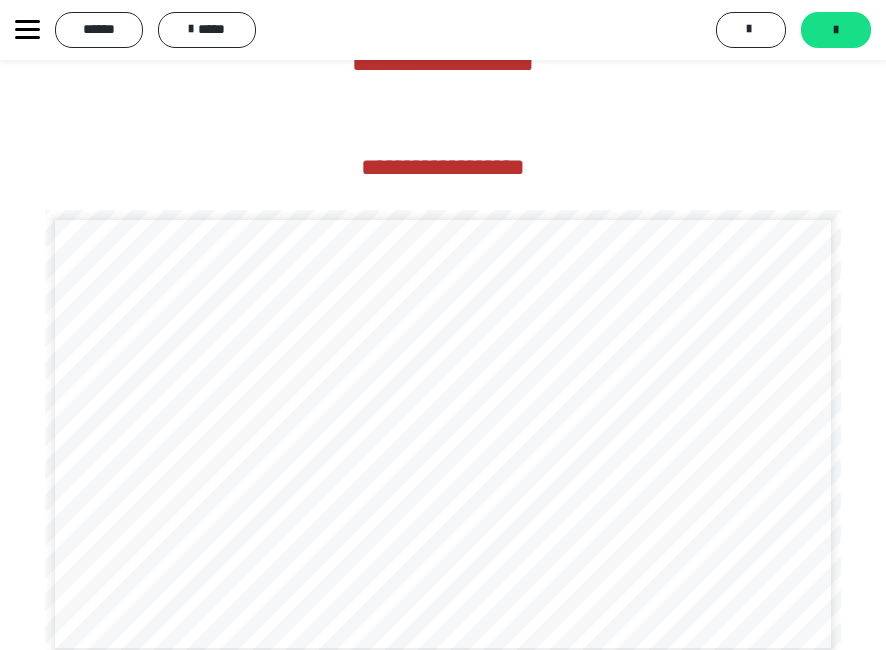 scroll, scrollTop: 5061, scrollLeft: 0, axis: vertical 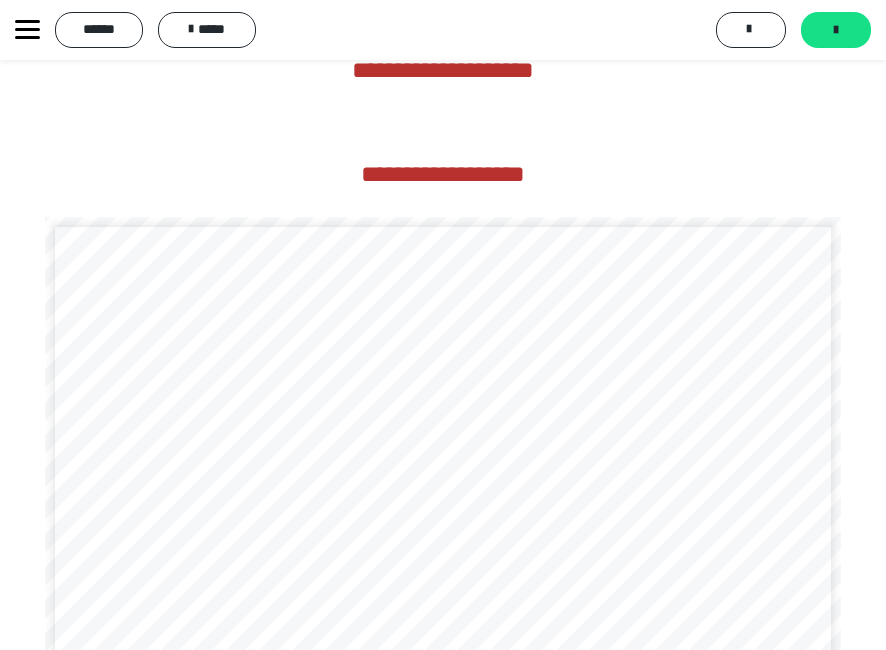 click 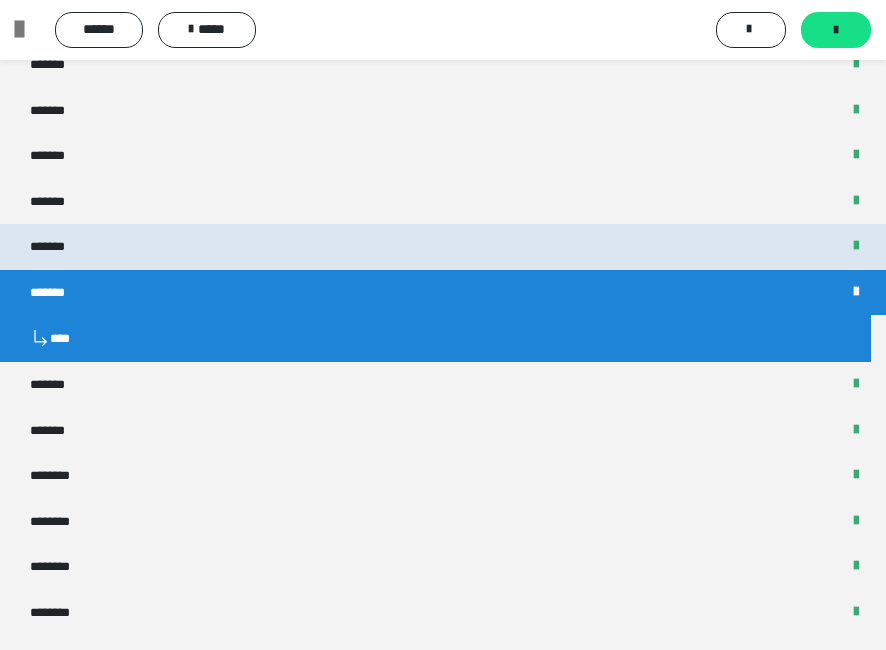 scroll, scrollTop: 700, scrollLeft: 0, axis: vertical 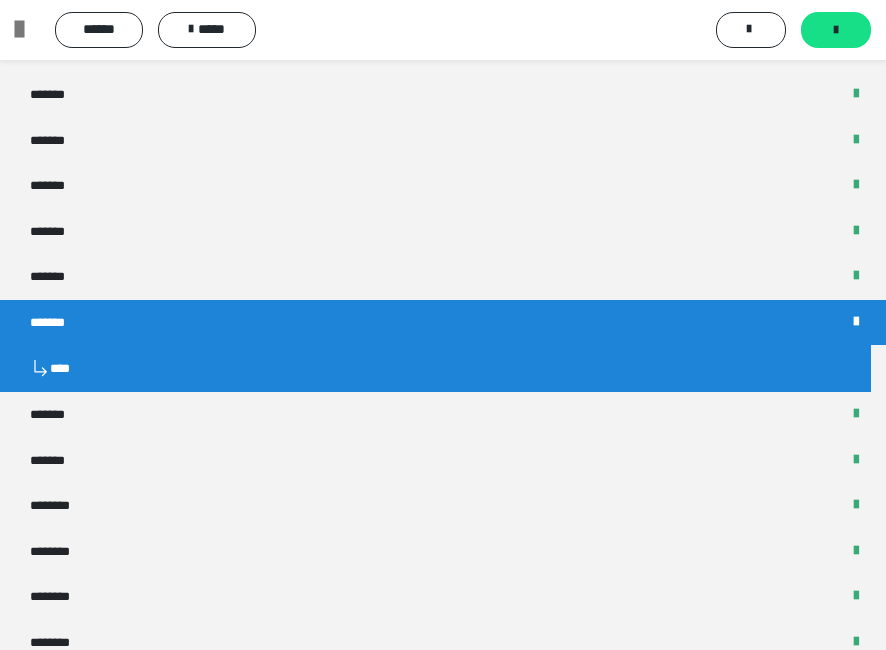 click on "*******" at bounding box center [443, 323] 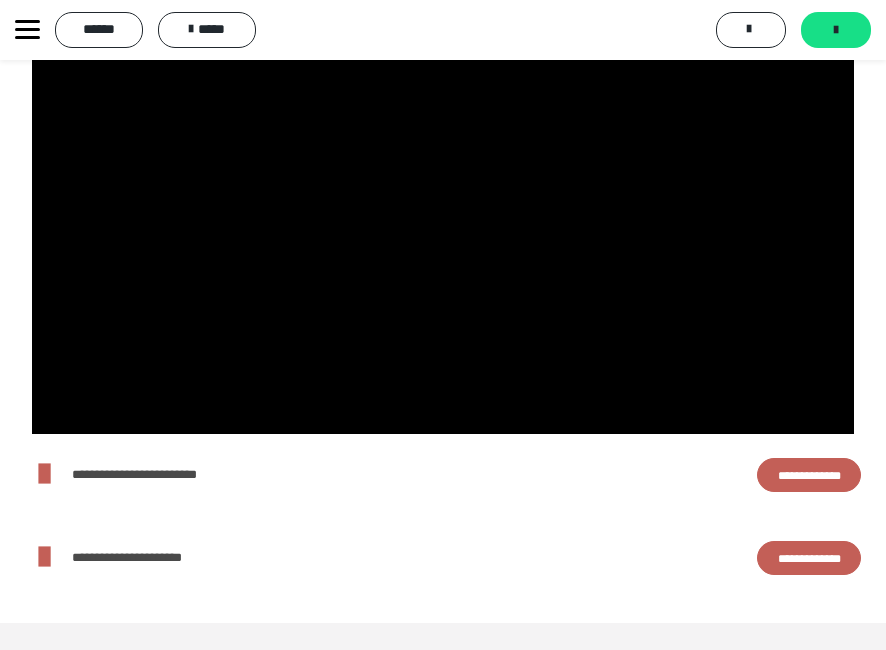 scroll, scrollTop: 5761, scrollLeft: 0, axis: vertical 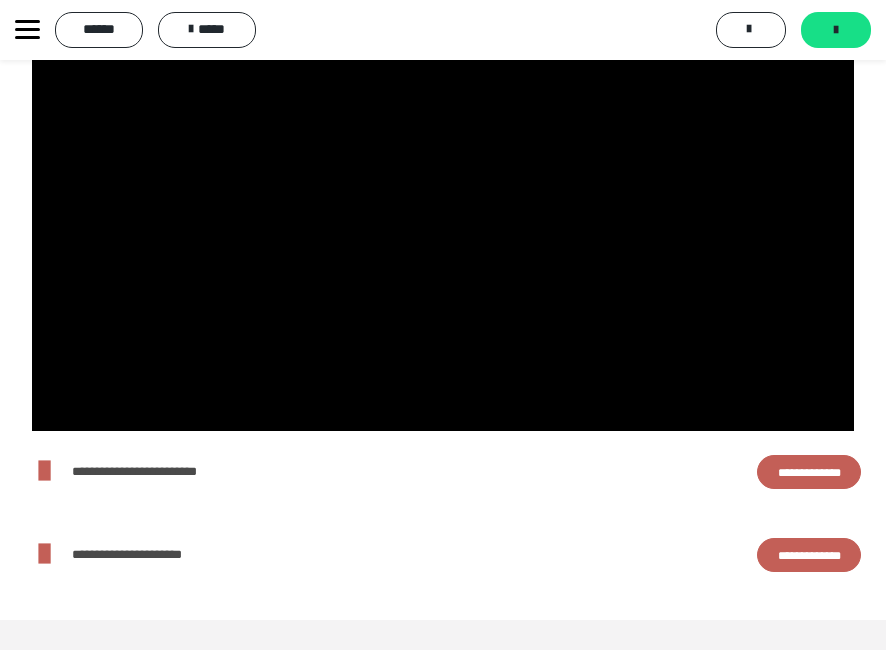 click on "**********" at bounding box center (809, 555) 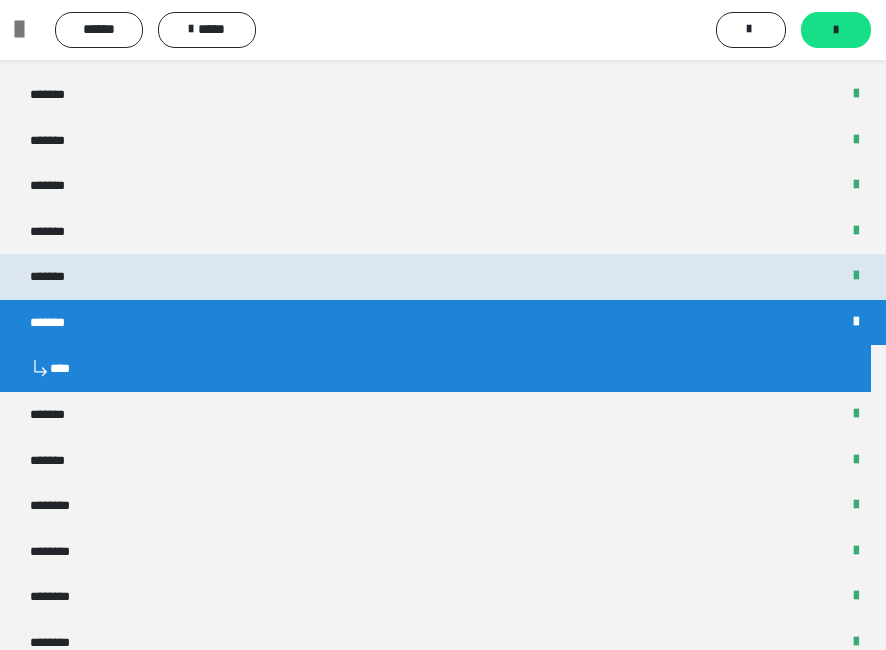 click on "*******" at bounding box center [58, 277] 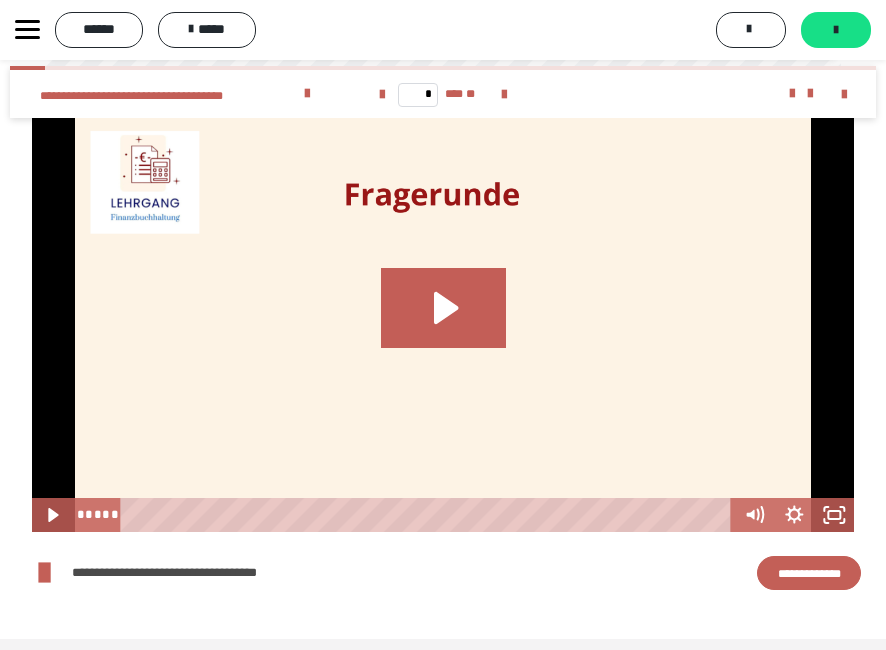 scroll, scrollTop: 6026, scrollLeft: 0, axis: vertical 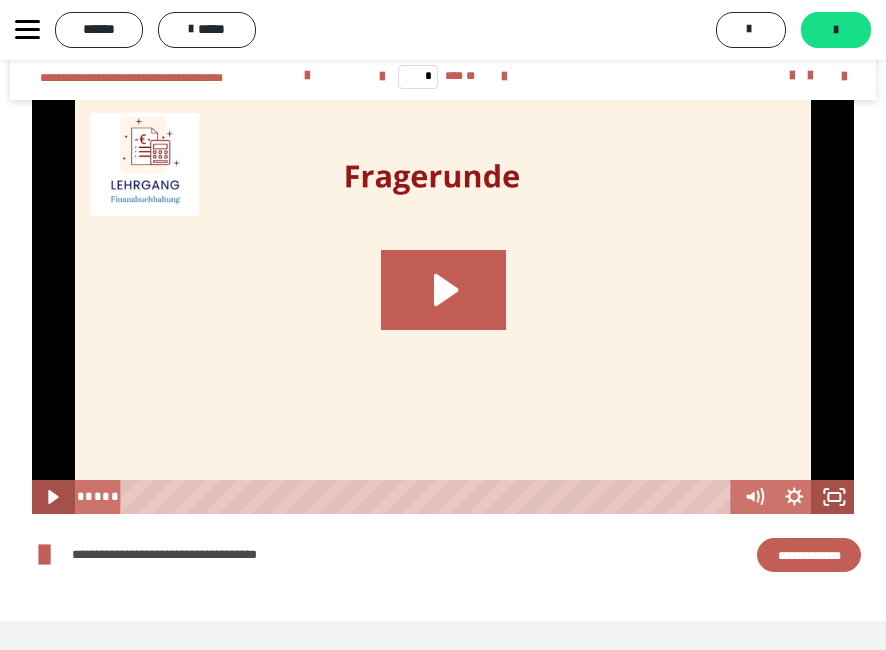 click on "**********" at bounding box center [809, 555] 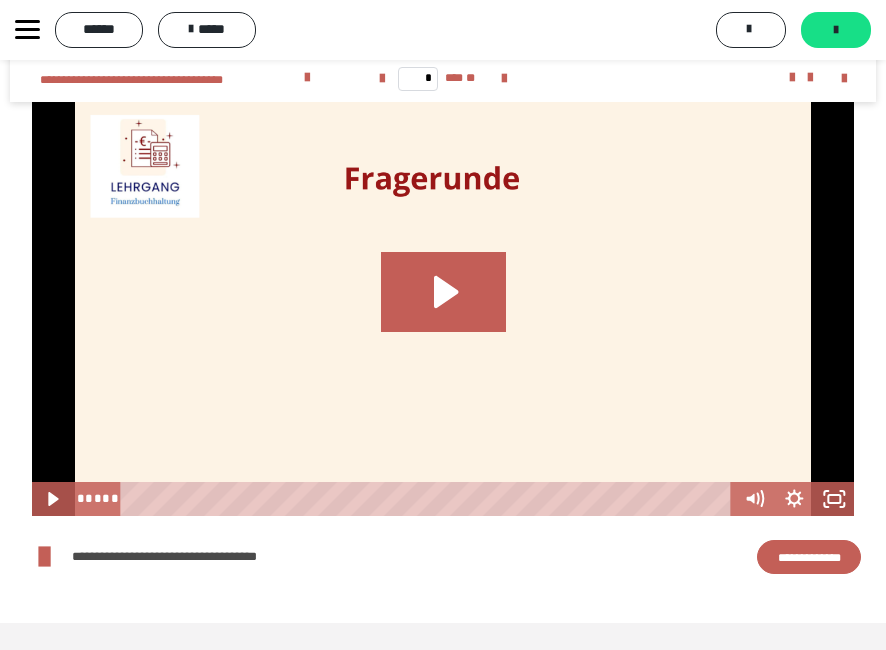 scroll, scrollTop: 6026, scrollLeft: 0, axis: vertical 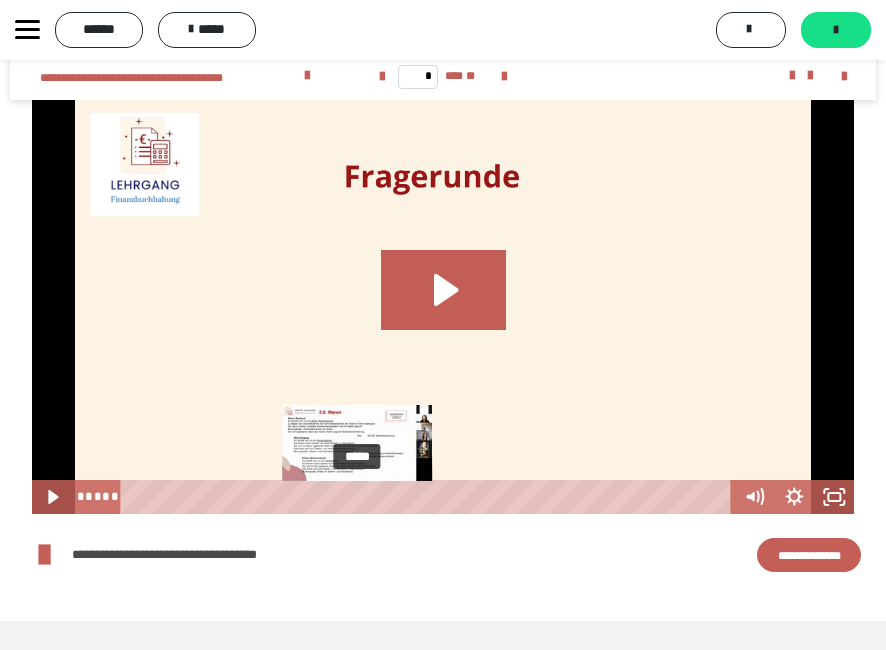 click on "*****" at bounding box center (429, 497) 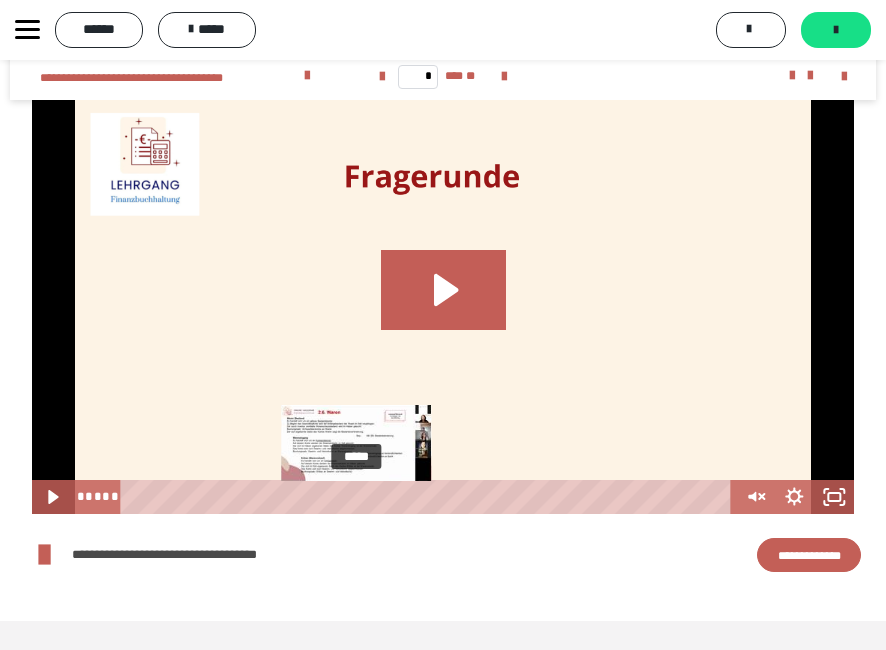 click at bounding box center (356, 497) 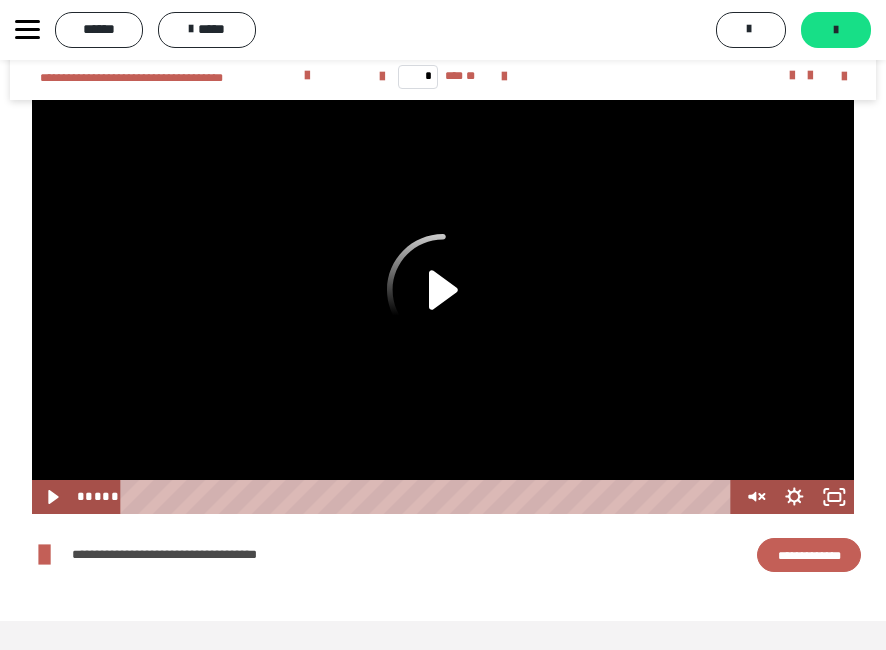 click 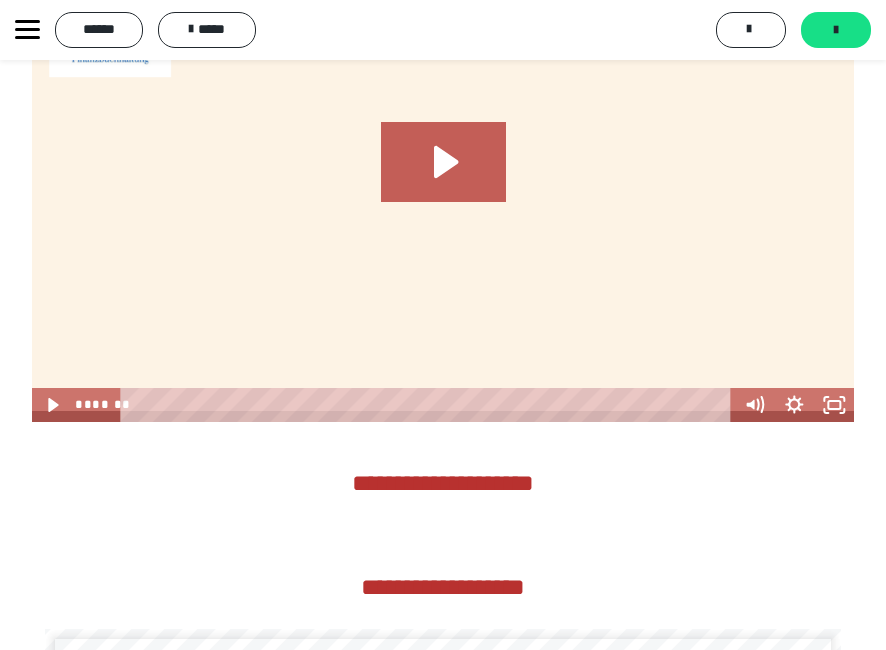 scroll, scrollTop: 4826, scrollLeft: 0, axis: vertical 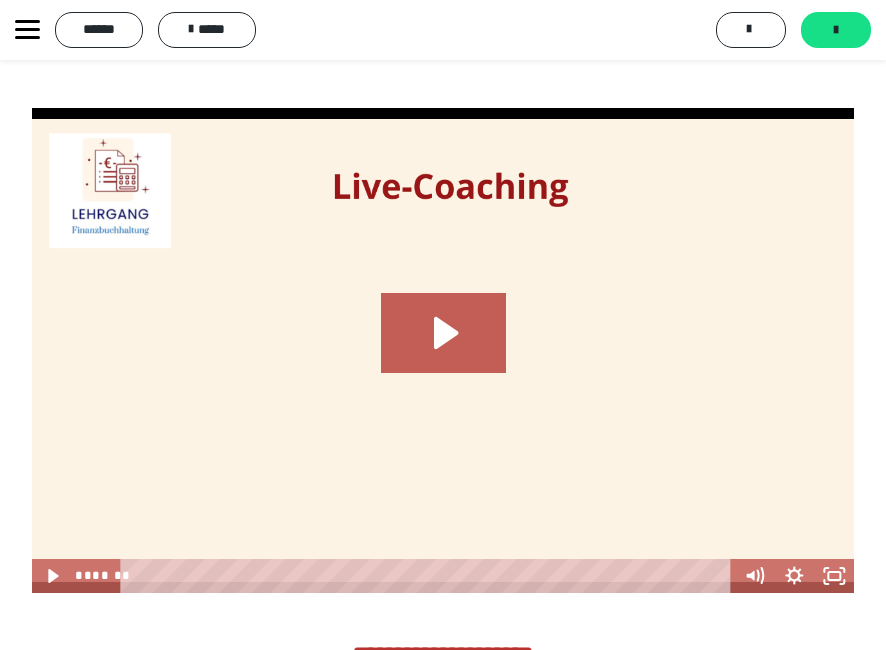 click 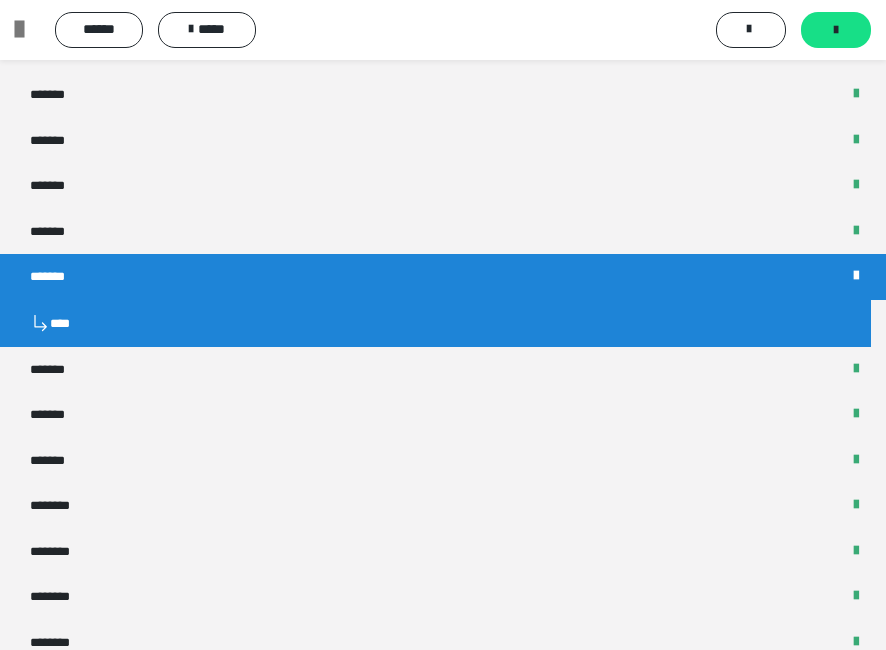 click on "*******" at bounding box center [443, 277] 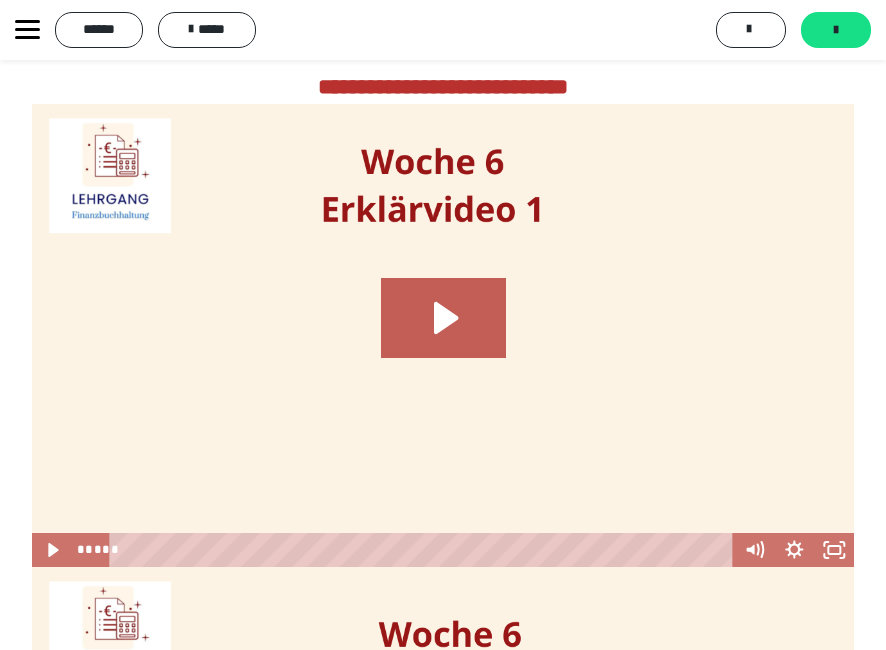 scroll, scrollTop: 1400, scrollLeft: 0, axis: vertical 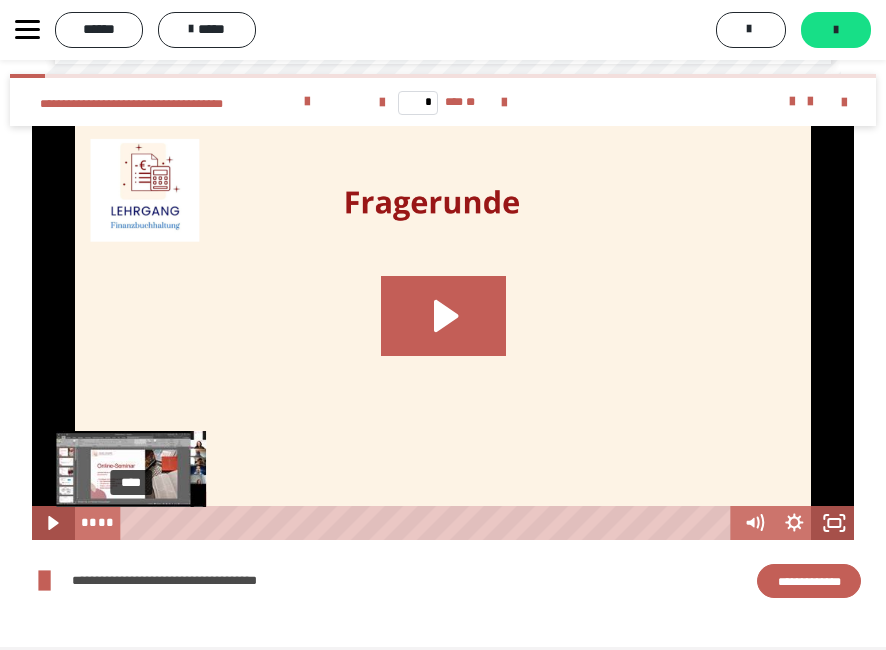 click on "****" at bounding box center (429, 523) 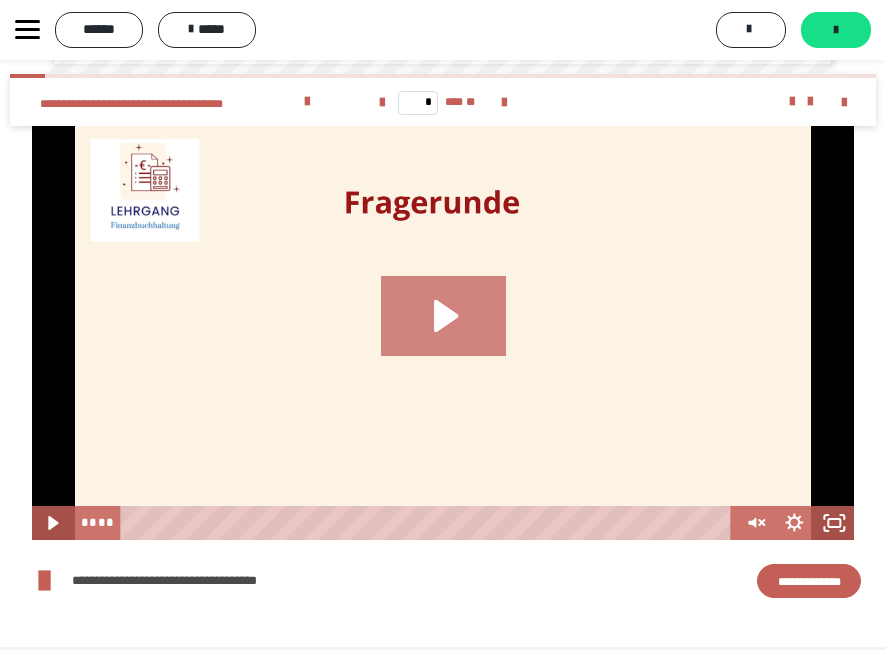 click 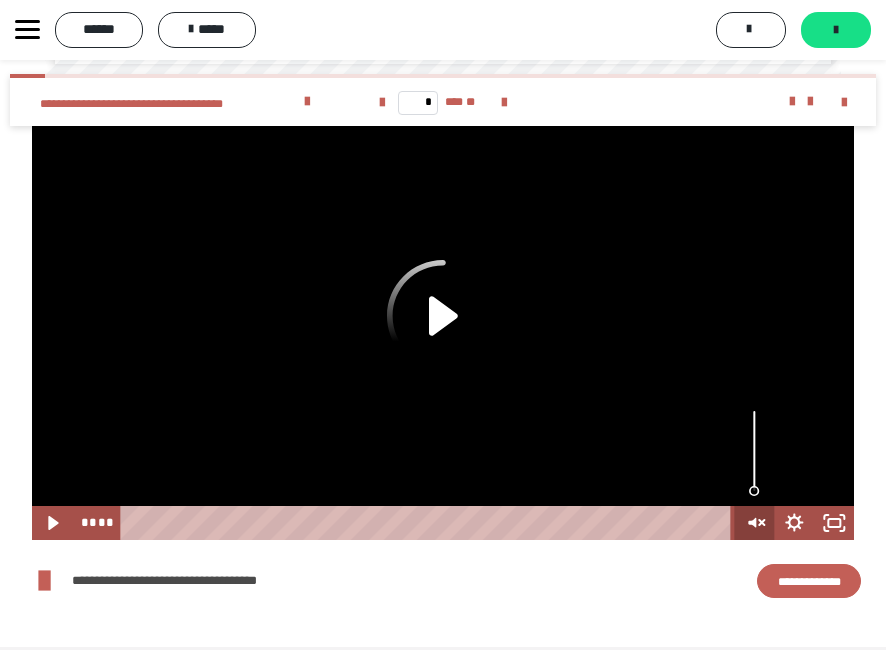 click 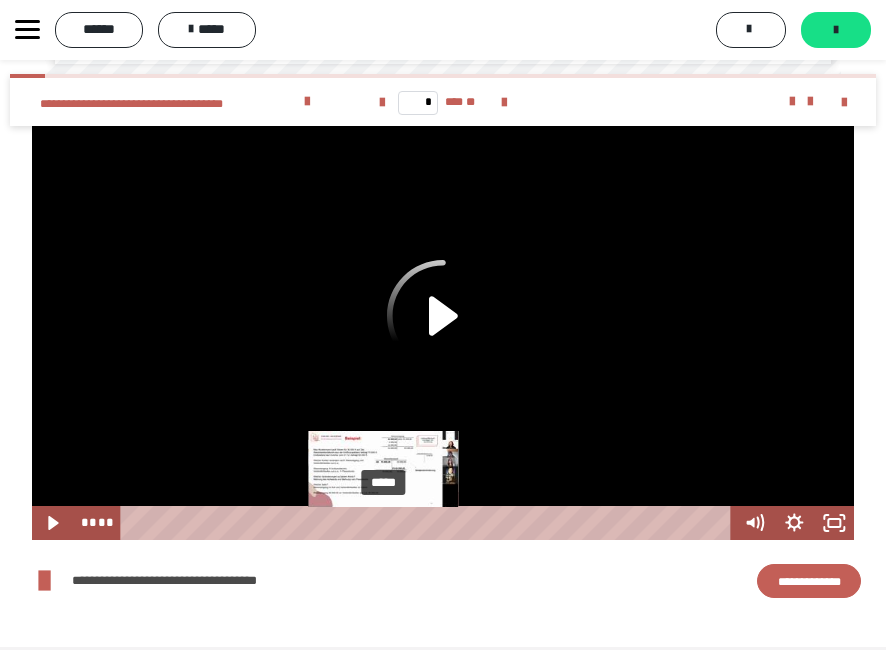 click on "*****" at bounding box center (429, 523) 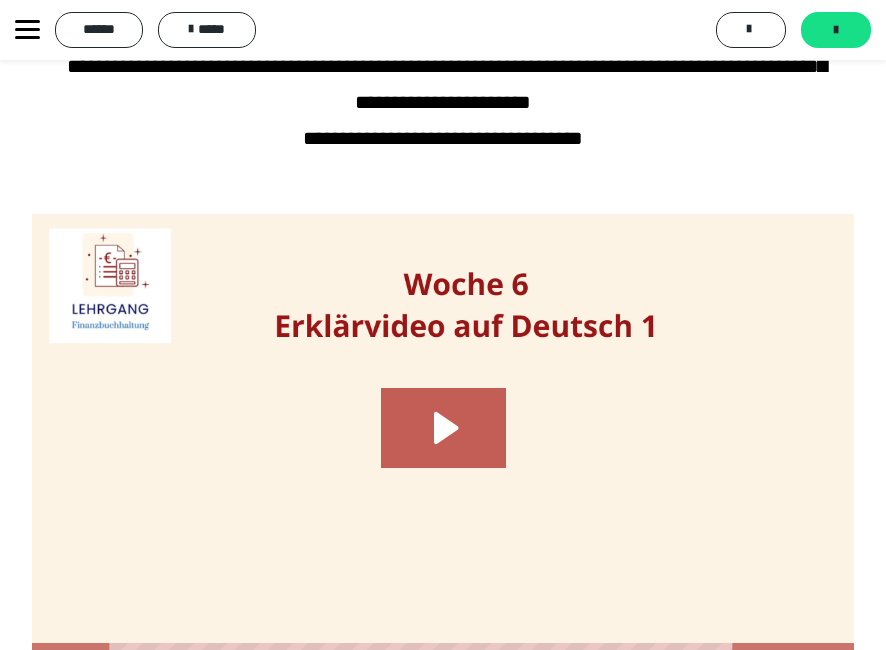 scroll, scrollTop: 2700, scrollLeft: 0, axis: vertical 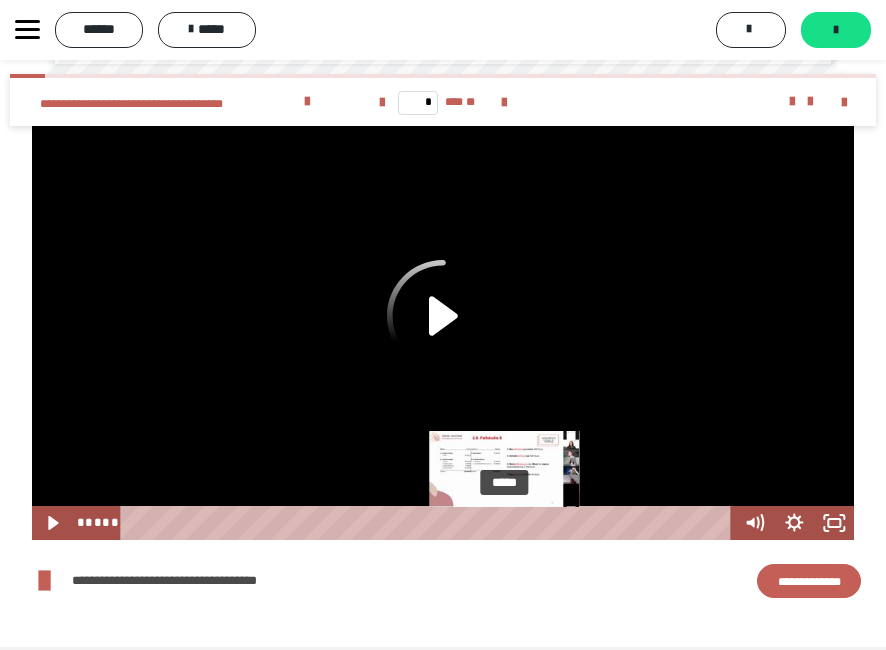 click on "*****" at bounding box center (429, 523) 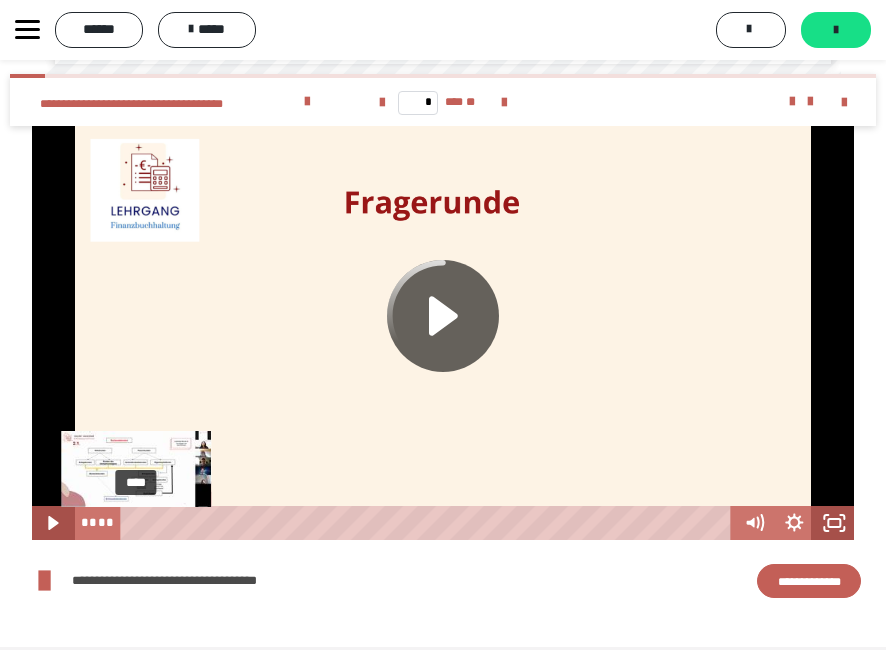 click on "****" at bounding box center (429, 523) 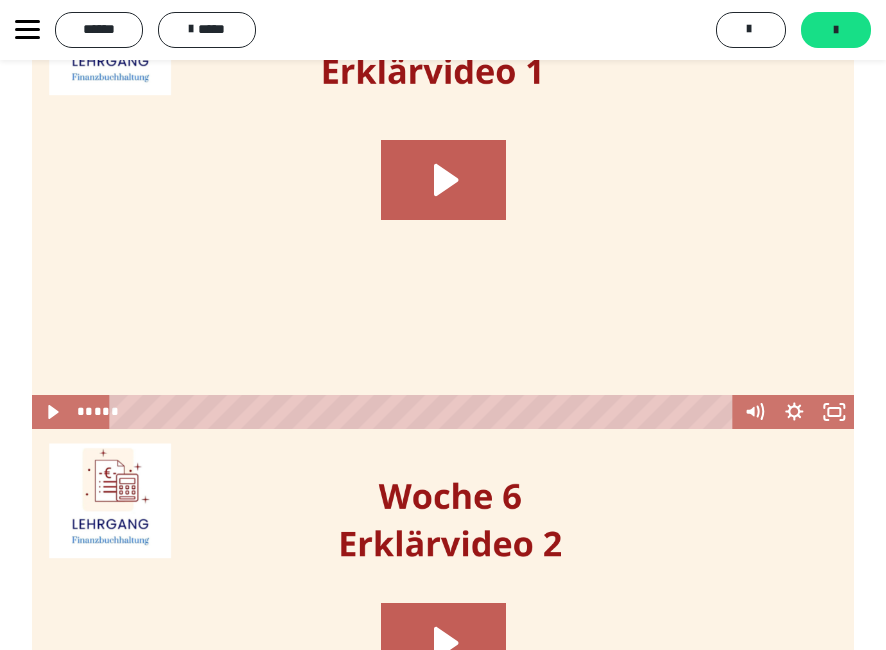 scroll, scrollTop: 1500, scrollLeft: 0, axis: vertical 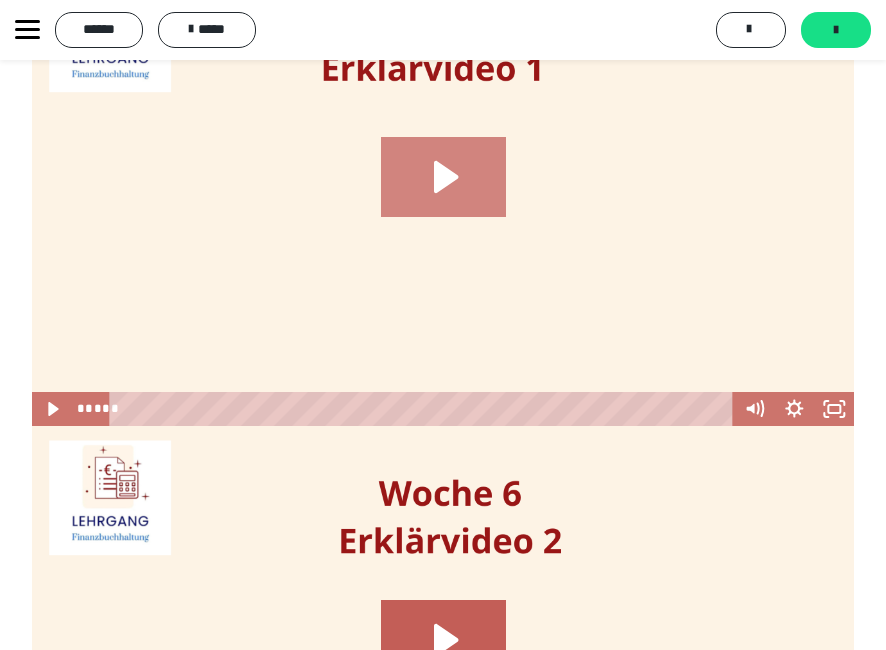 click 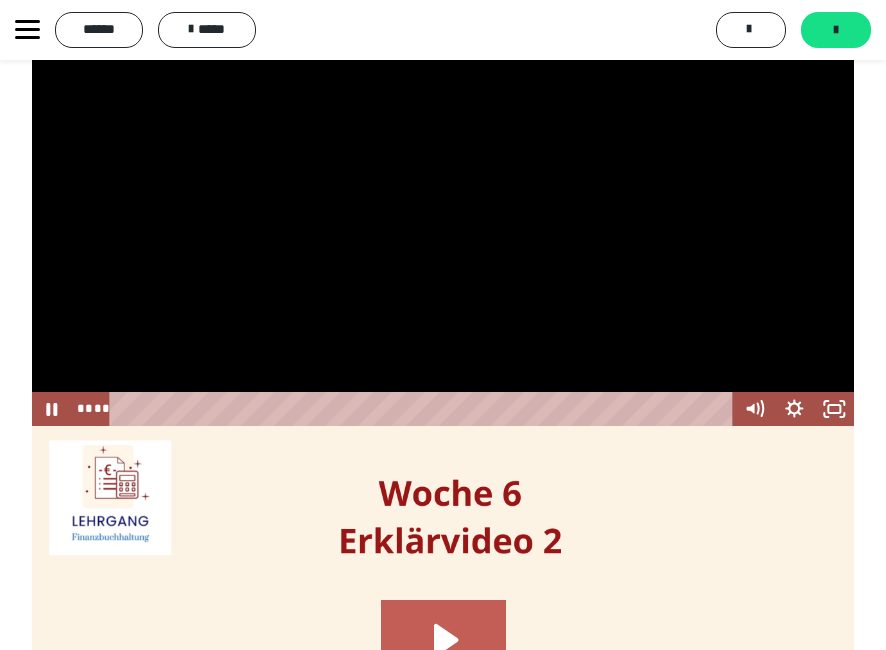 drag, startPoint x: 418, startPoint y: 255, endPoint x: 449, endPoint y: 255, distance: 31 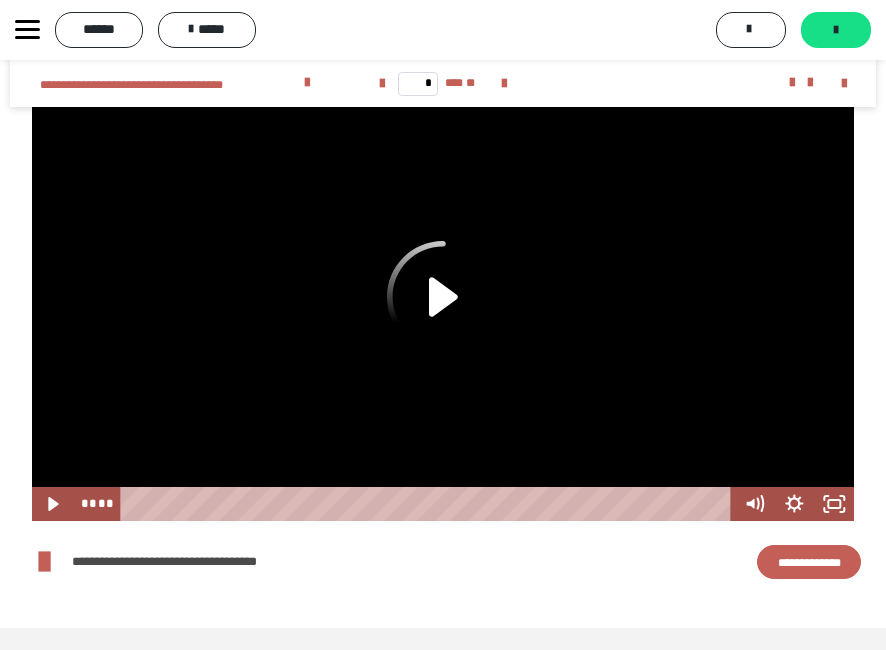 scroll, scrollTop: 6026, scrollLeft: 0, axis: vertical 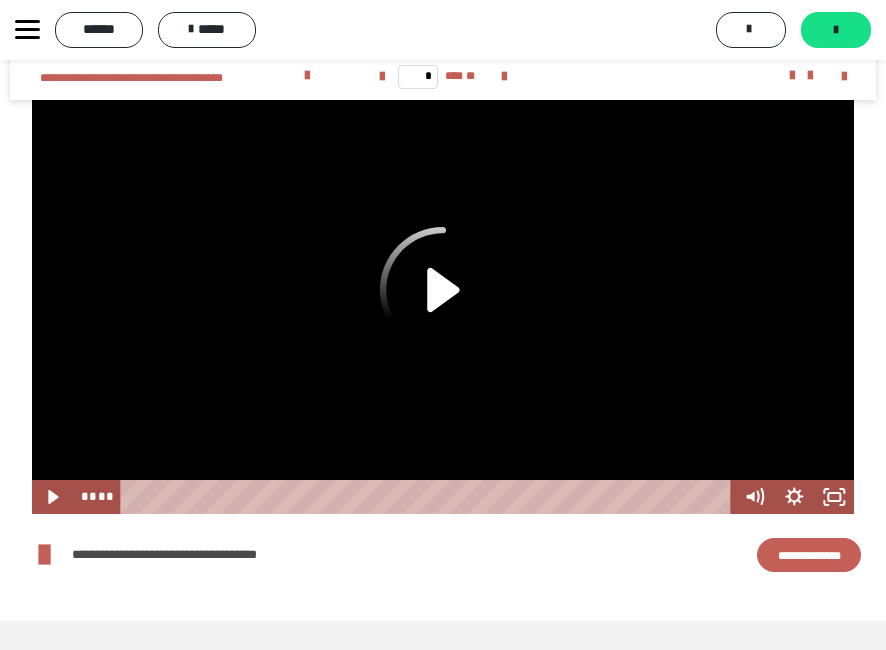 click 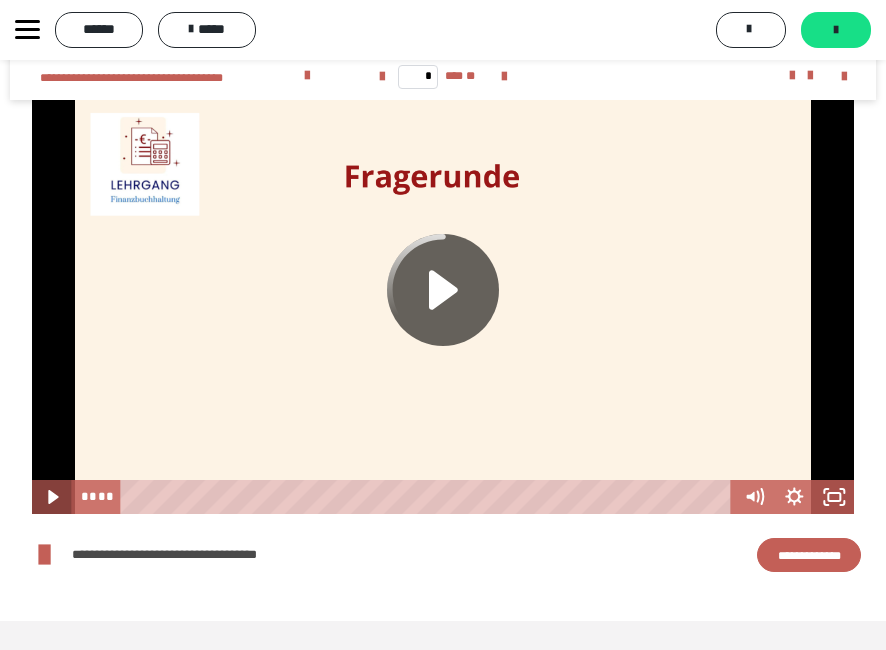 click 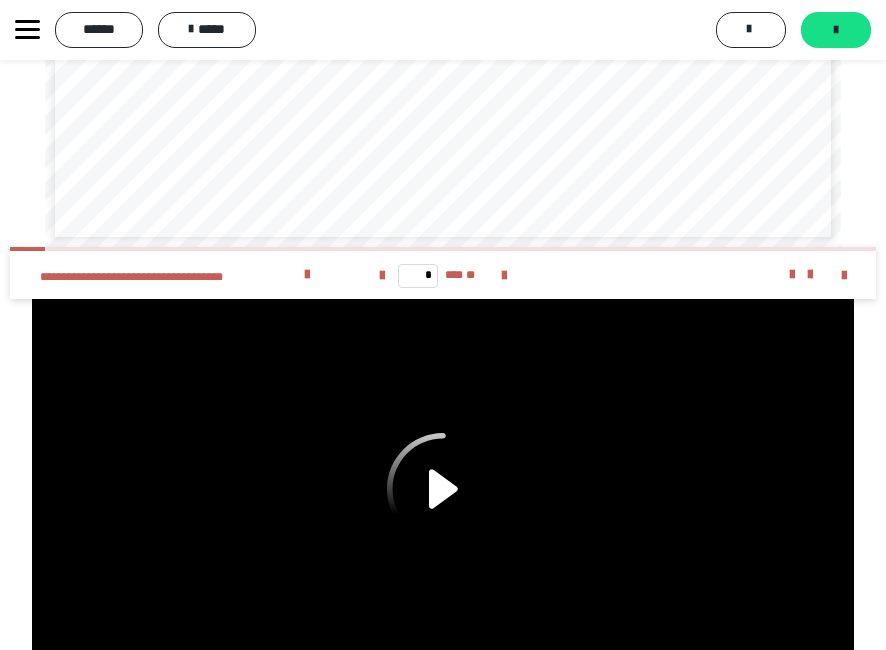 scroll, scrollTop: 5826, scrollLeft: 0, axis: vertical 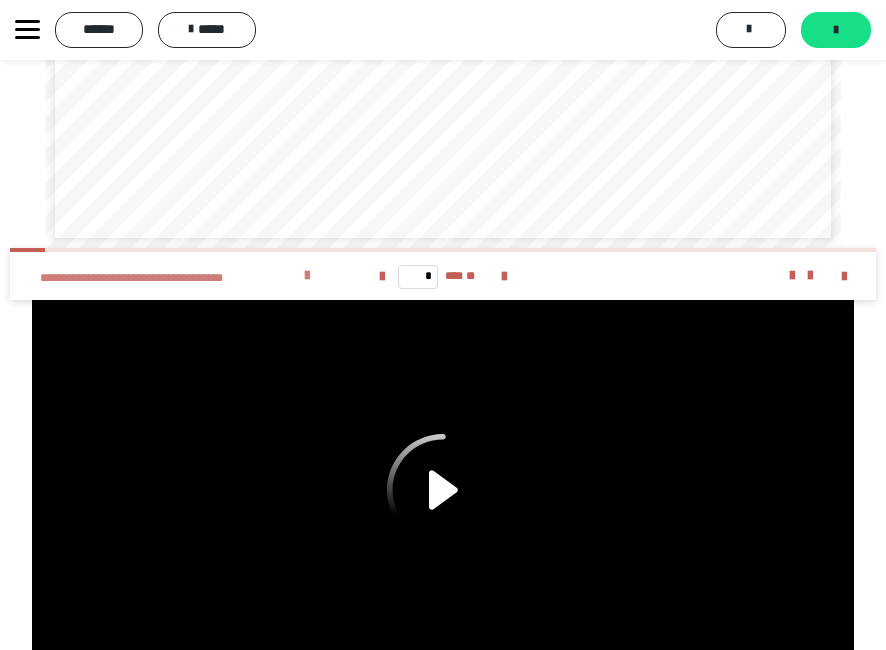 click at bounding box center (307, 276) 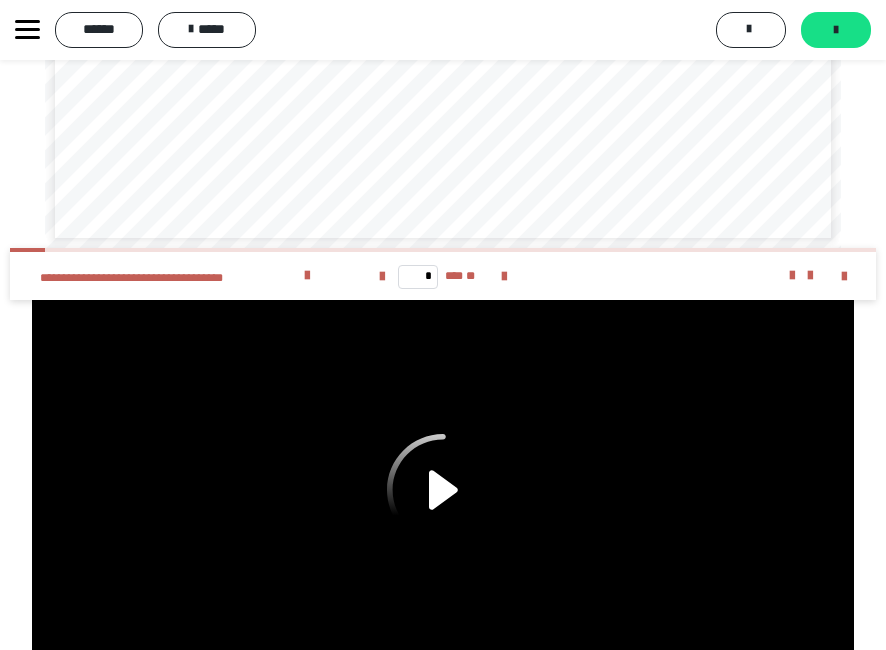 click 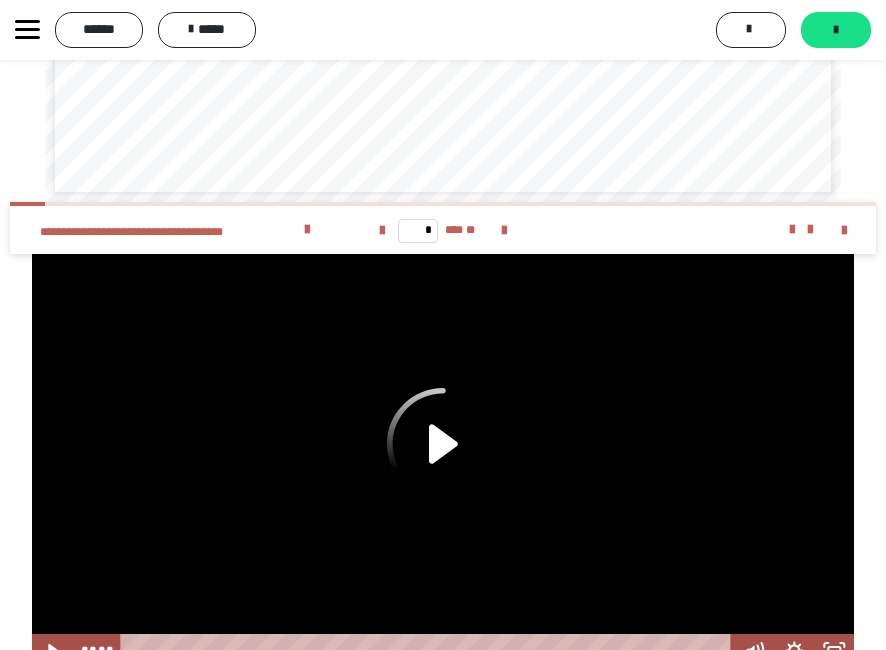 scroll, scrollTop: 6026, scrollLeft: 0, axis: vertical 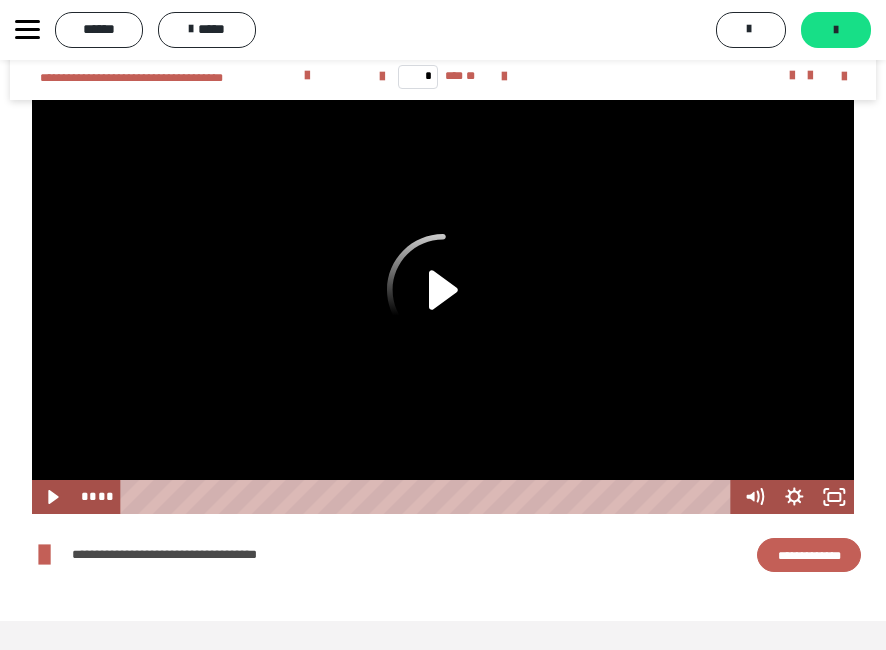 click 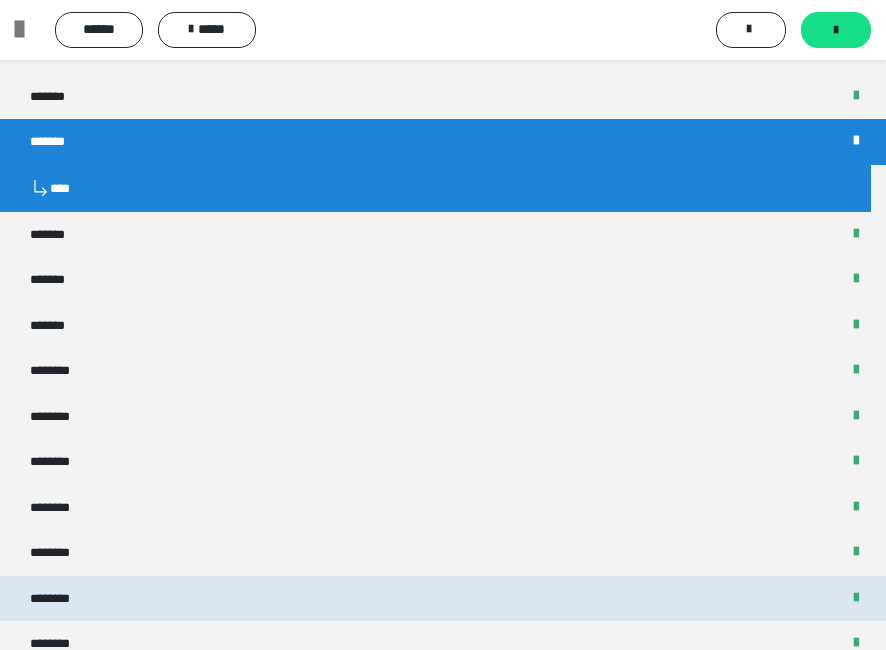 scroll, scrollTop: 800, scrollLeft: 0, axis: vertical 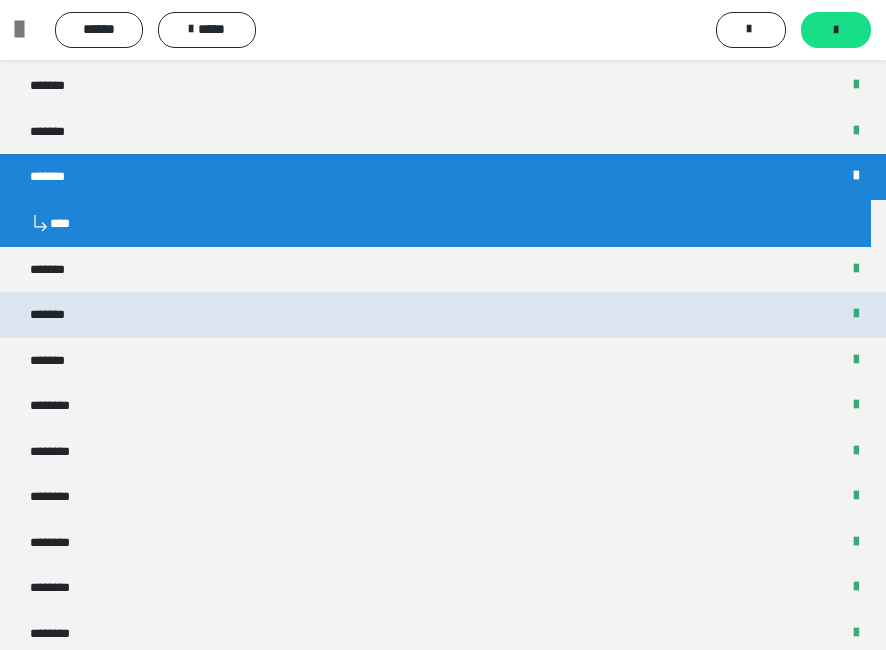 click on "*******" at bounding box center (443, 315) 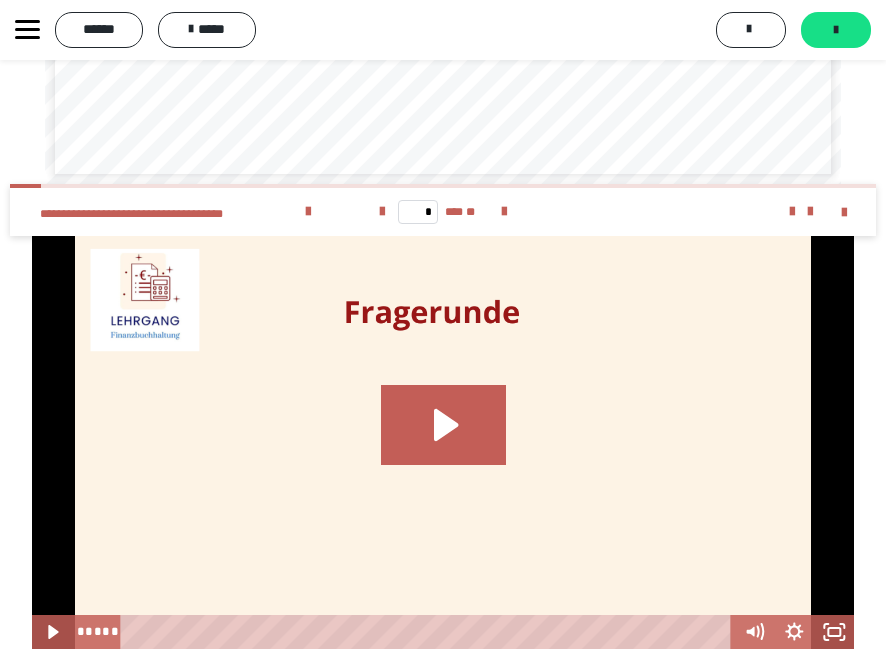 scroll, scrollTop: 5020, scrollLeft: 0, axis: vertical 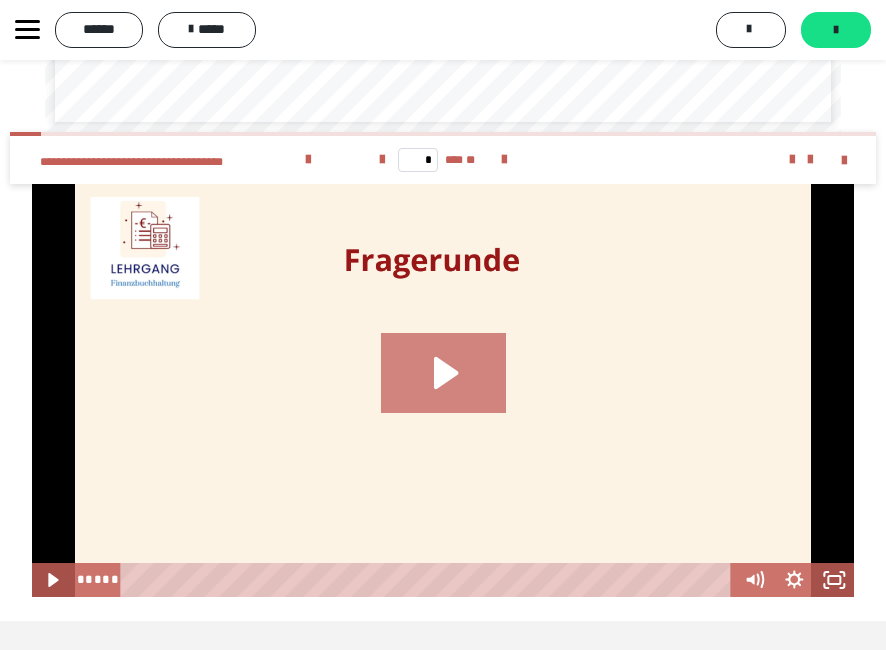 click 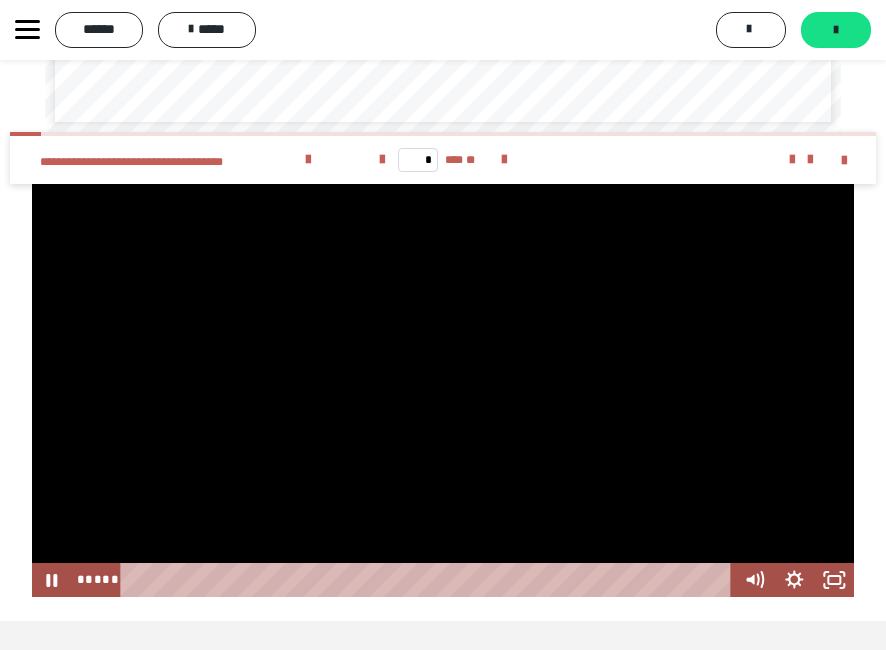 click at bounding box center (443, 391) 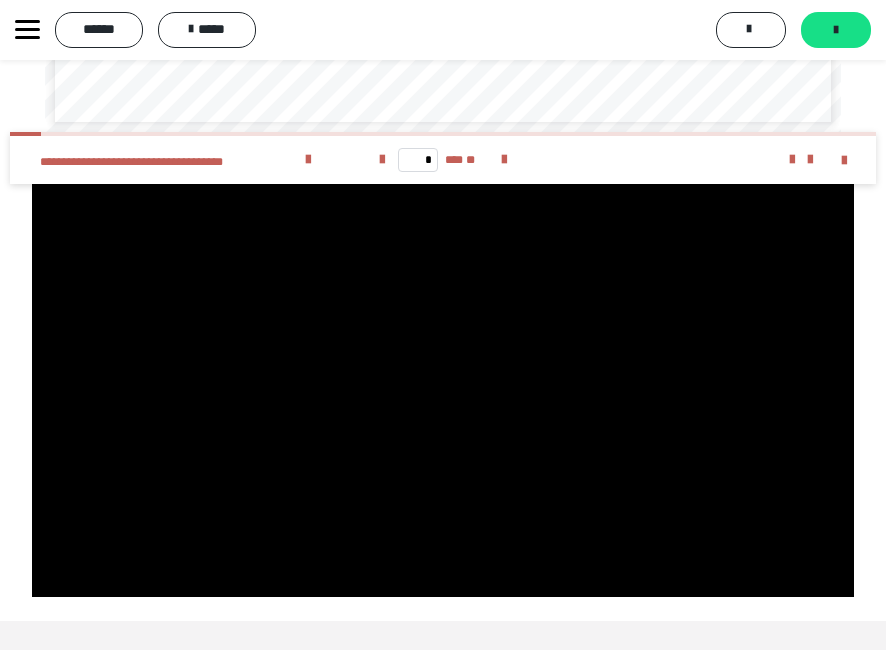 click 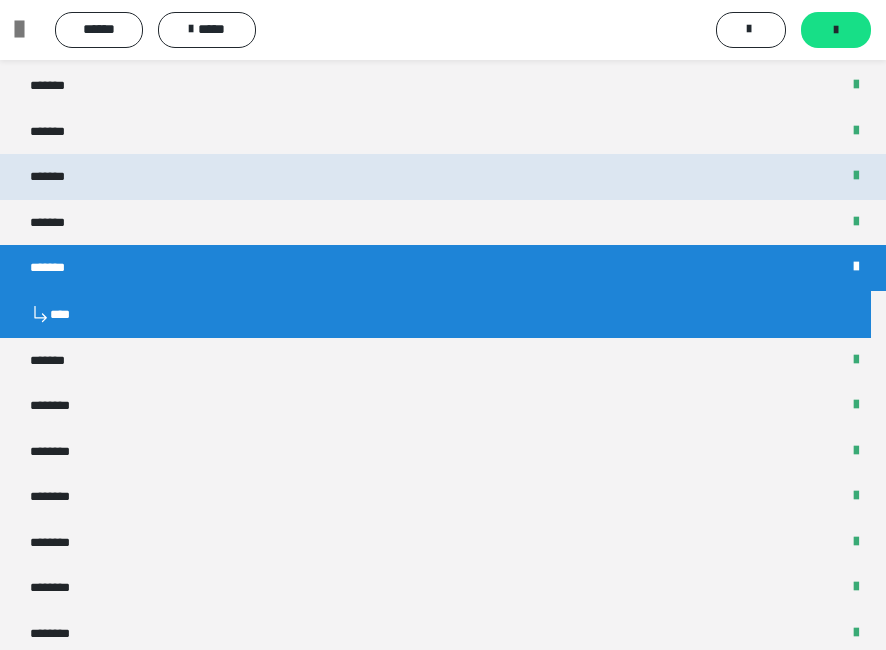 click on "*******" at bounding box center (443, 177) 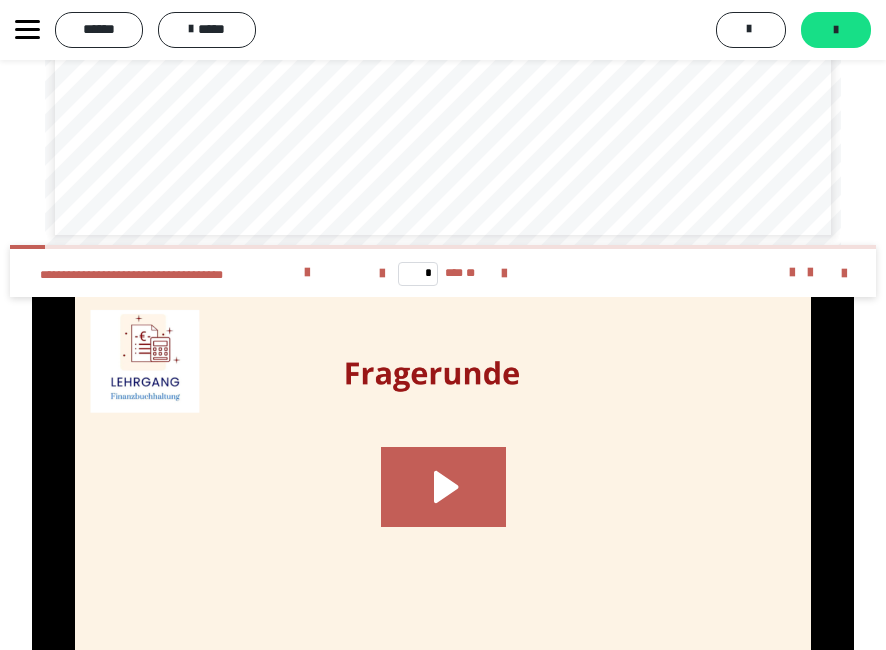 scroll, scrollTop: 6026, scrollLeft: 0, axis: vertical 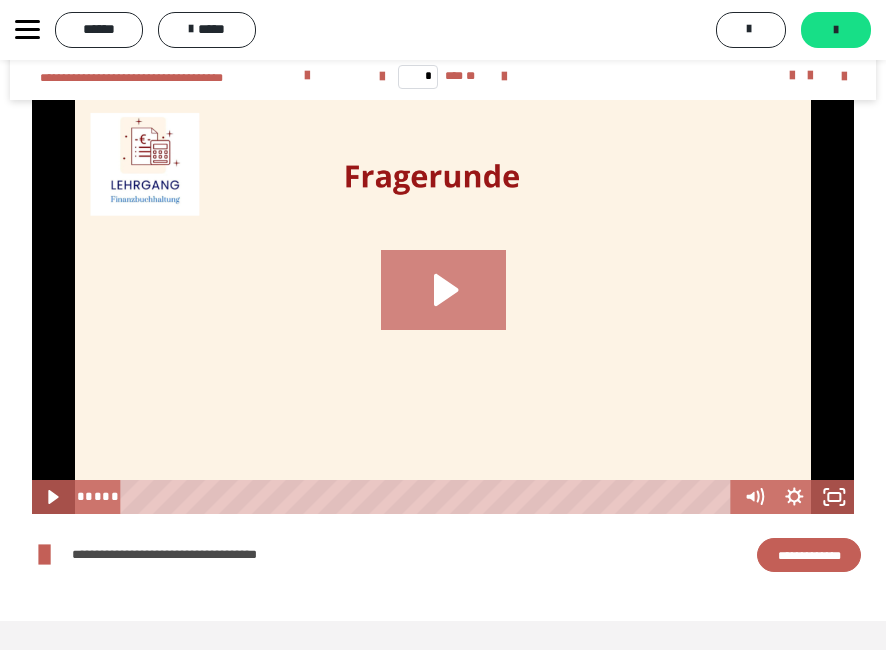 click 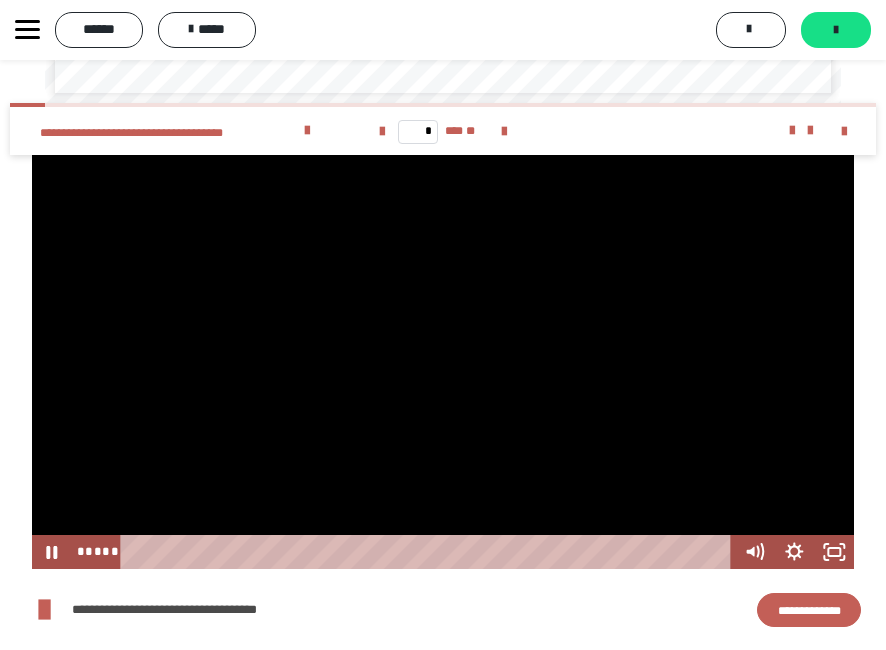 scroll, scrollTop: 6026, scrollLeft: 0, axis: vertical 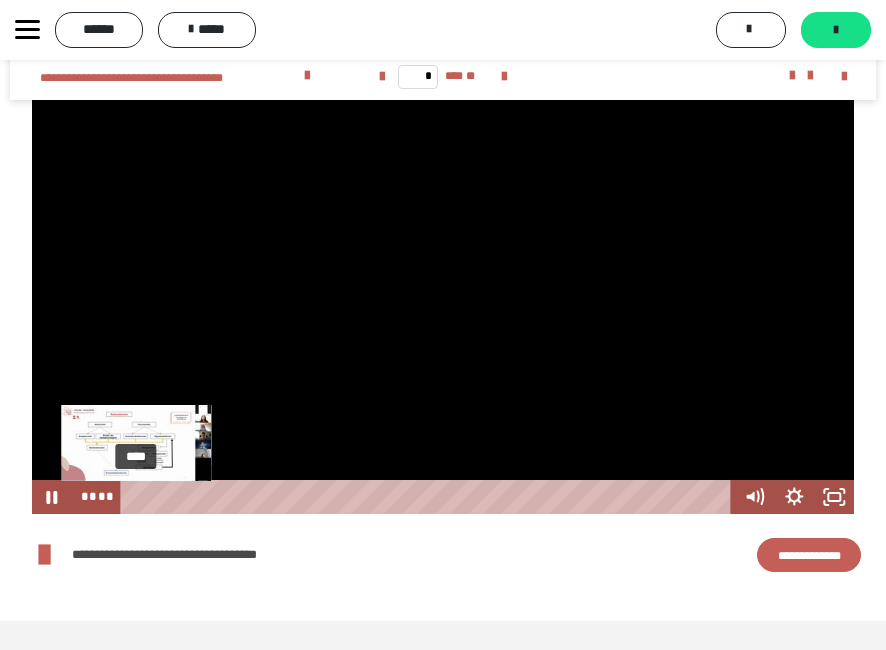 click on "****" at bounding box center [429, 497] 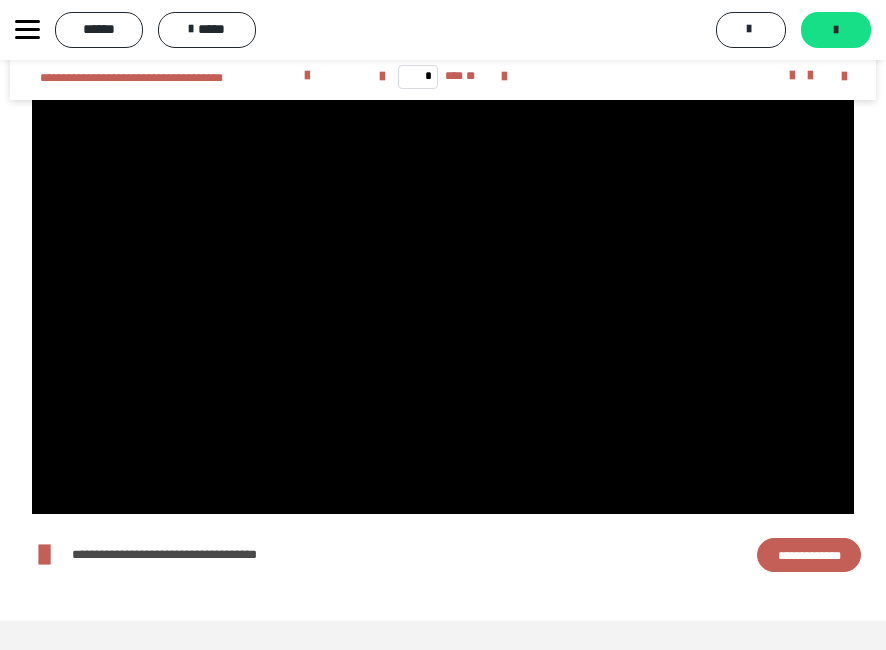 click at bounding box center [443, 307] 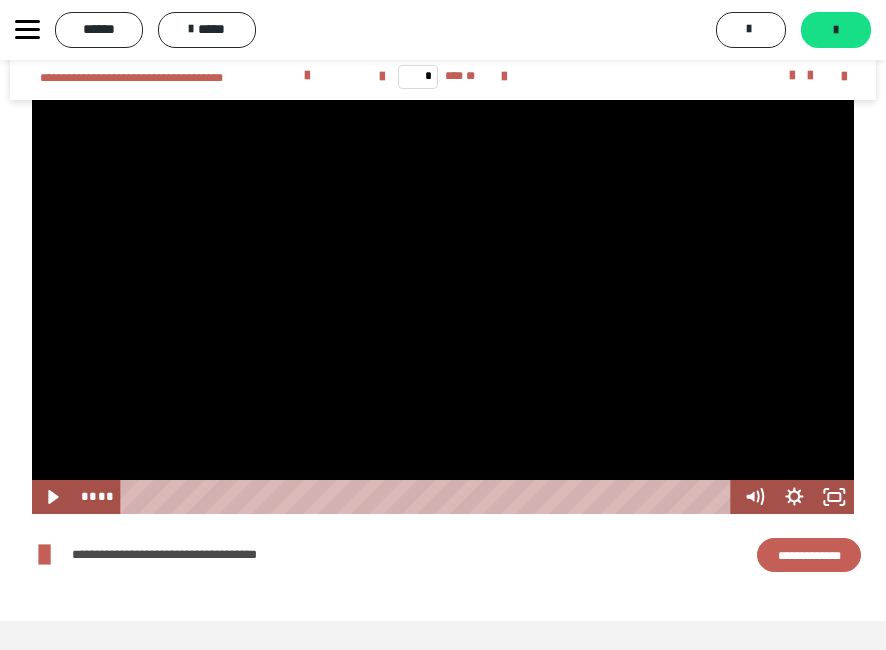 click at bounding box center (443, 307) 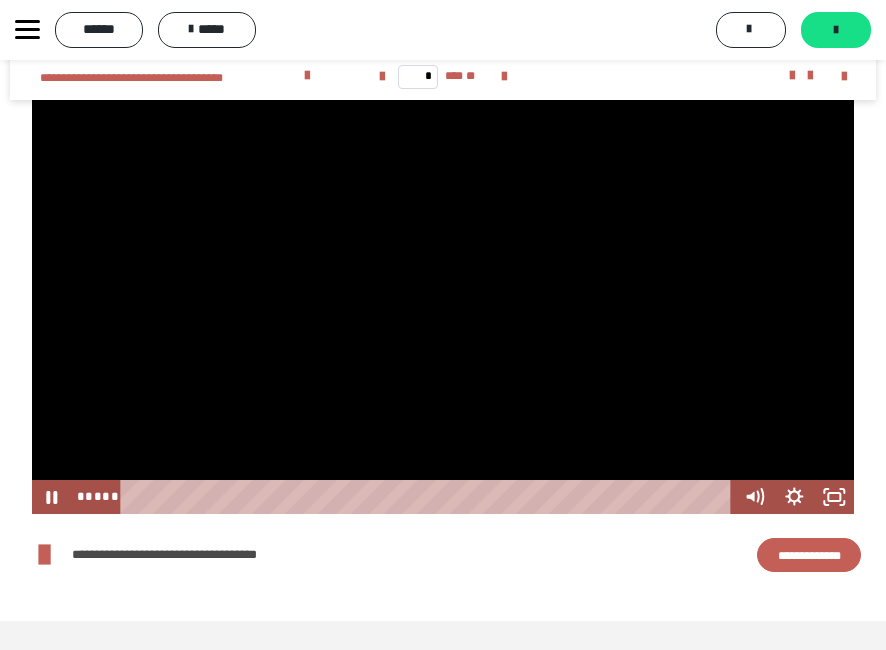 click at bounding box center [443, 307] 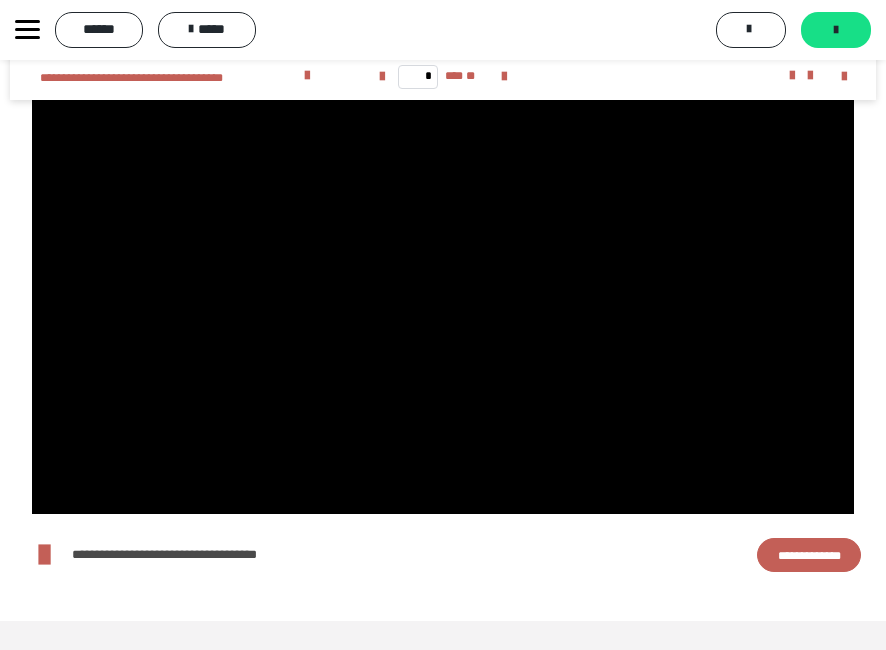 click 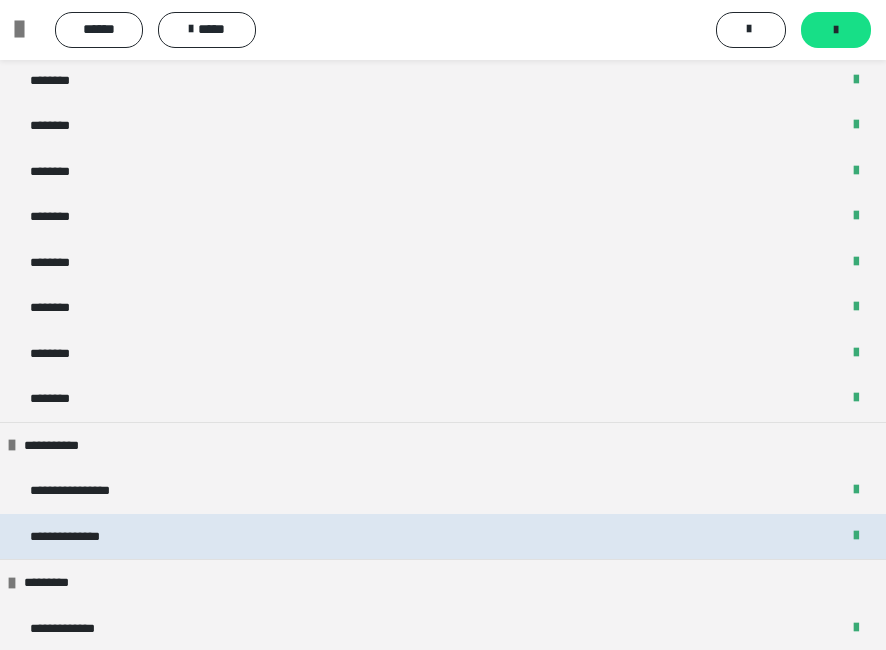 scroll, scrollTop: 1200, scrollLeft: 0, axis: vertical 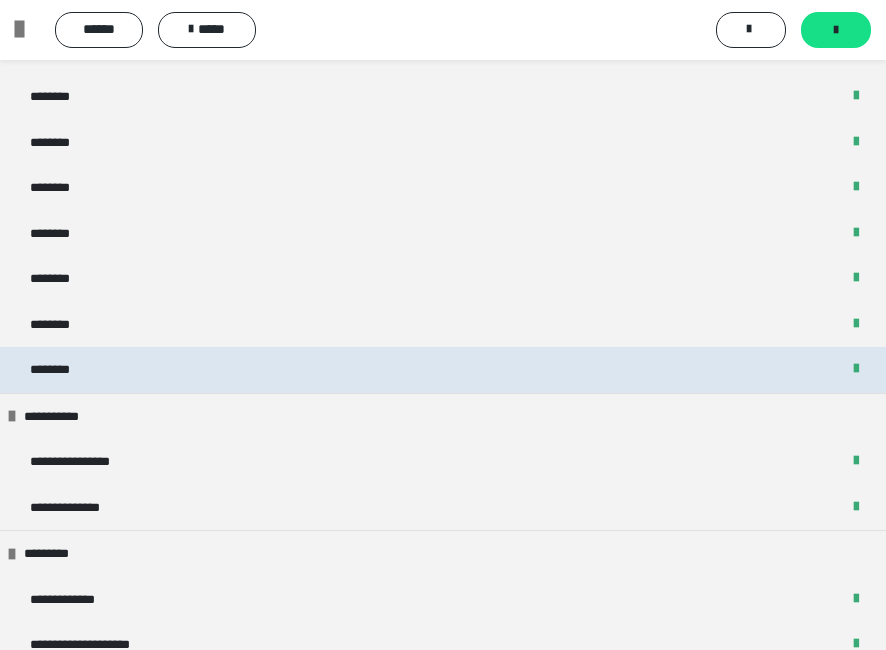 click on "********" at bounding box center [443, 370] 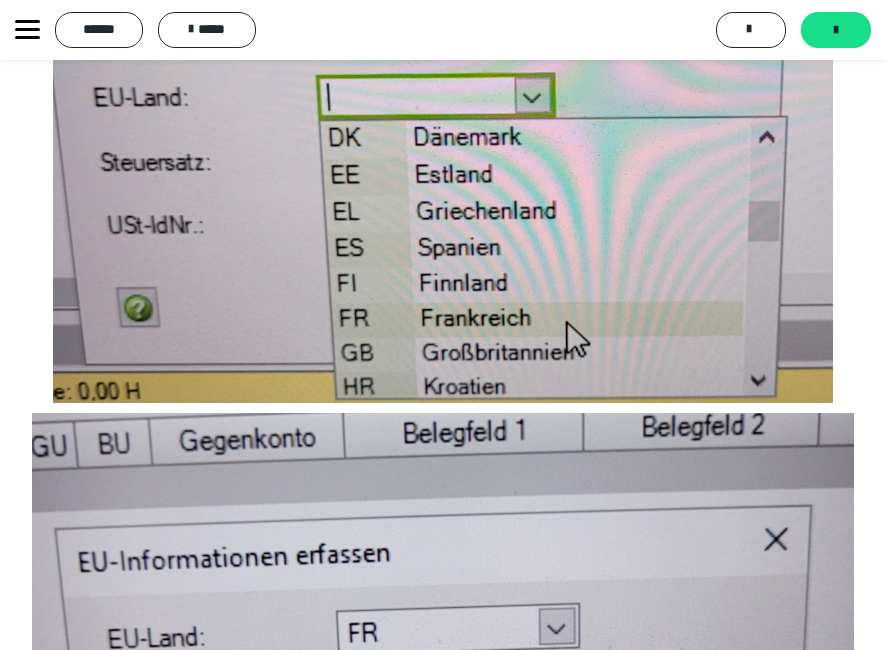 scroll, scrollTop: 636, scrollLeft: 0, axis: vertical 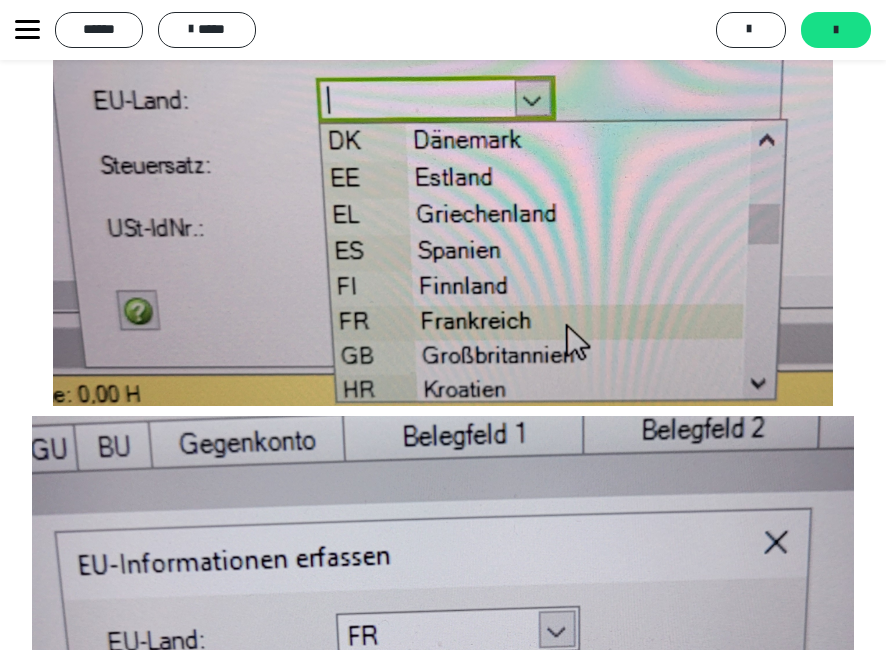 click 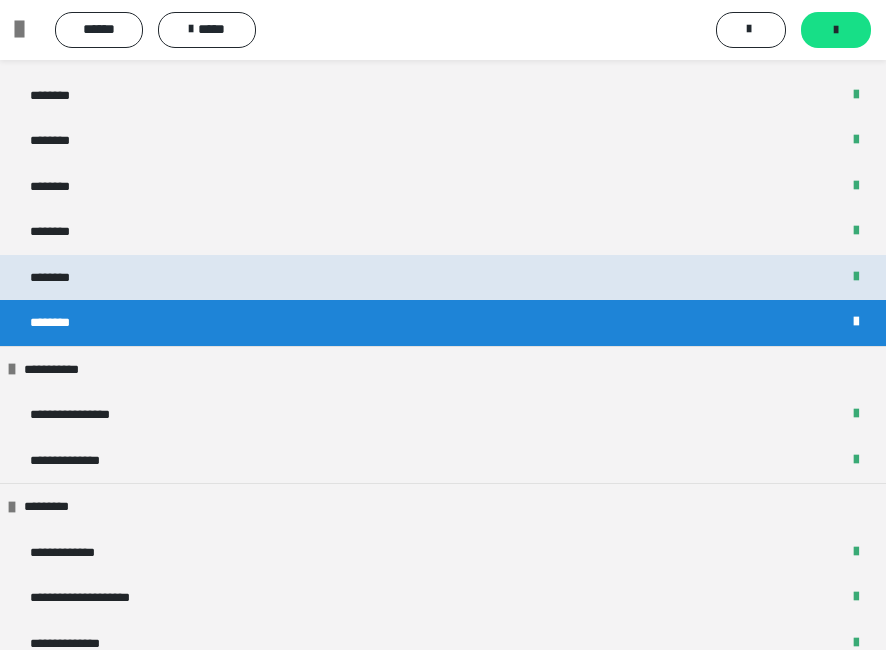 click on "********" at bounding box center (443, 278) 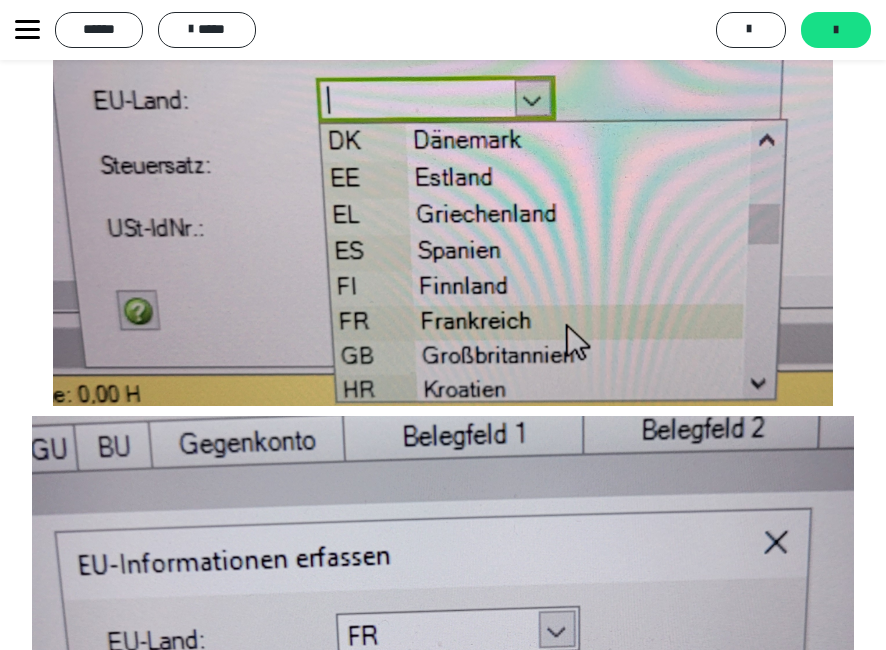 scroll, scrollTop: 0, scrollLeft: 0, axis: both 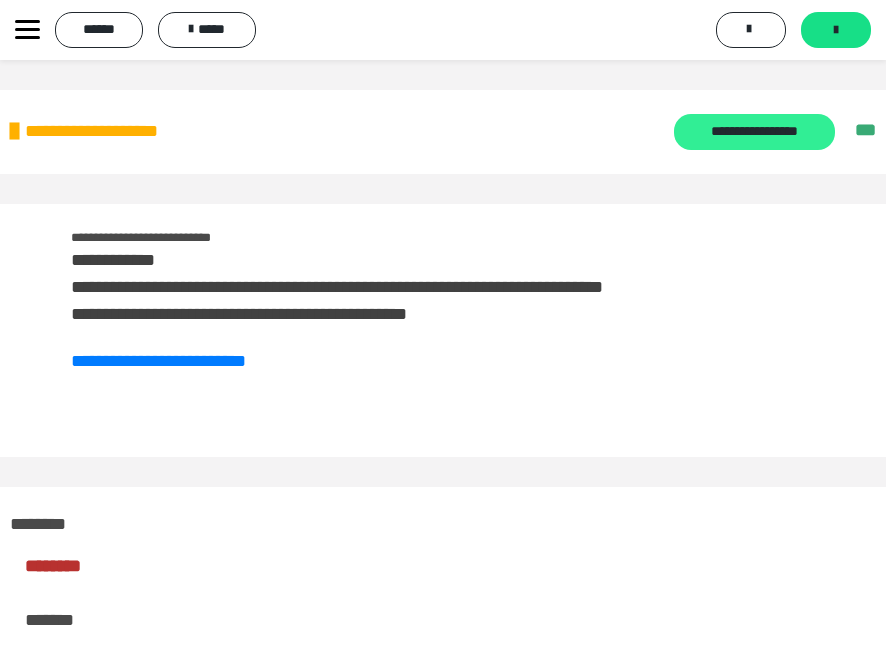 click on "**********" at bounding box center (754, 132) 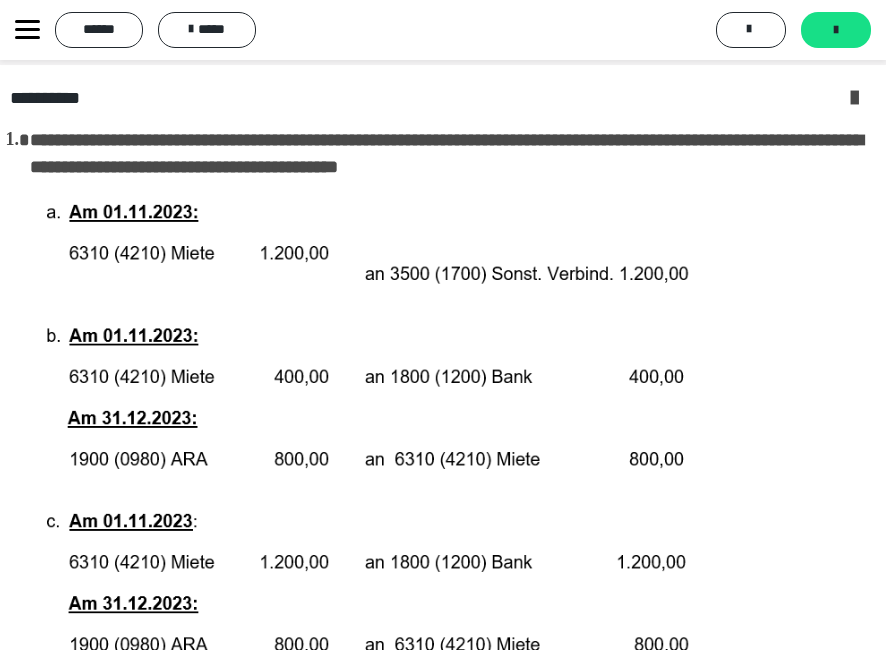 scroll, scrollTop: 0, scrollLeft: 0, axis: both 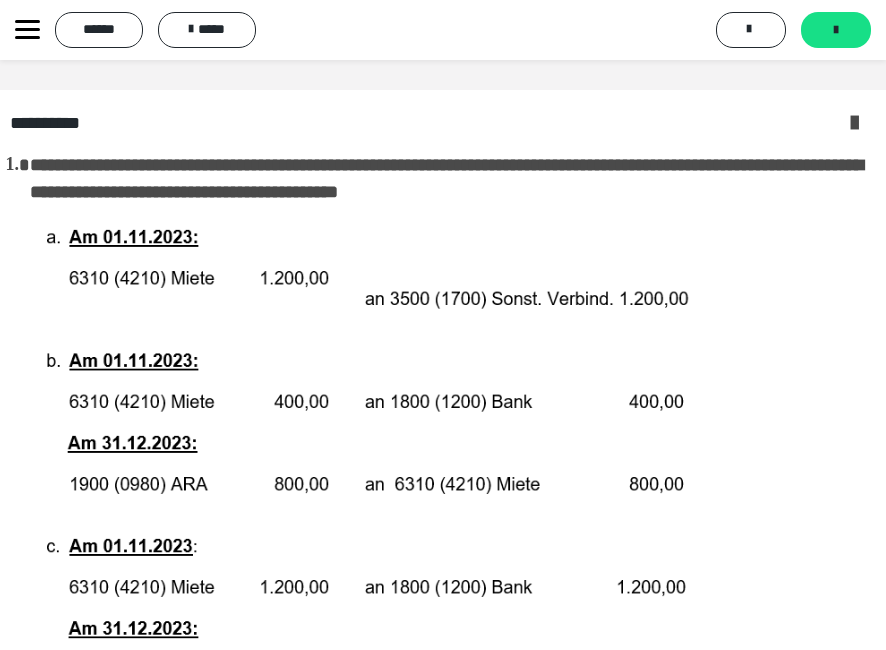 click 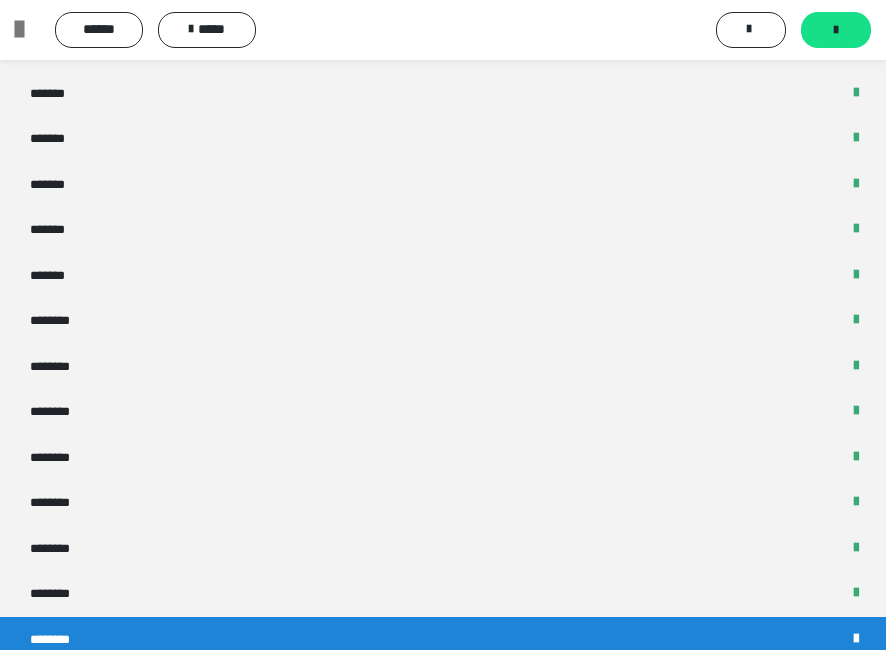 scroll, scrollTop: 838, scrollLeft: 0, axis: vertical 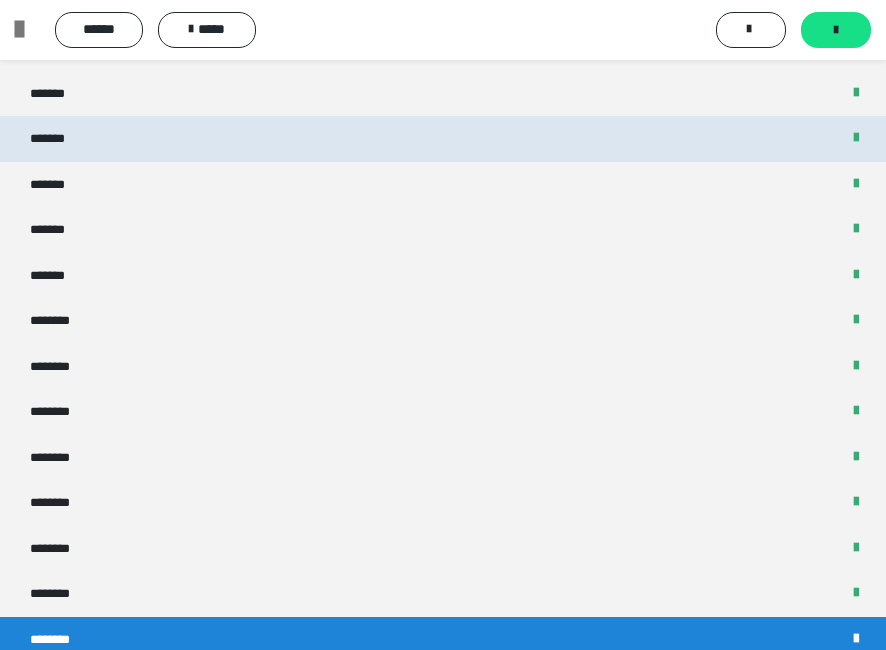 click on "*******" at bounding box center (443, 139) 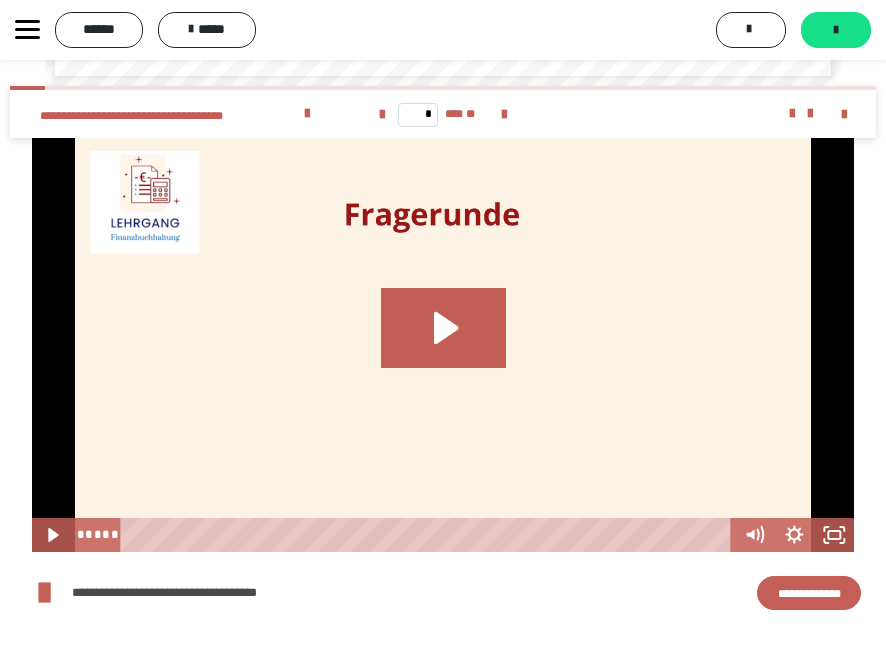 scroll, scrollTop: 6000, scrollLeft: 0, axis: vertical 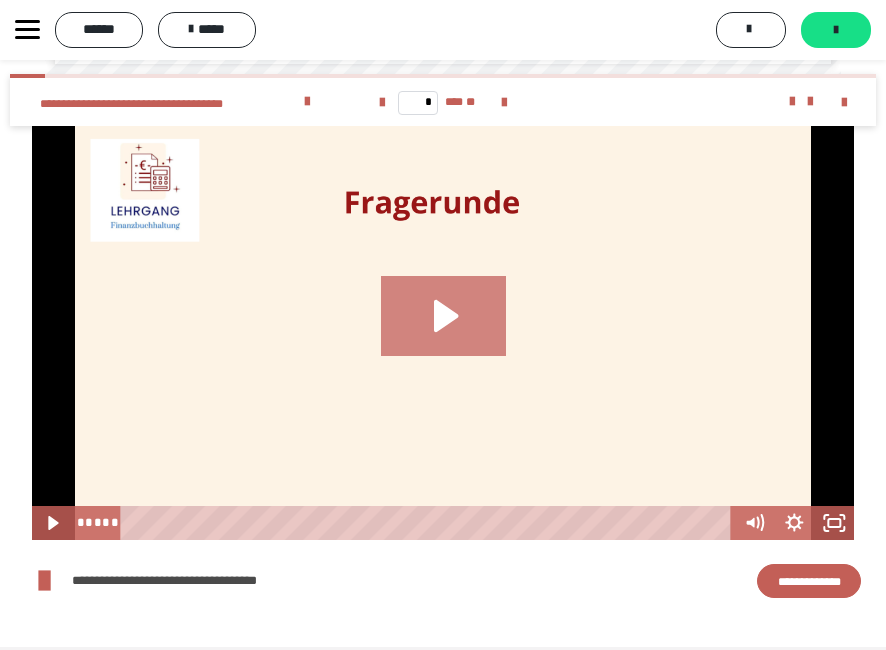 click 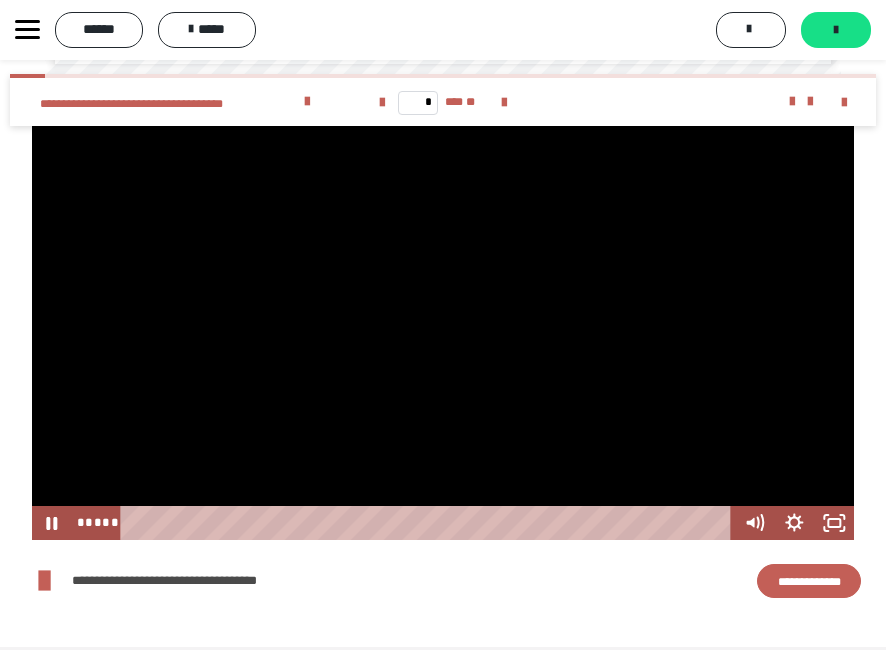 click at bounding box center (443, 333) 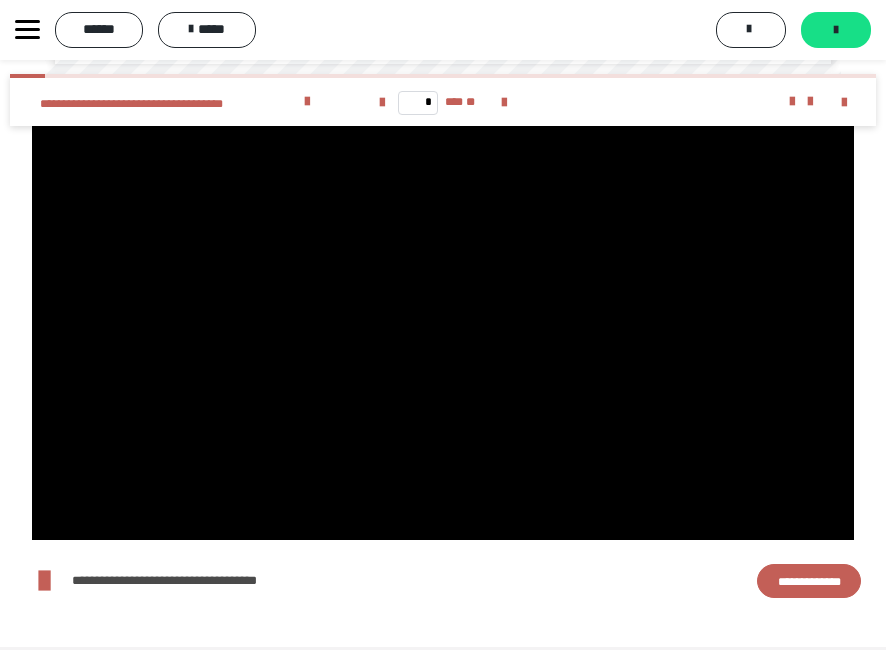 click at bounding box center [443, 333] 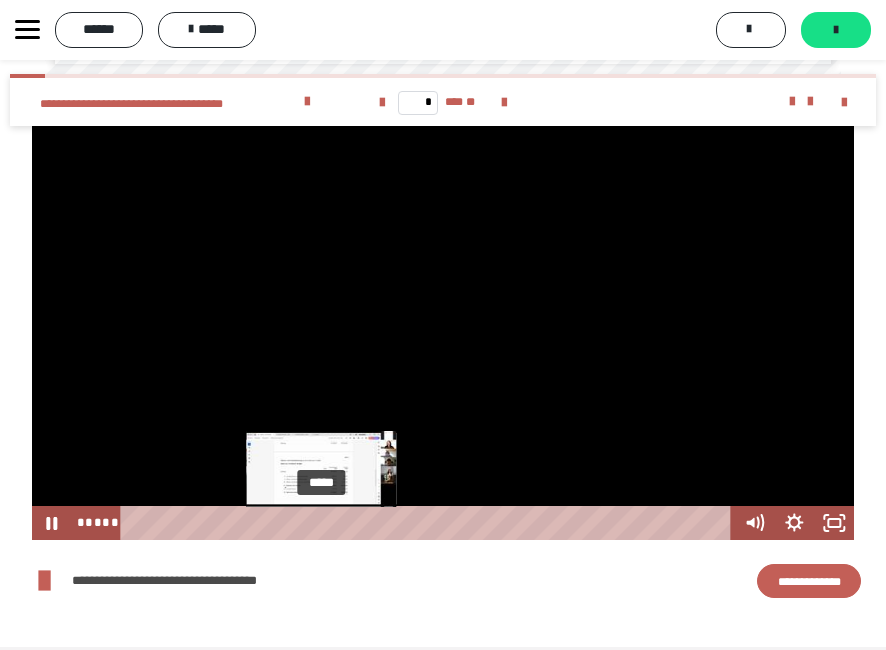 click on "*****" at bounding box center [429, 523] 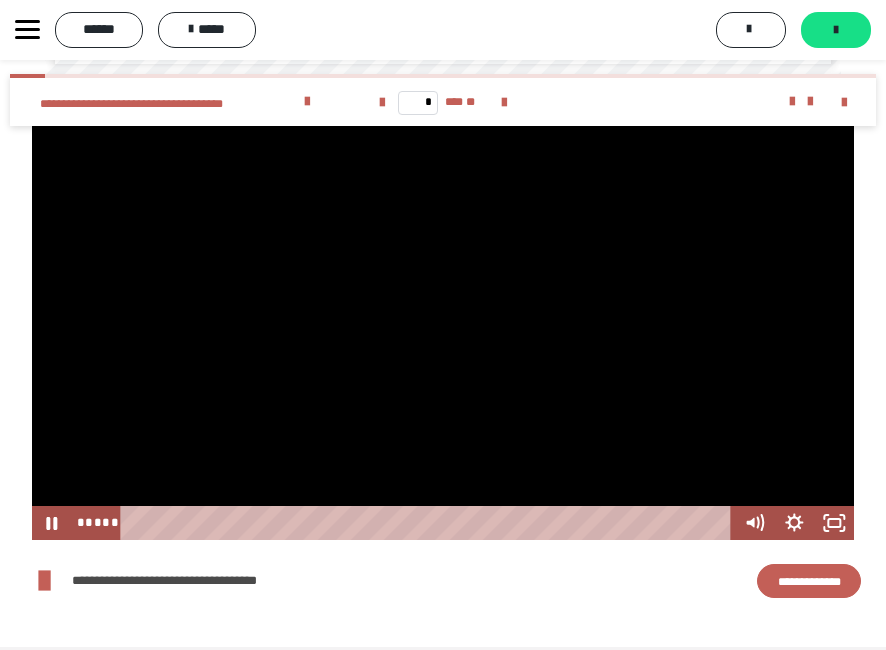 click at bounding box center [443, 333] 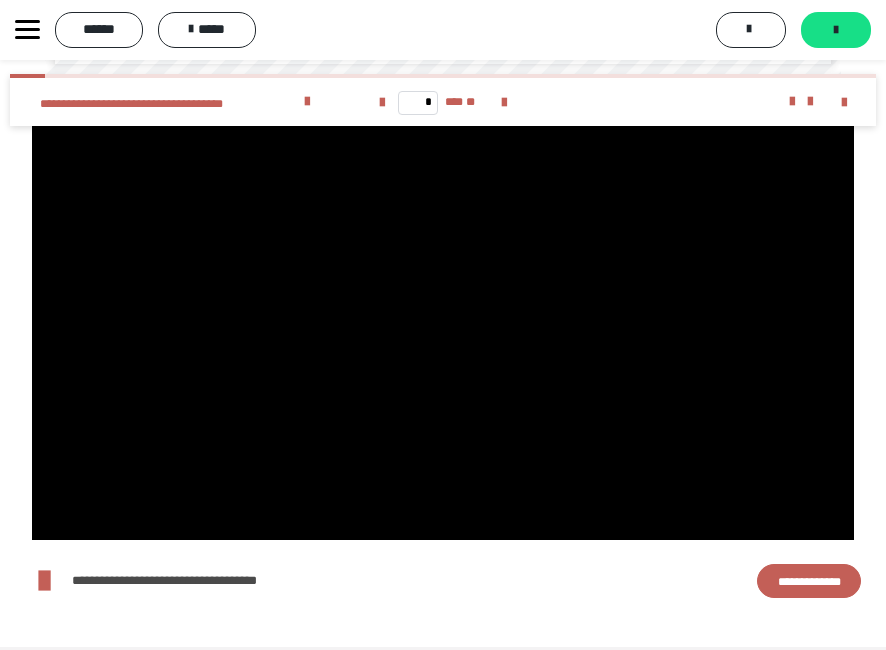 click on "**********" at bounding box center (443, -2333) 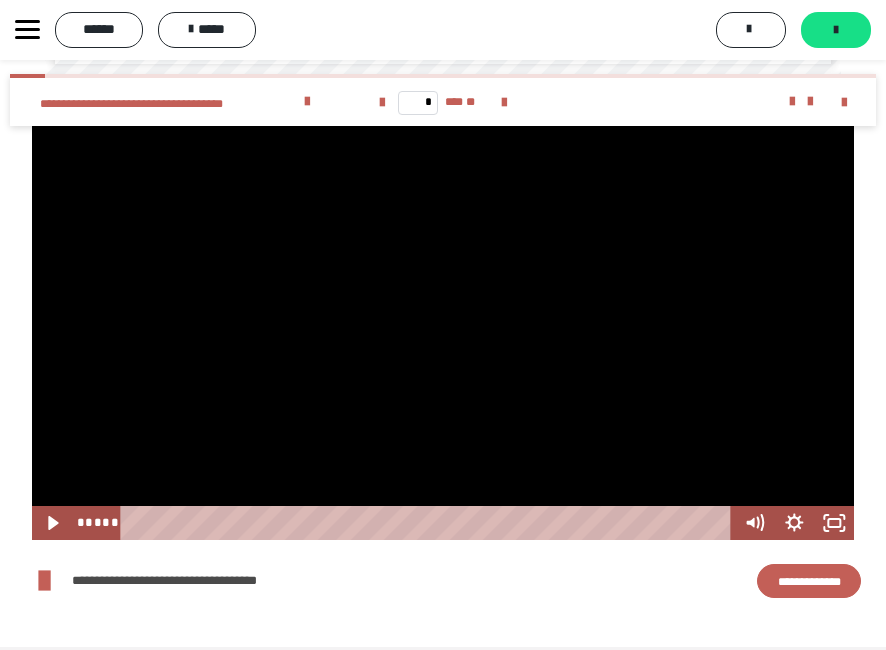 click at bounding box center [443, 333] 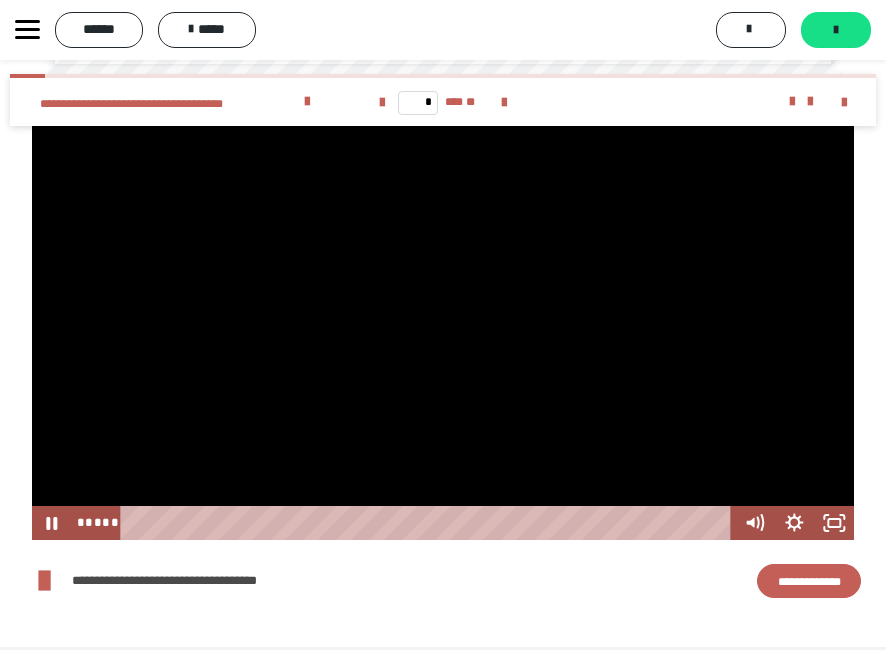 click at bounding box center (443, 333) 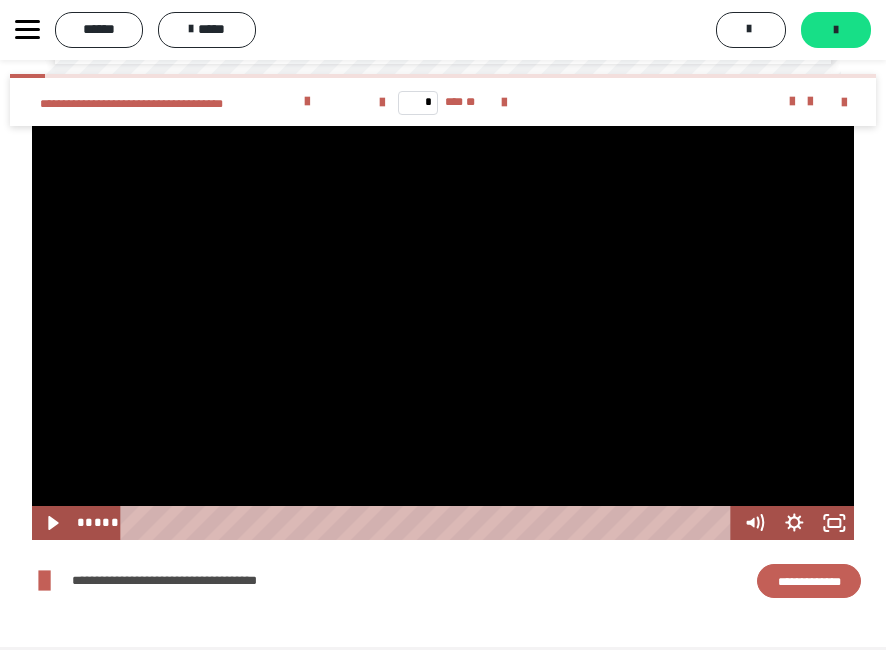 click at bounding box center [443, 333] 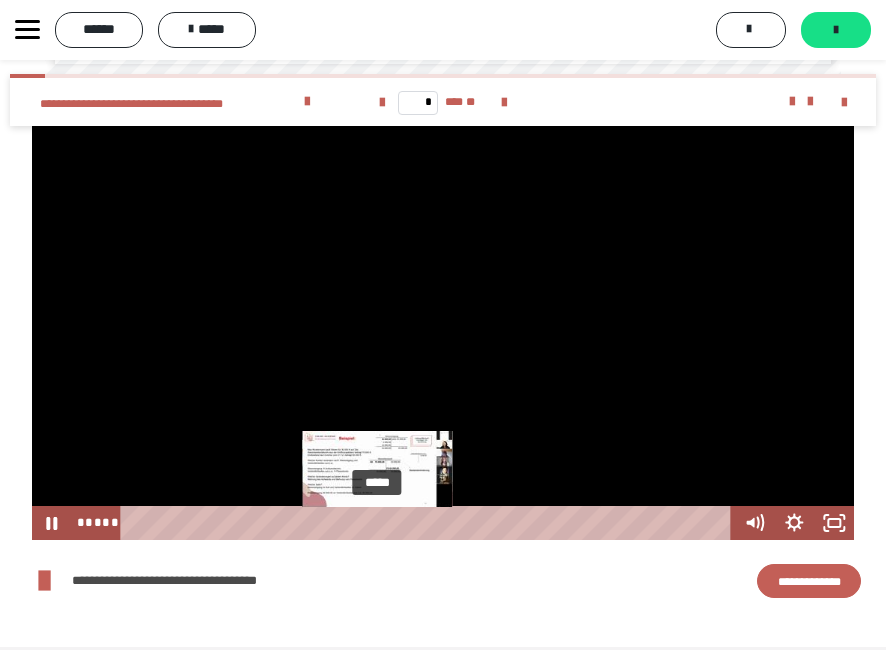 click at bounding box center (377, 523) 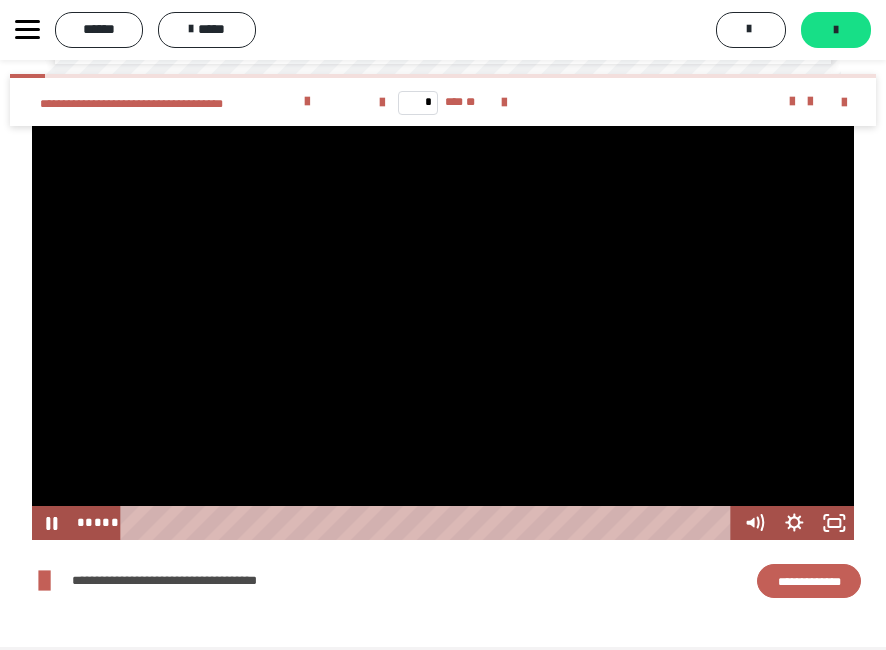 click at bounding box center [443, 333] 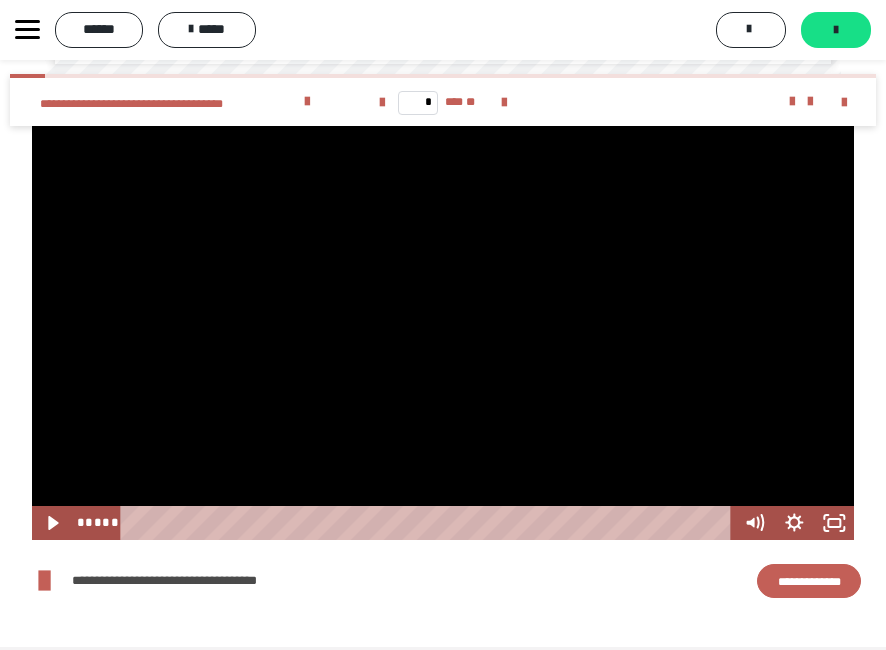 click at bounding box center [443, 333] 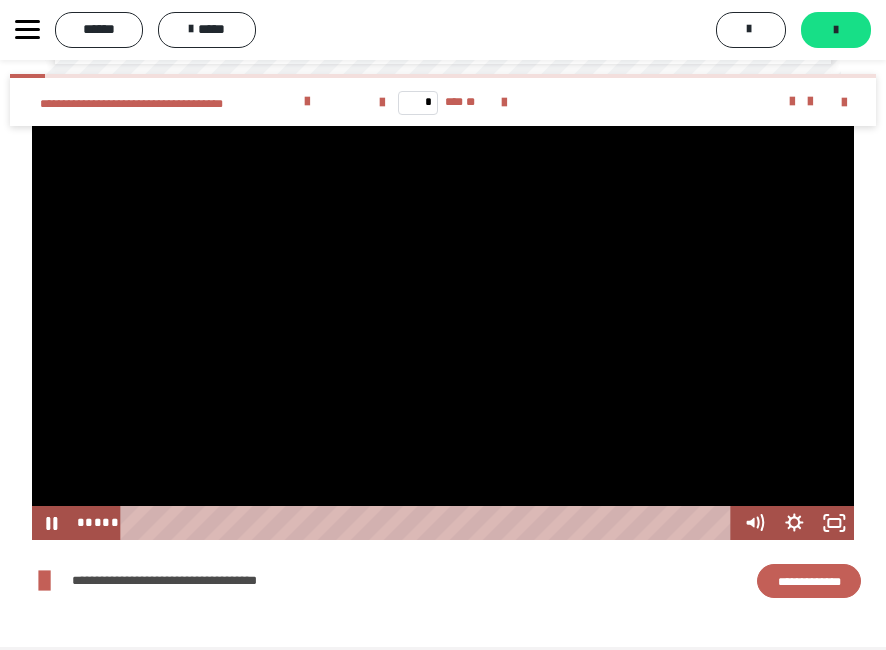 click at bounding box center [443, 333] 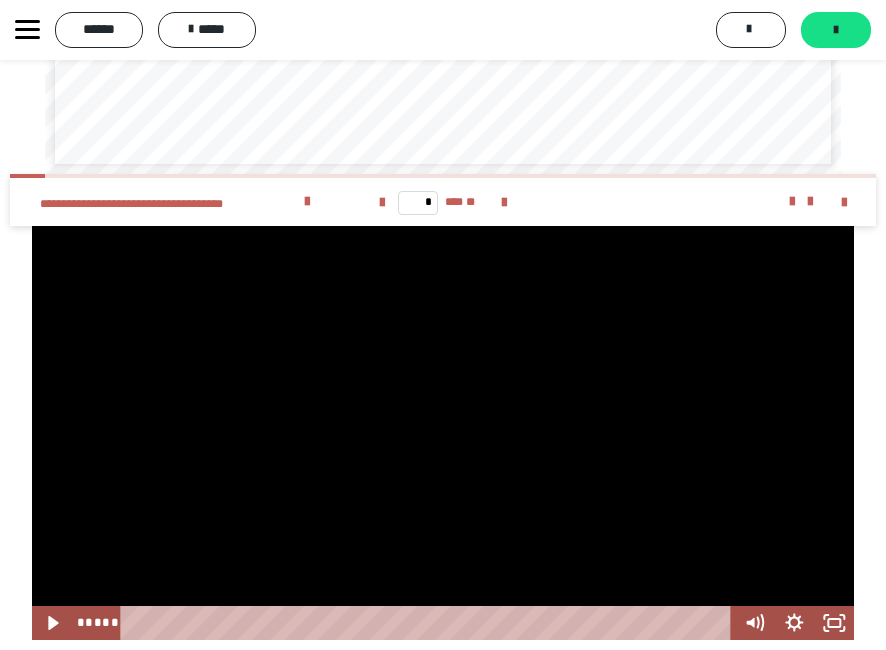scroll, scrollTop: 6000, scrollLeft: 0, axis: vertical 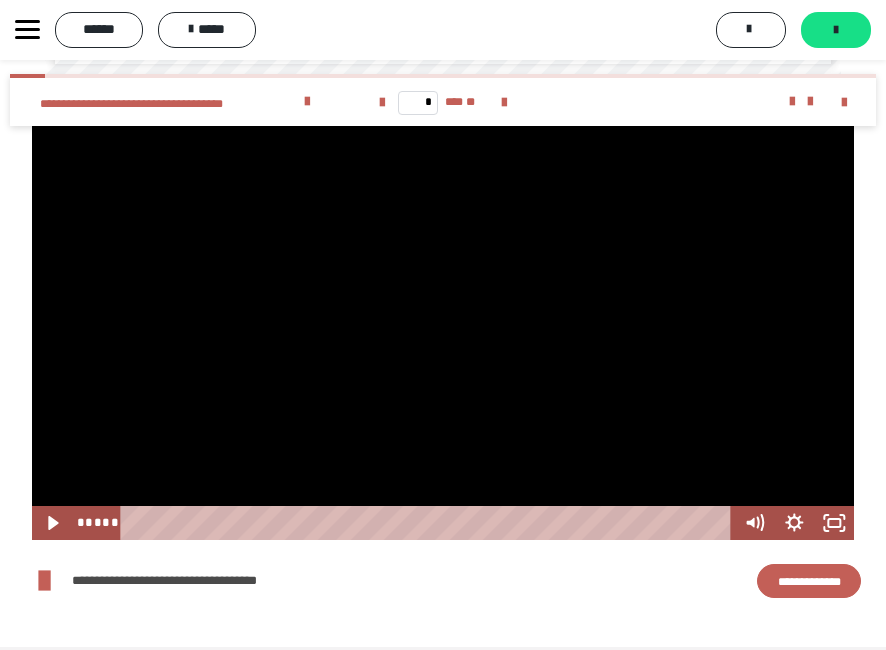 click at bounding box center (443, 333) 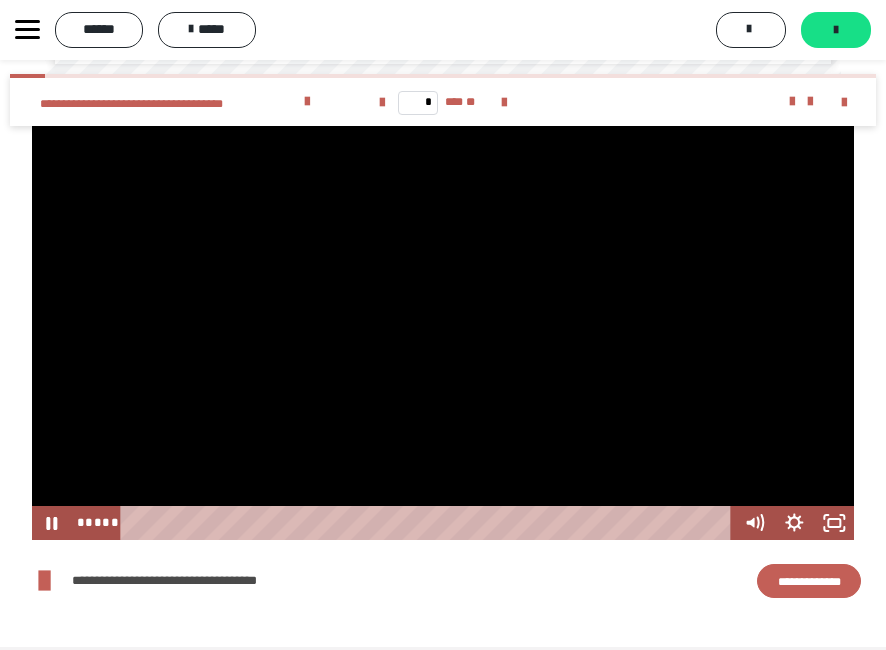 click at bounding box center (443, 333) 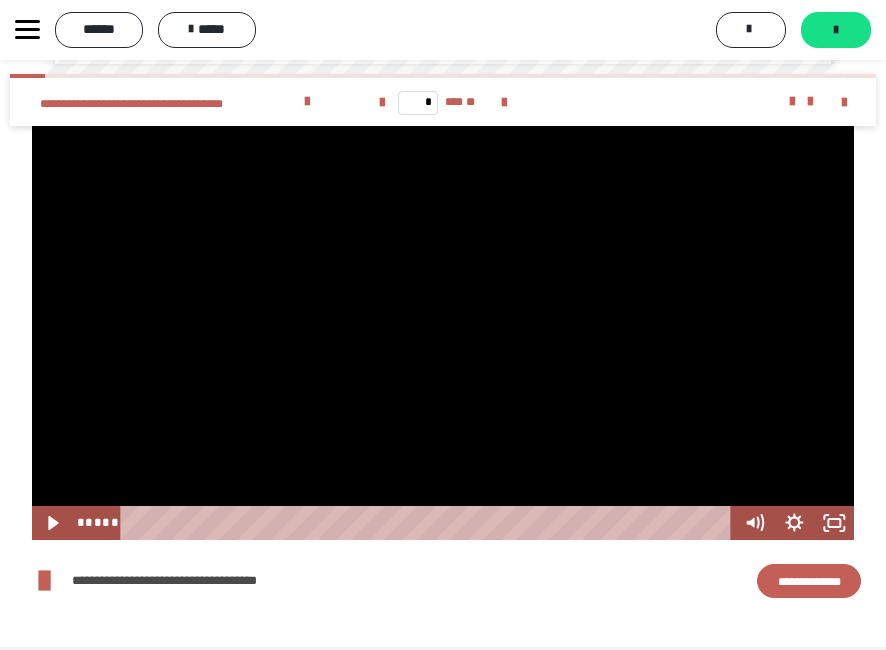 click at bounding box center (443, 333) 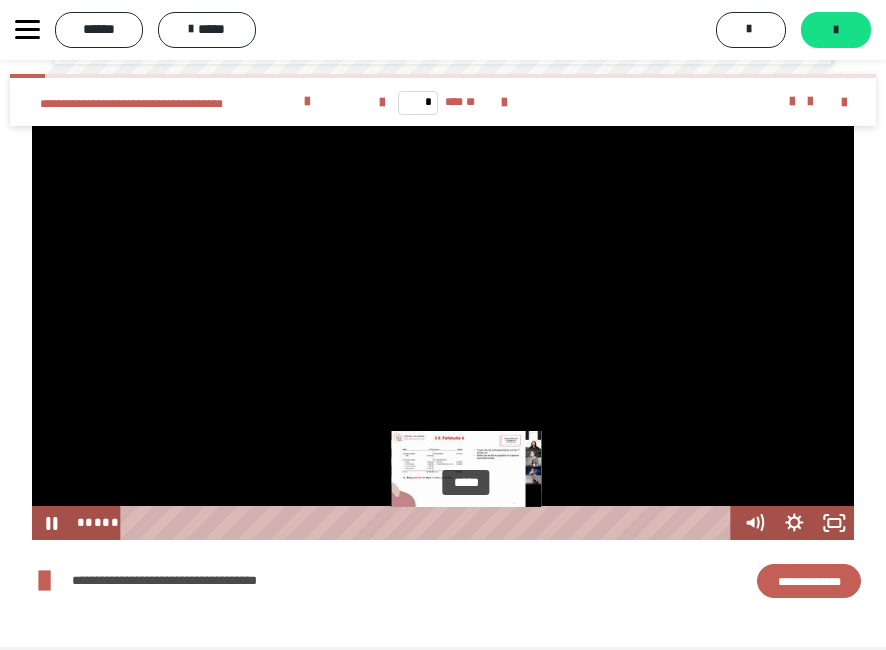 click at bounding box center [465, 523] 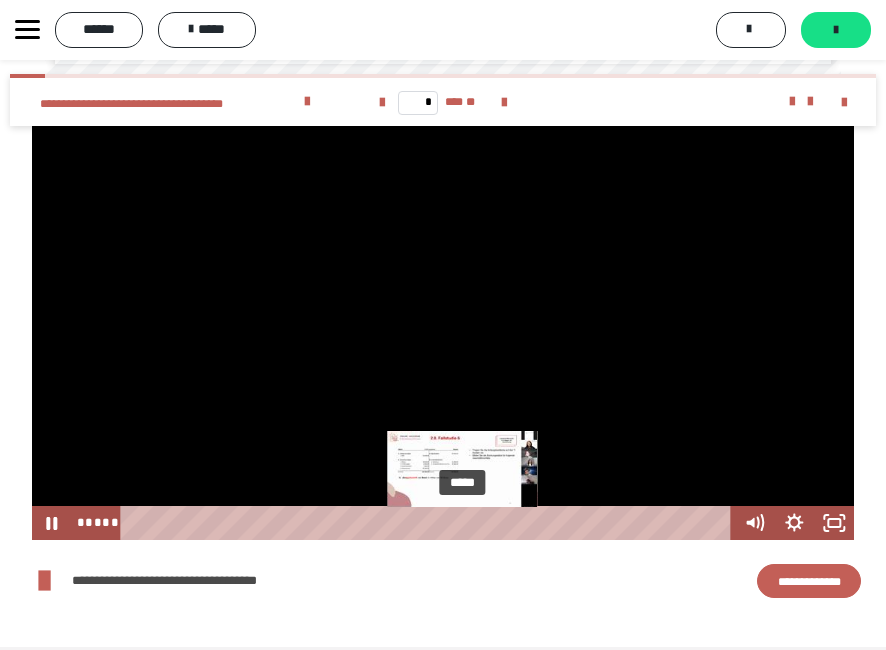 click on "*****" at bounding box center (429, 523) 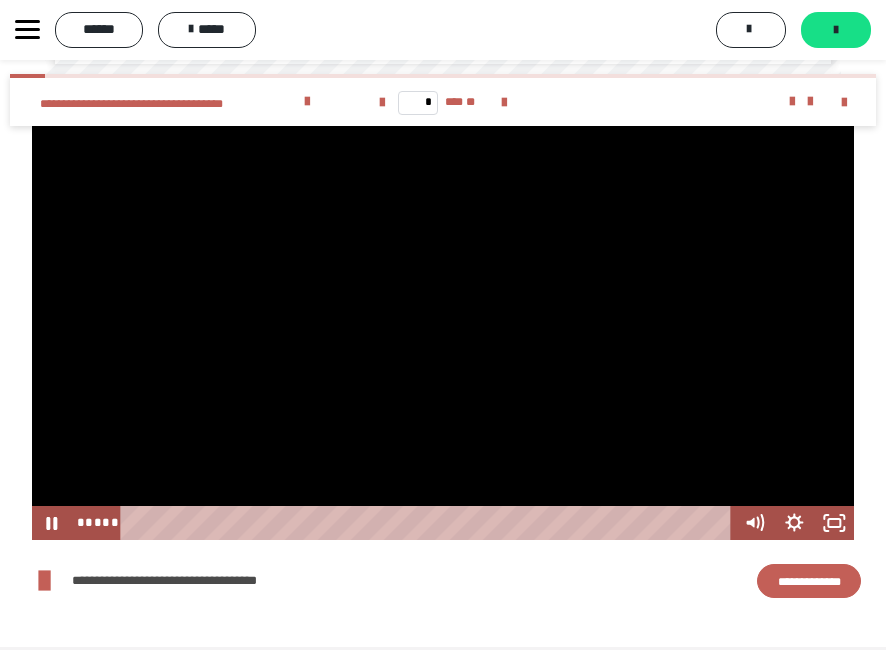 click at bounding box center (443, 333) 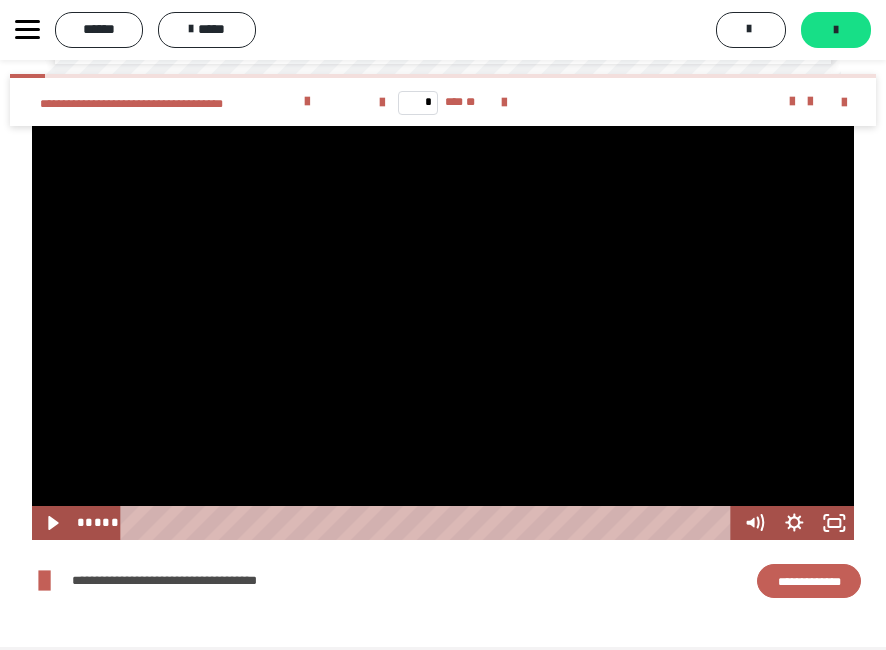 click at bounding box center [443, 333] 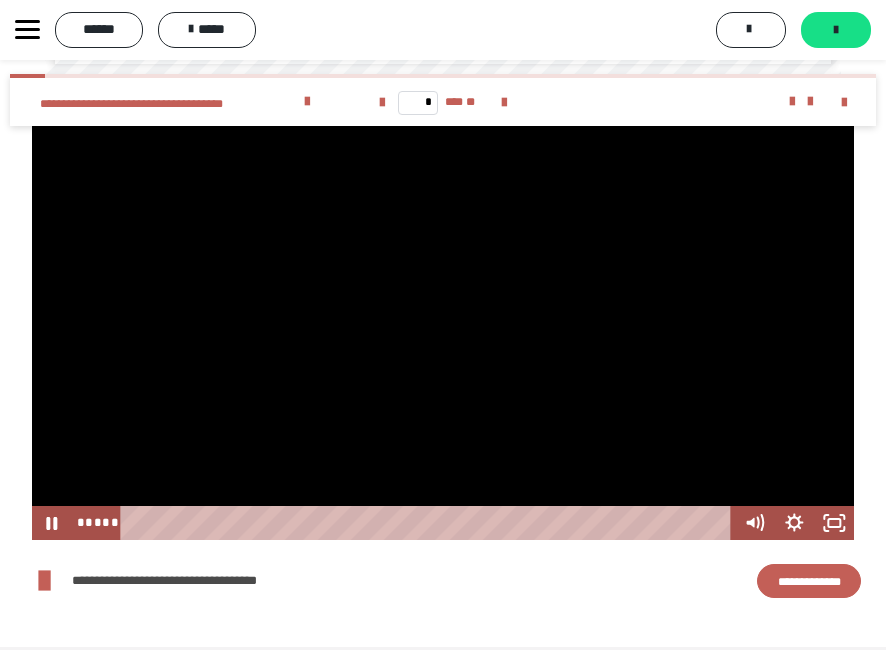 click at bounding box center [443, 333] 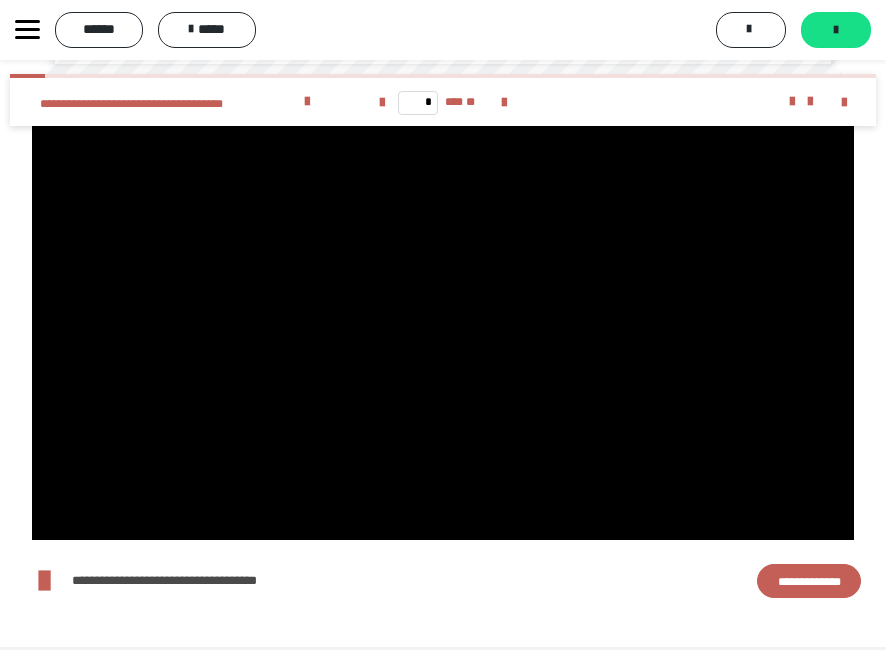 click at bounding box center (443, 333) 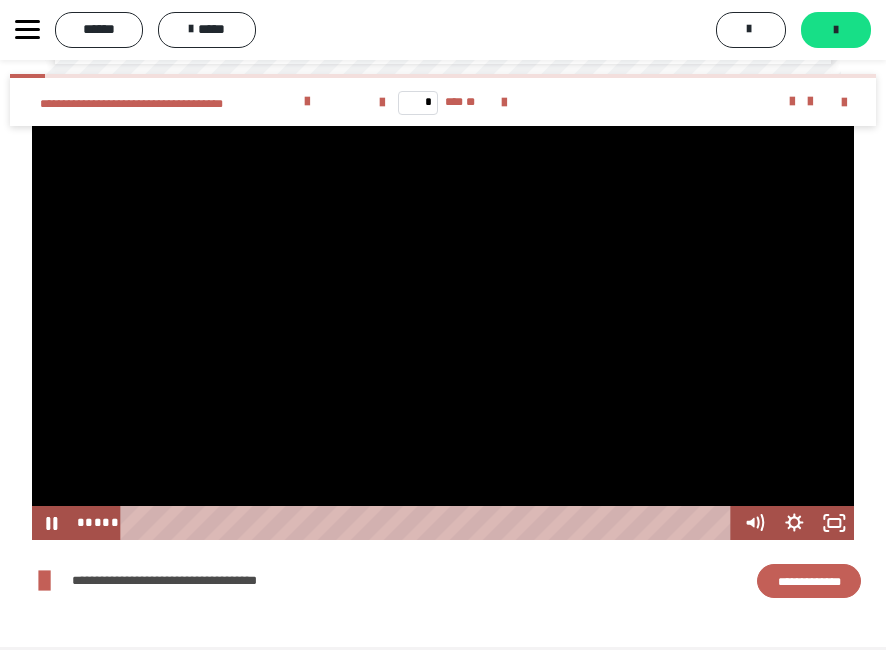 click at bounding box center [443, 333] 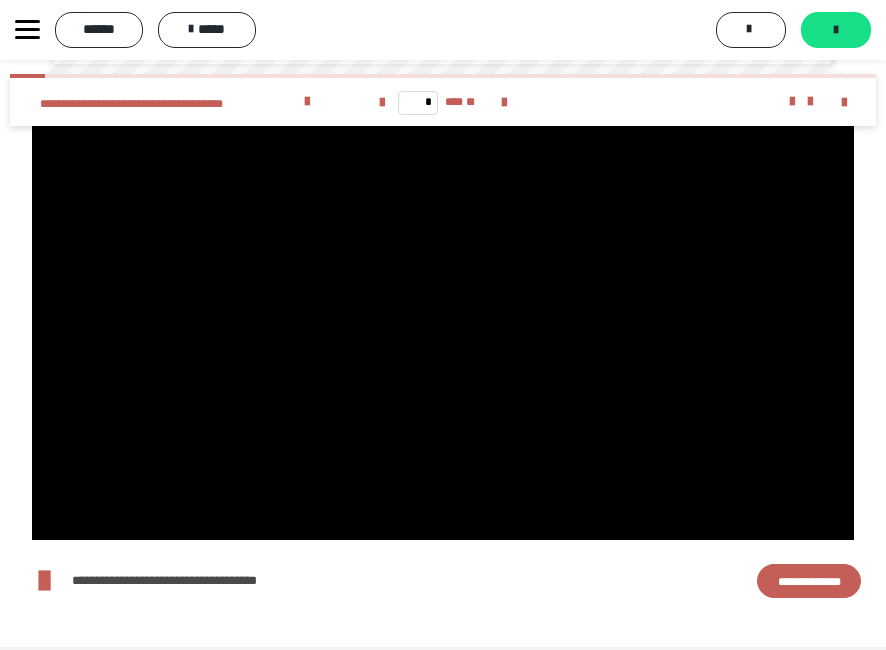 click at bounding box center [443, 333] 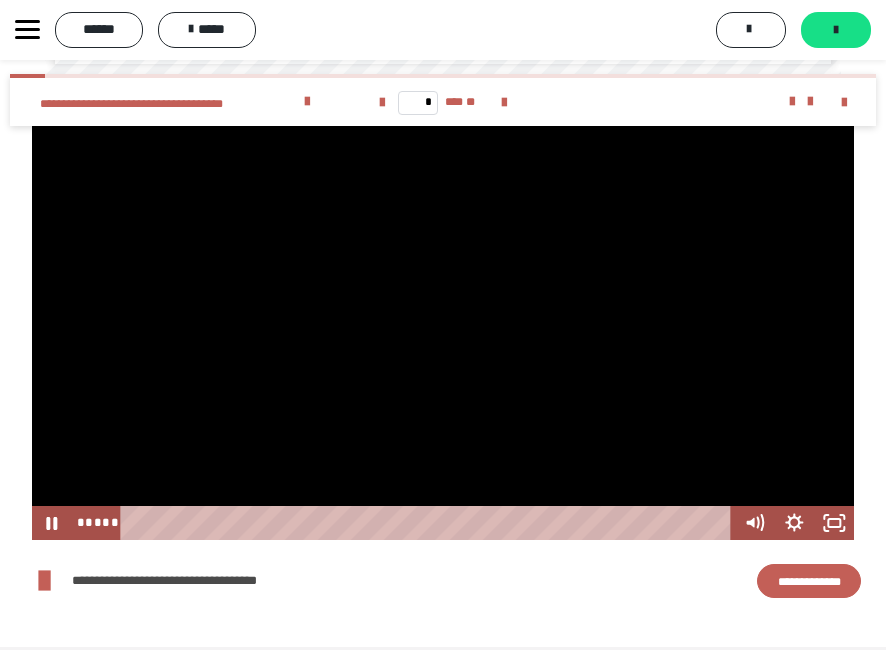 click at bounding box center (443, 333) 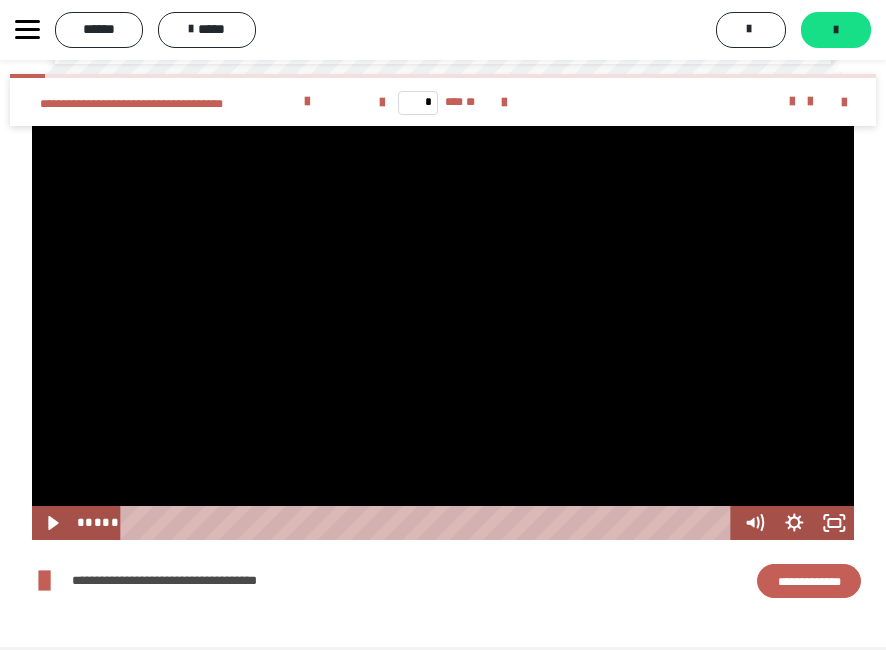 click at bounding box center (443, 333) 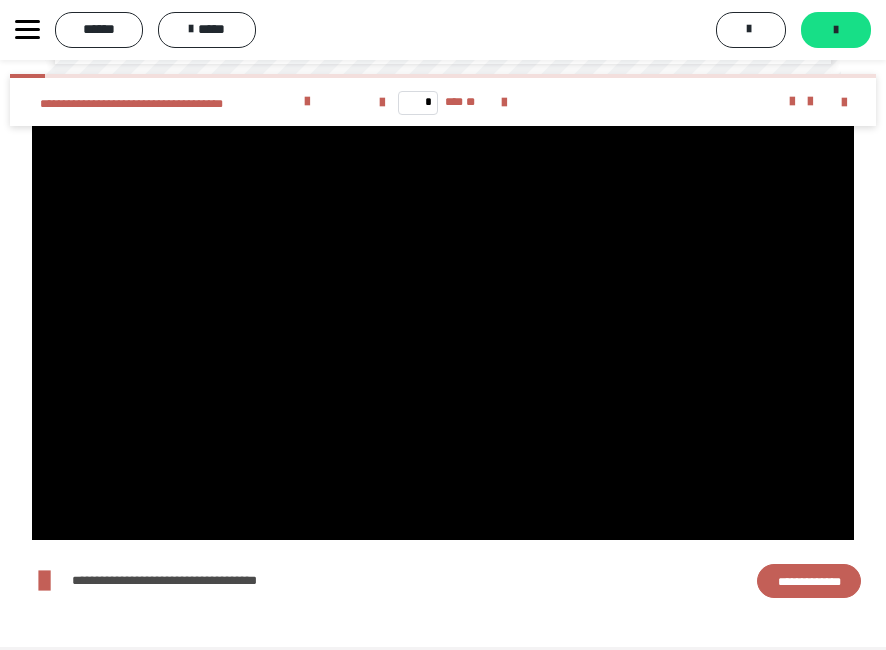click at bounding box center [443, 333] 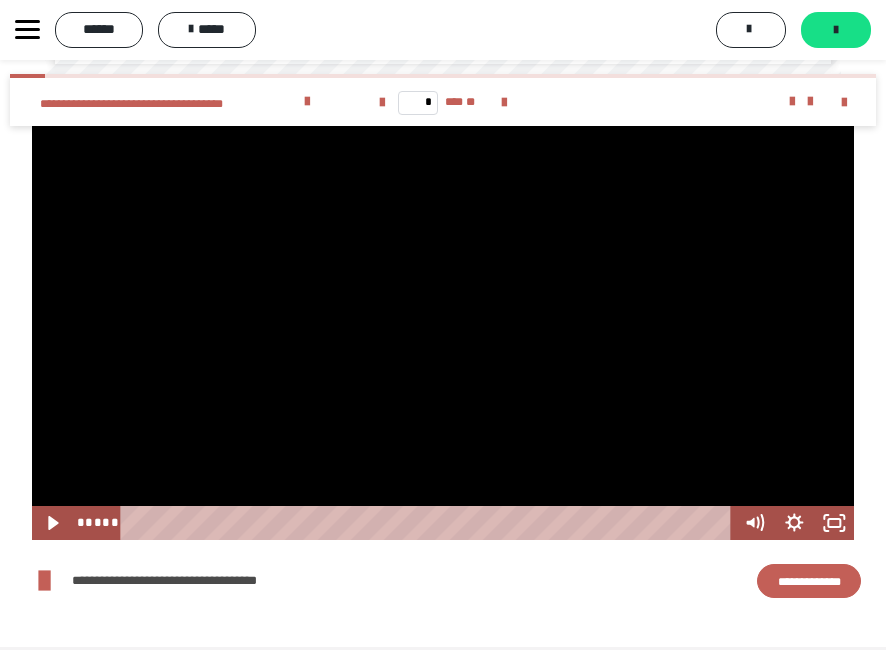 click at bounding box center [443, 333] 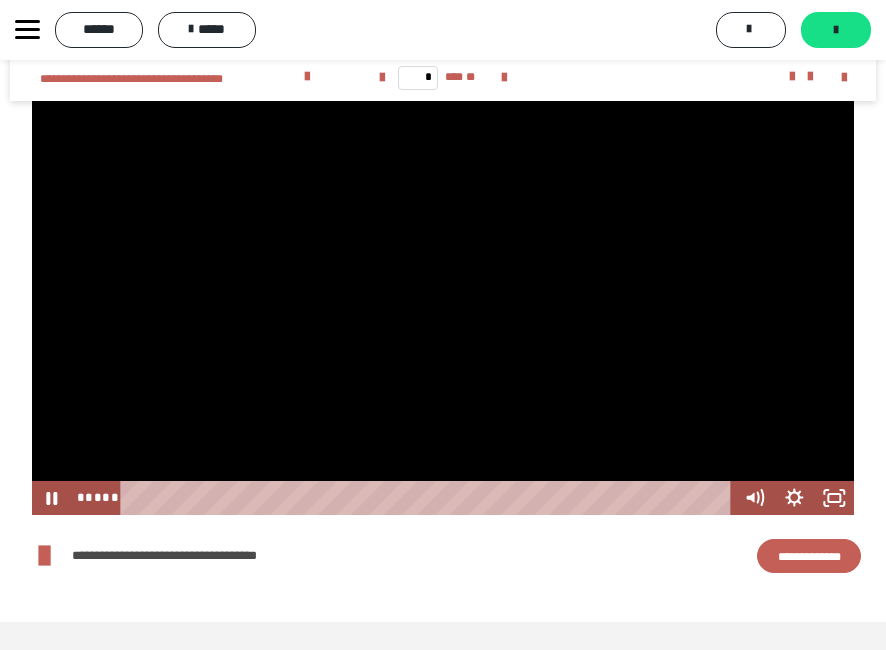 scroll, scrollTop: 6026, scrollLeft: 0, axis: vertical 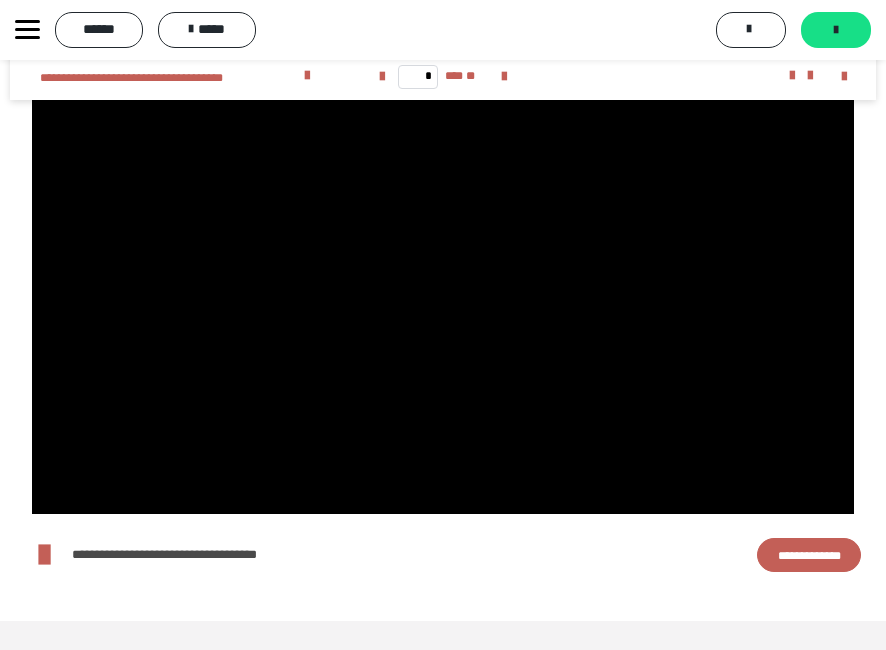 click at bounding box center (443, 307) 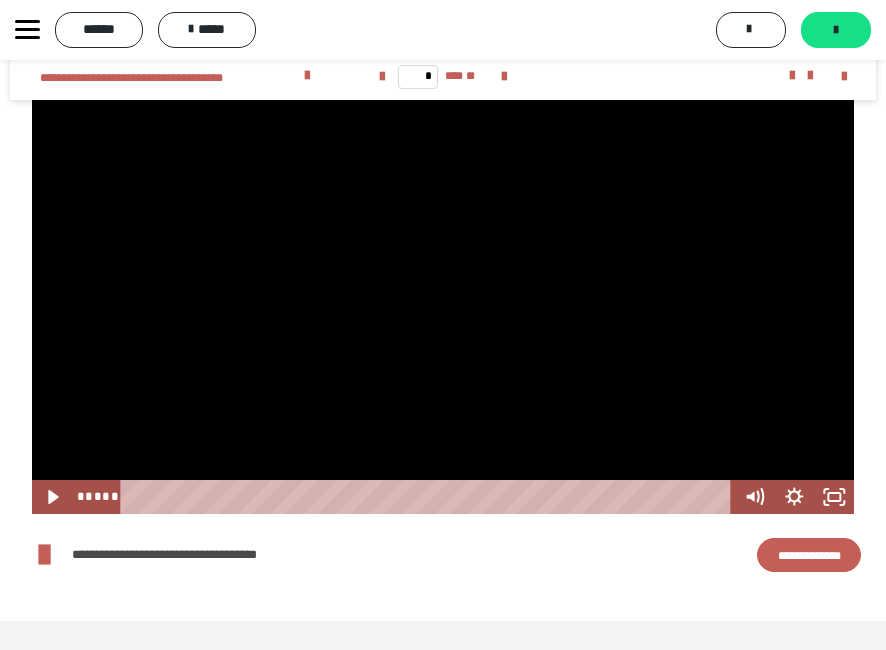 click at bounding box center [443, 307] 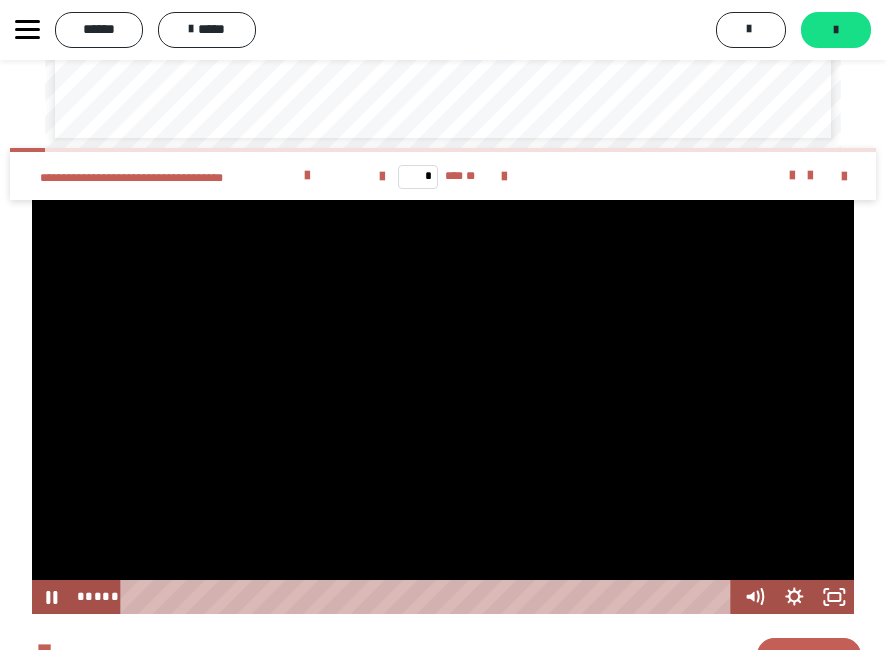 scroll, scrollTop: 5926, scrollLeft: 0, axis: vertical 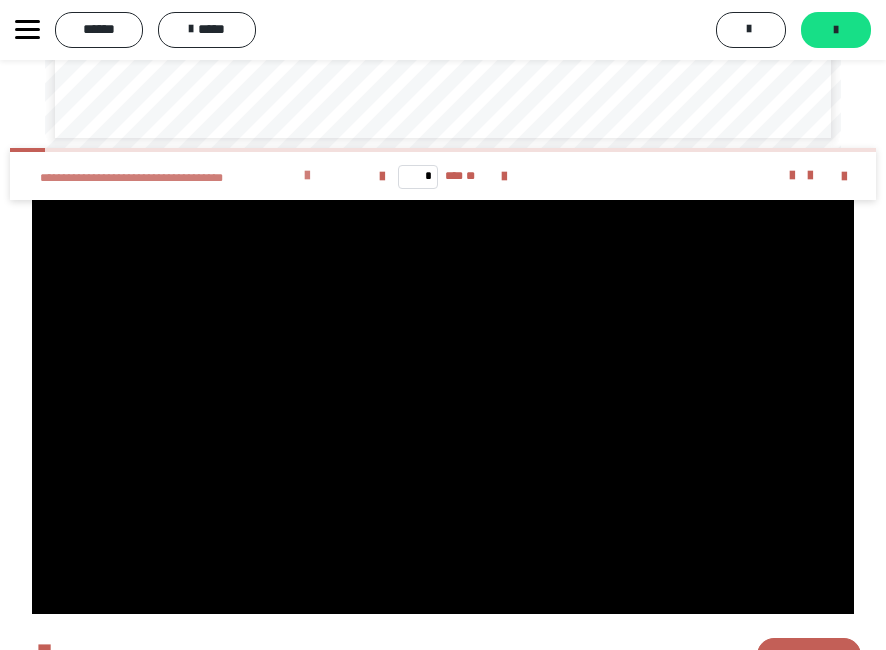 click at bounding box center (307, 176) 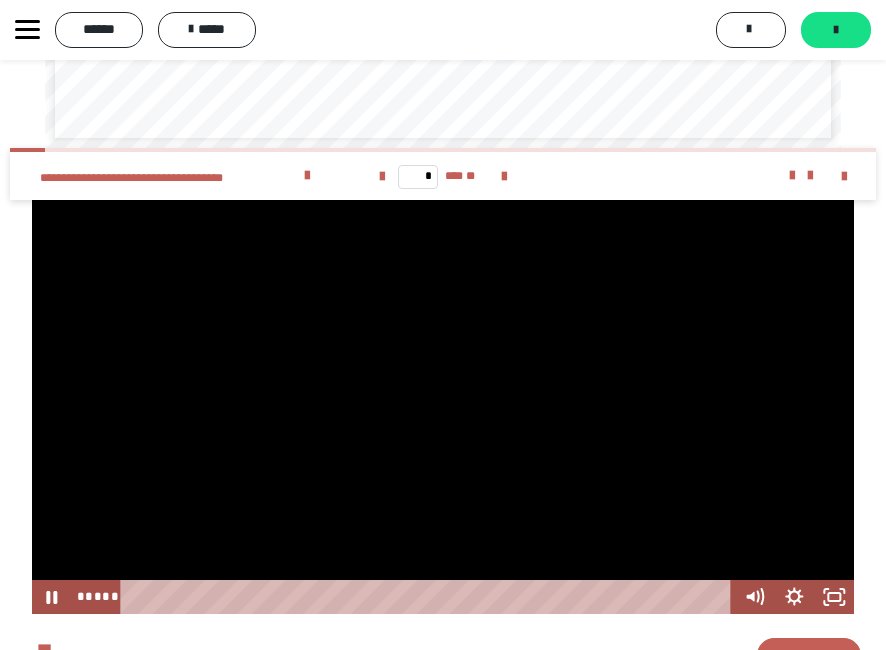 click at bounding box center (443, 407) 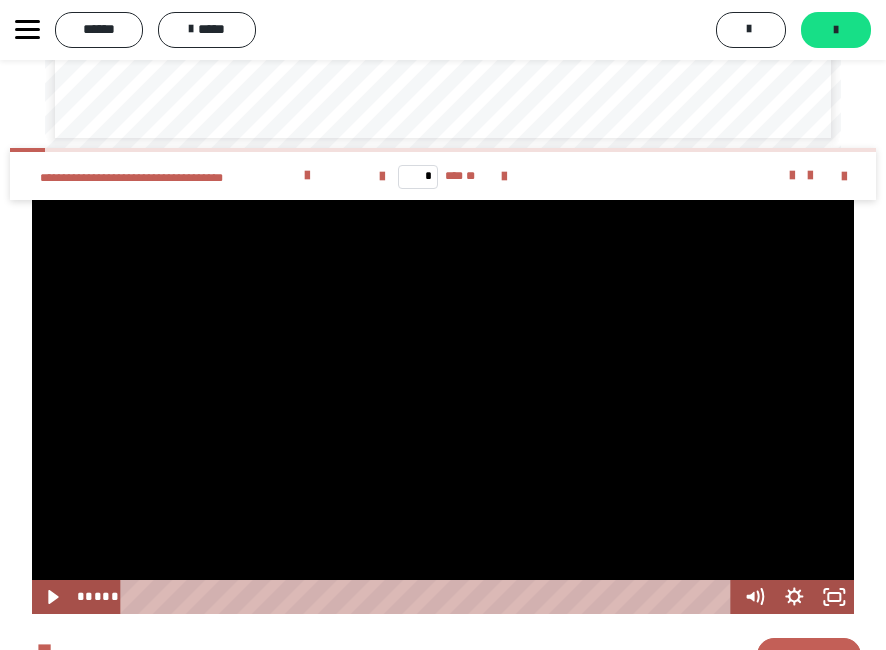 drag, startPoint x: 487, startPoint y: 421, endPoint x: 501, endPoint y: 419, distance: 14.142136 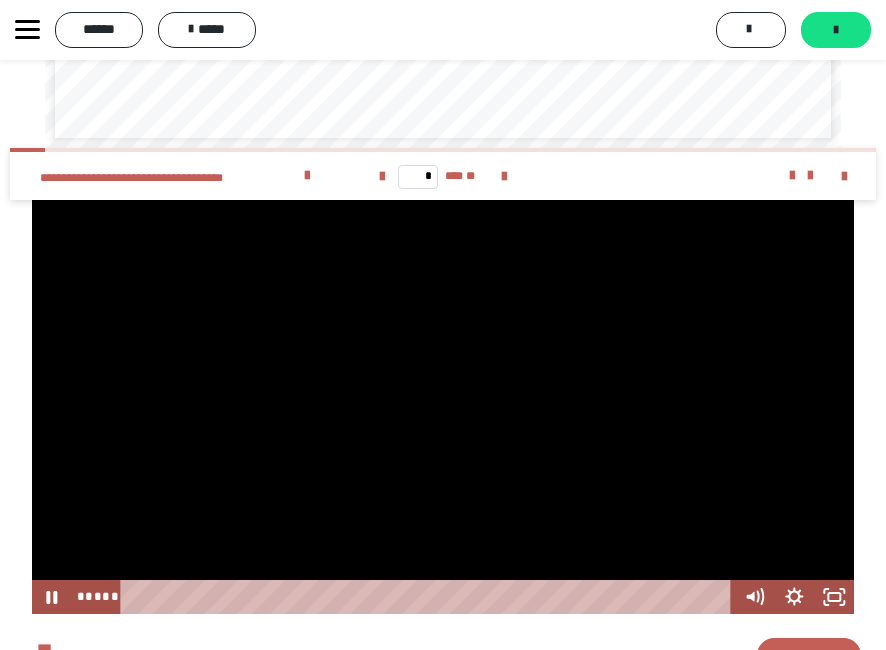 click at bounding box center (443, 407) 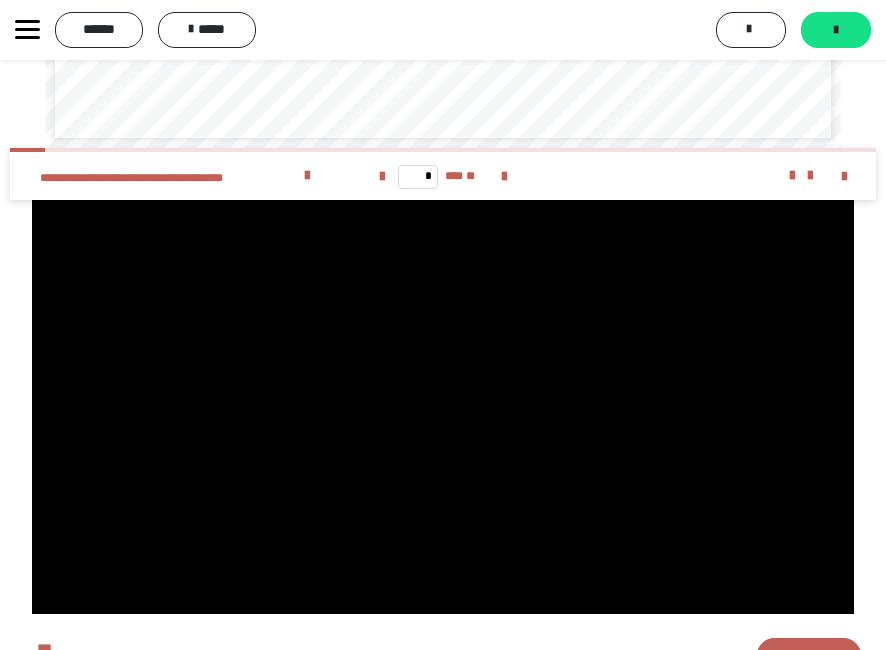 click at bounding box center [443, 407] 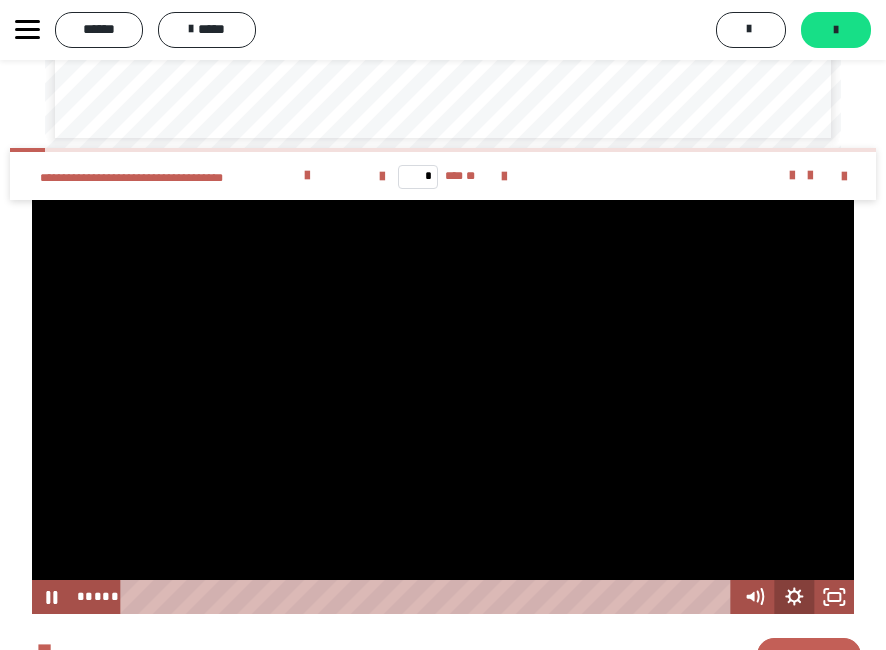 click 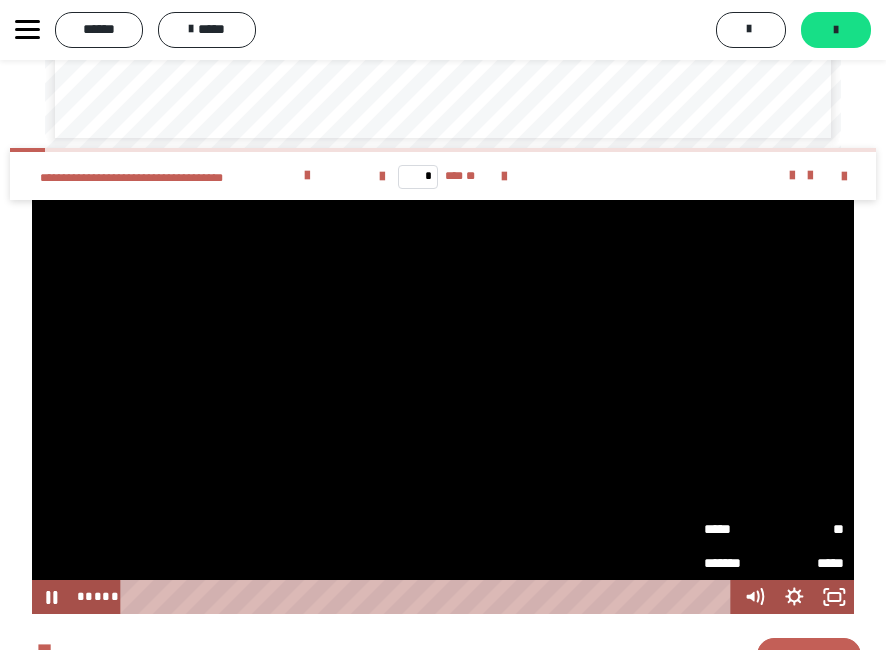 click on "**" at bounding box center (809, 528) 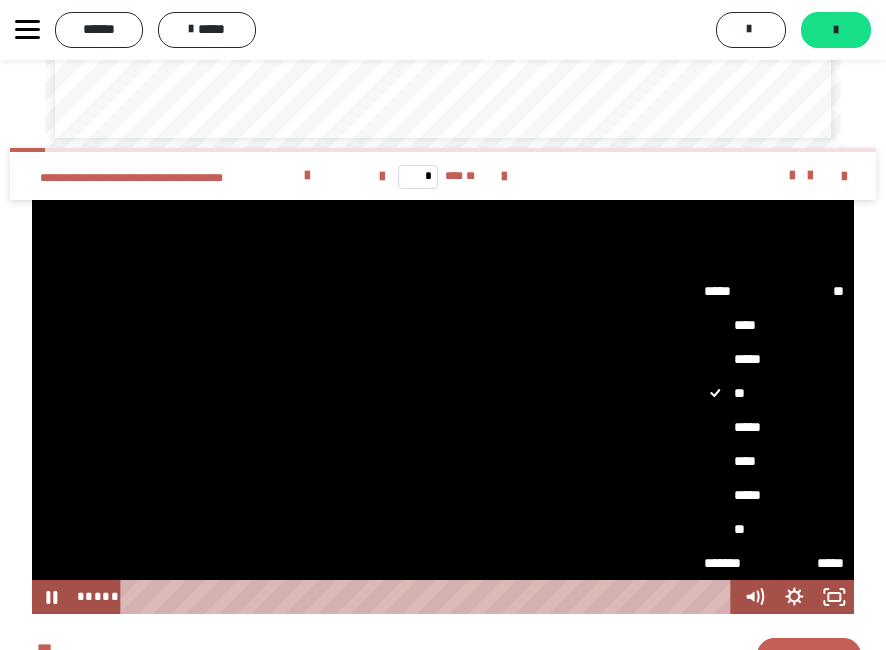 click on "****" at bounding box center (774, 461) 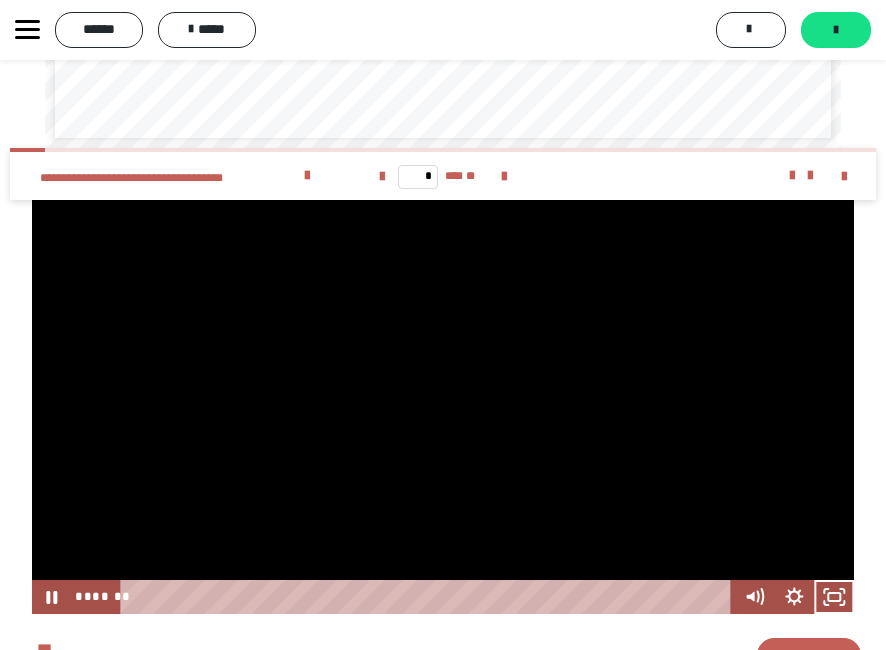 click at bounding box center [443, 407] 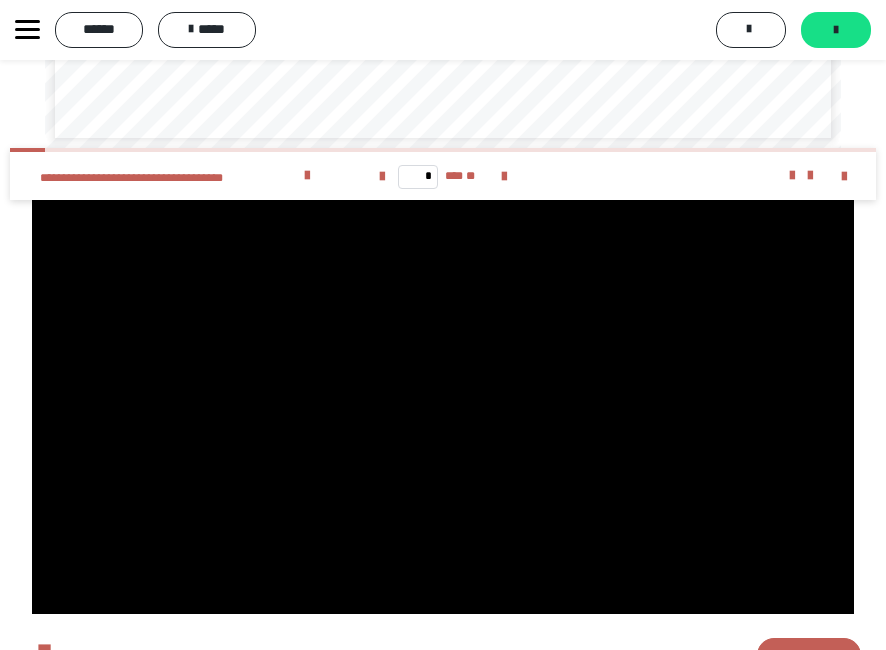 click 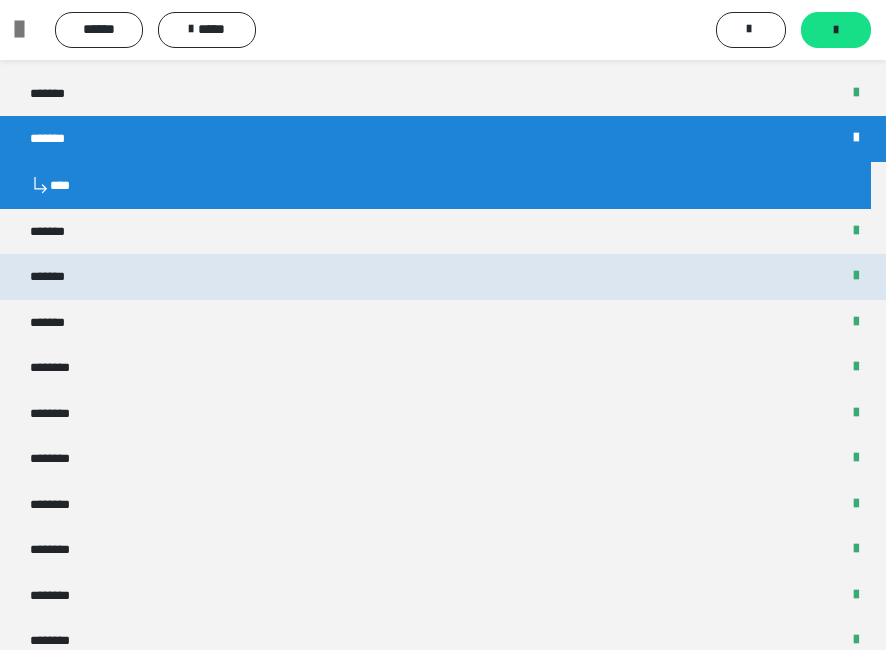 click on "*******" at bounding box center [443, 277] 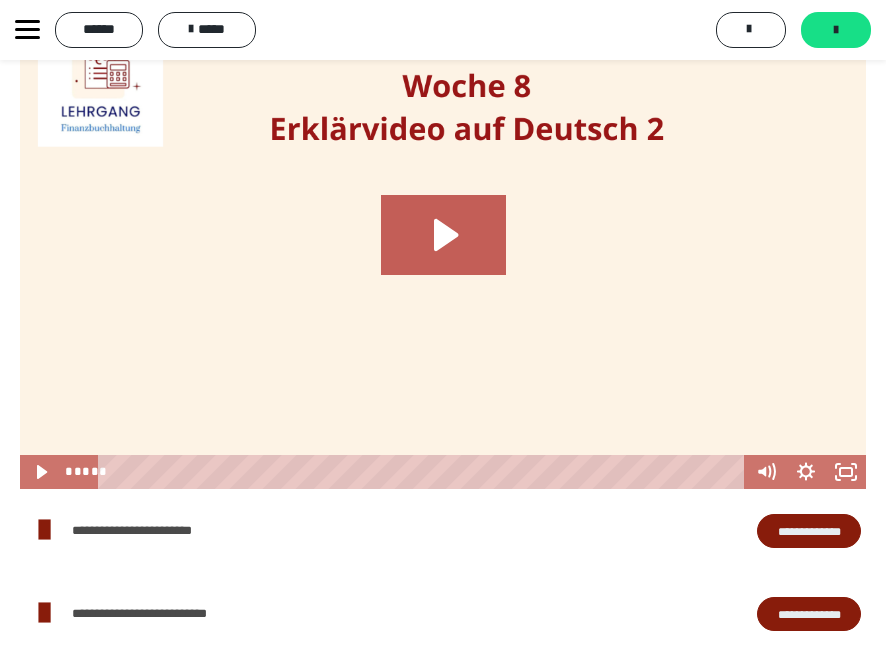 scroll, scrollTop: 2700, scrollLeft: 0, axis: vertical 